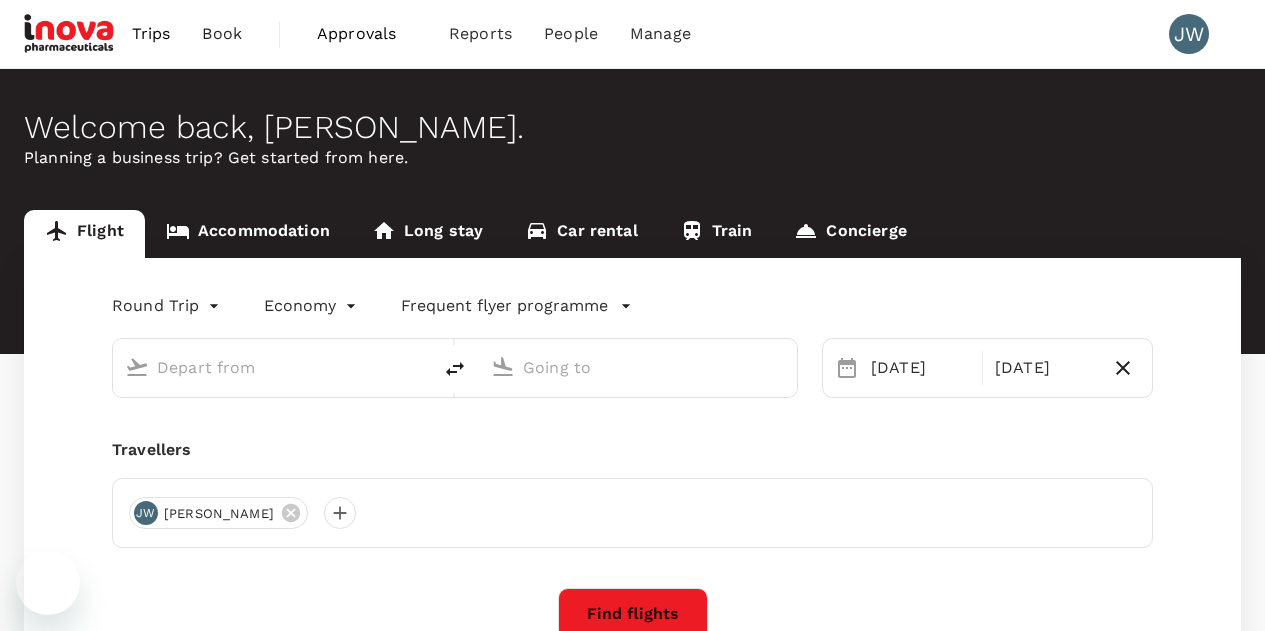 scroll, scrollTop: 0, scrollLeft: 0, axis: both 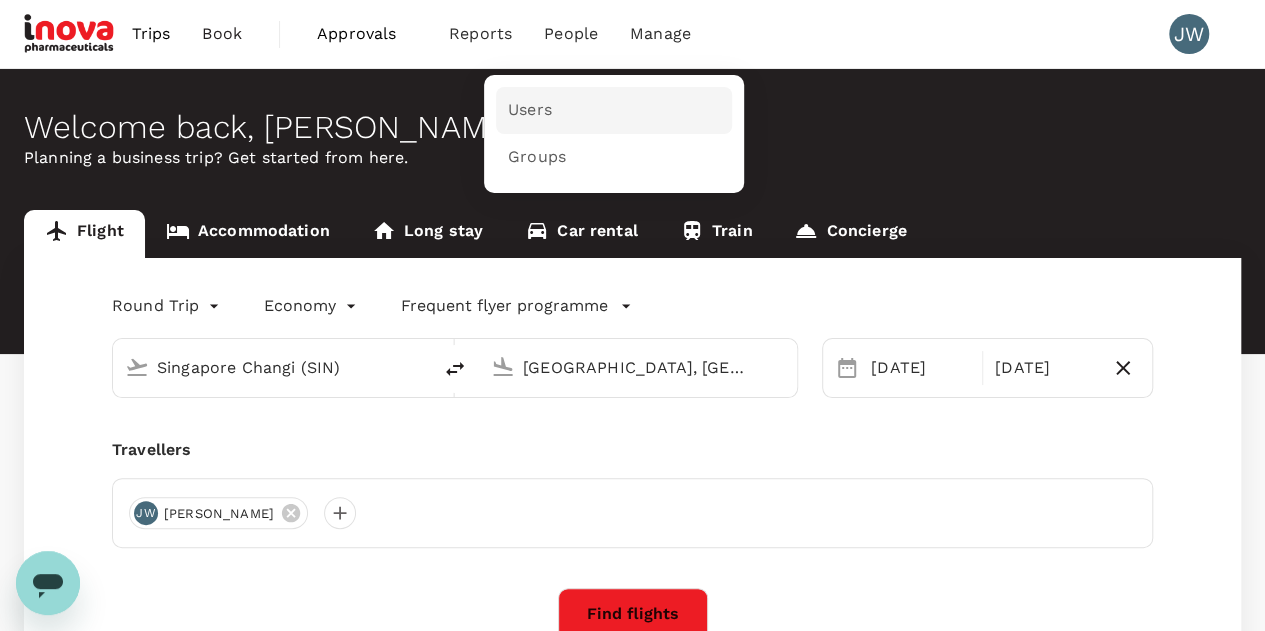 click on "Users" at bounding box center (530, 110) 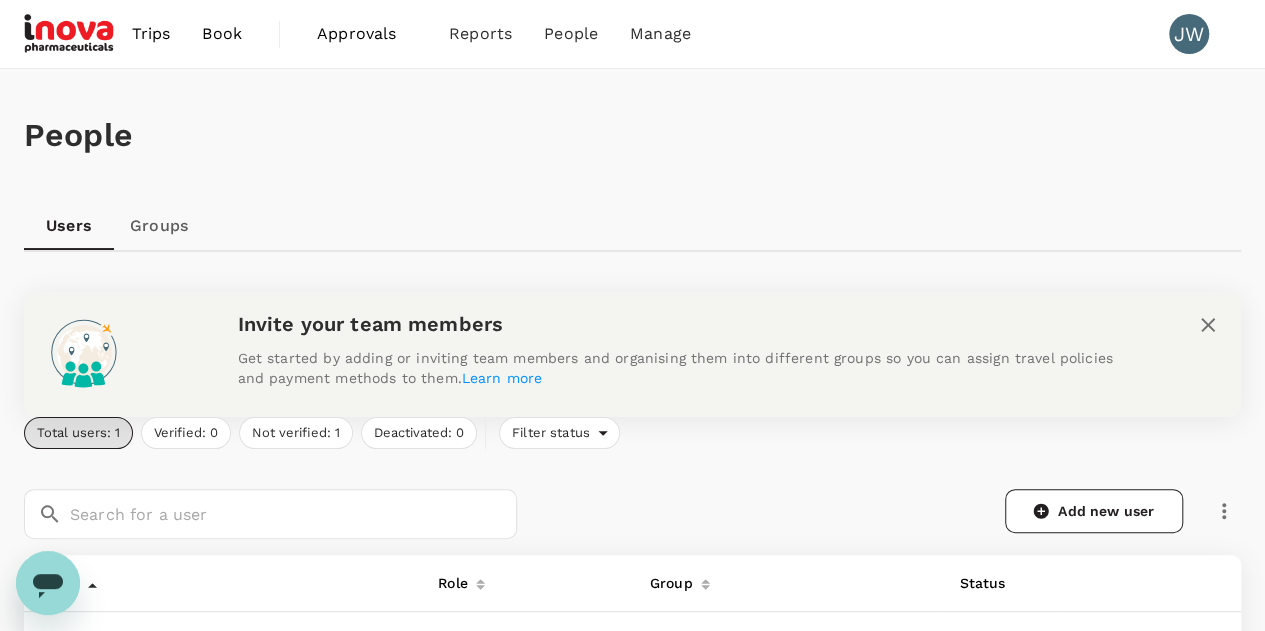 click on "Book" at bounding box center (222, 34) 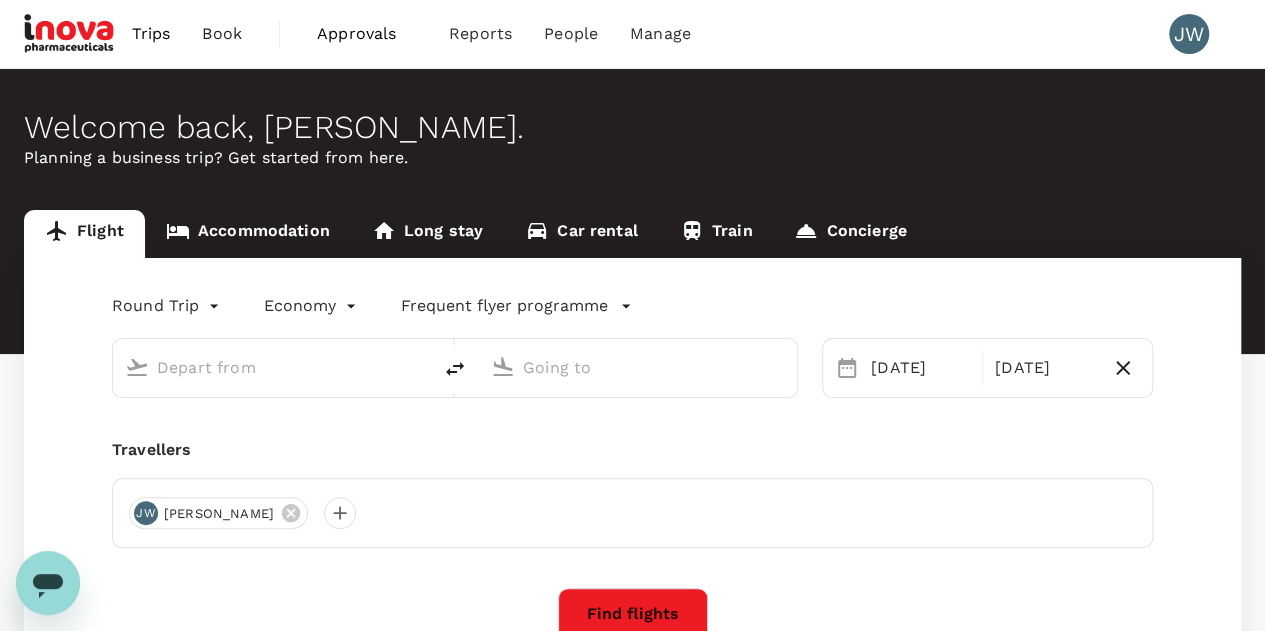 type on "Singapore Changi (SIN)" 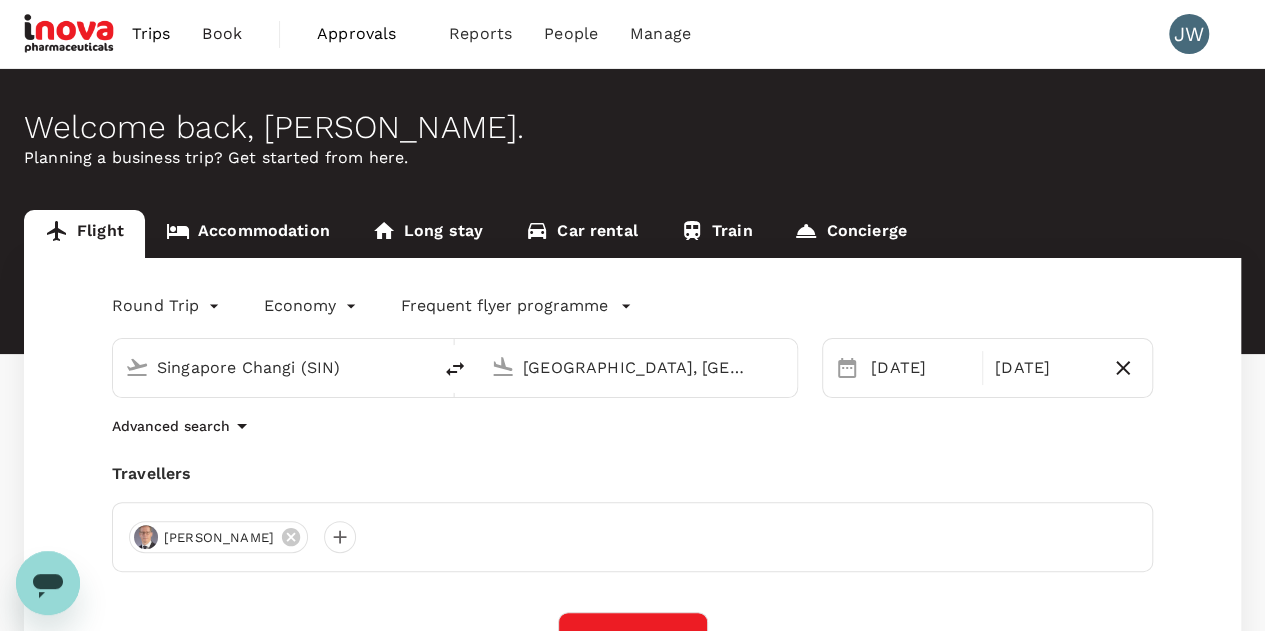 type 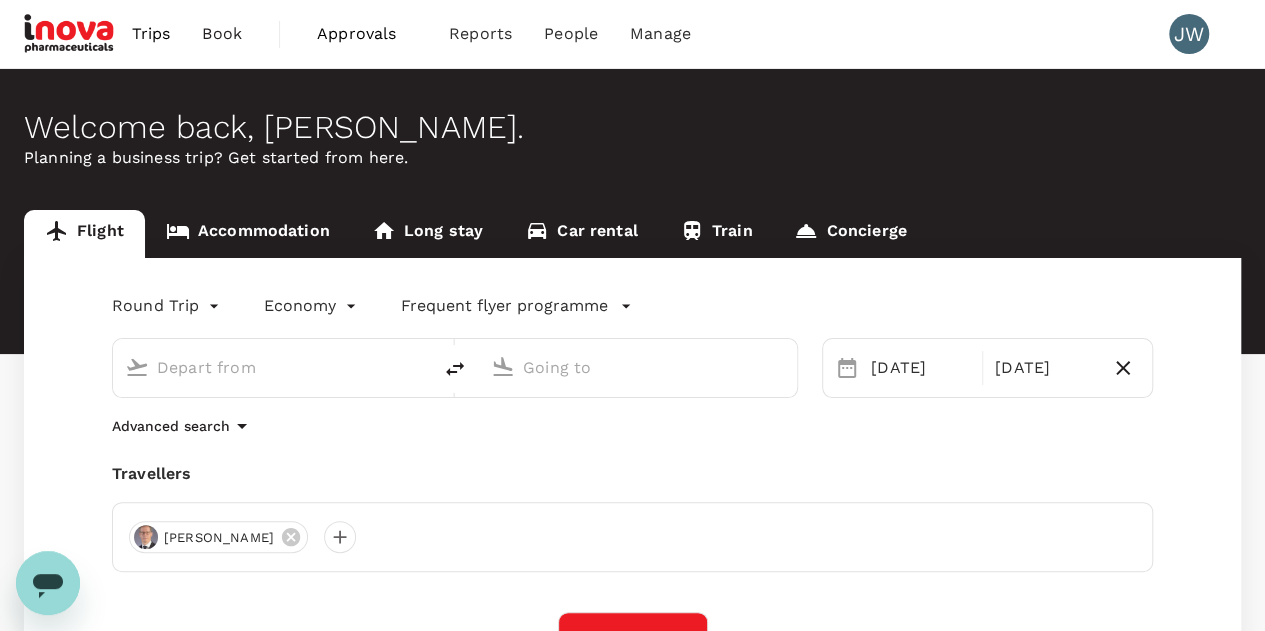 type on "Singapore Changi (SIN)" 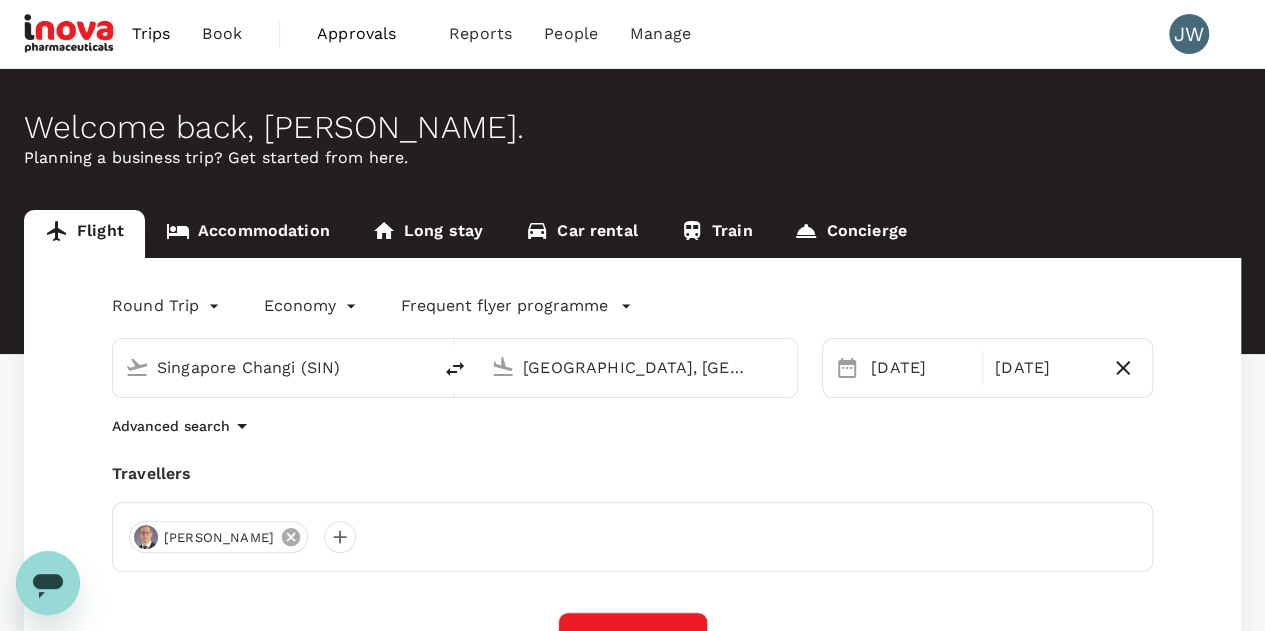 click 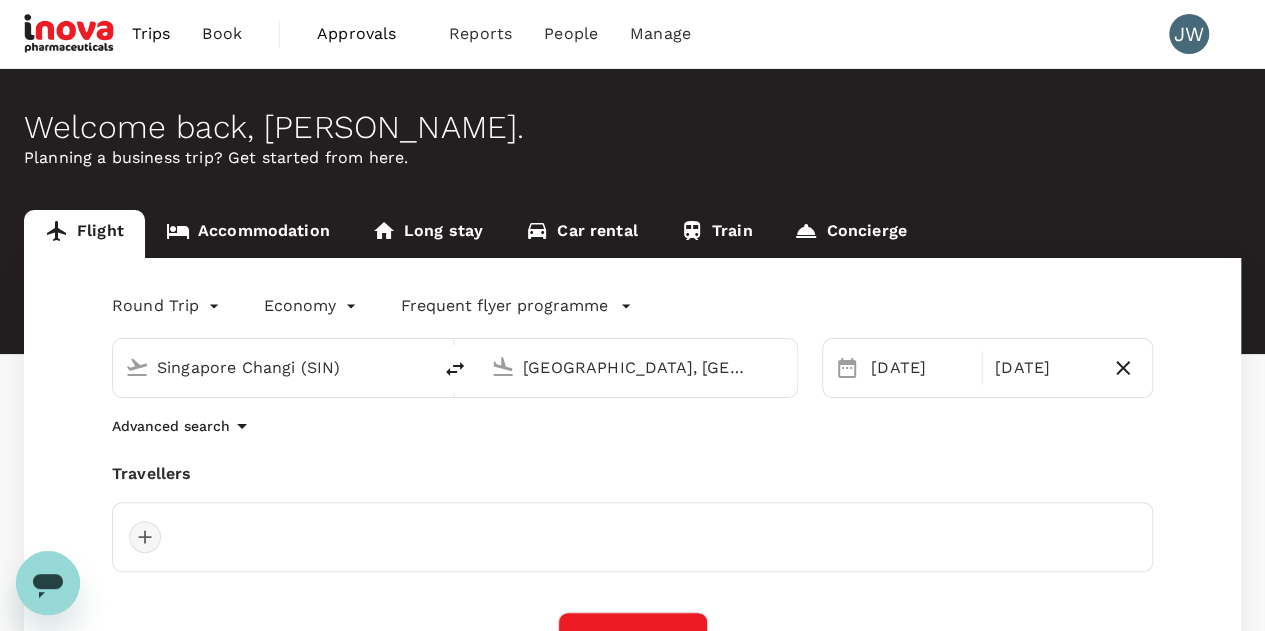 click at bounding box center [145, 537] 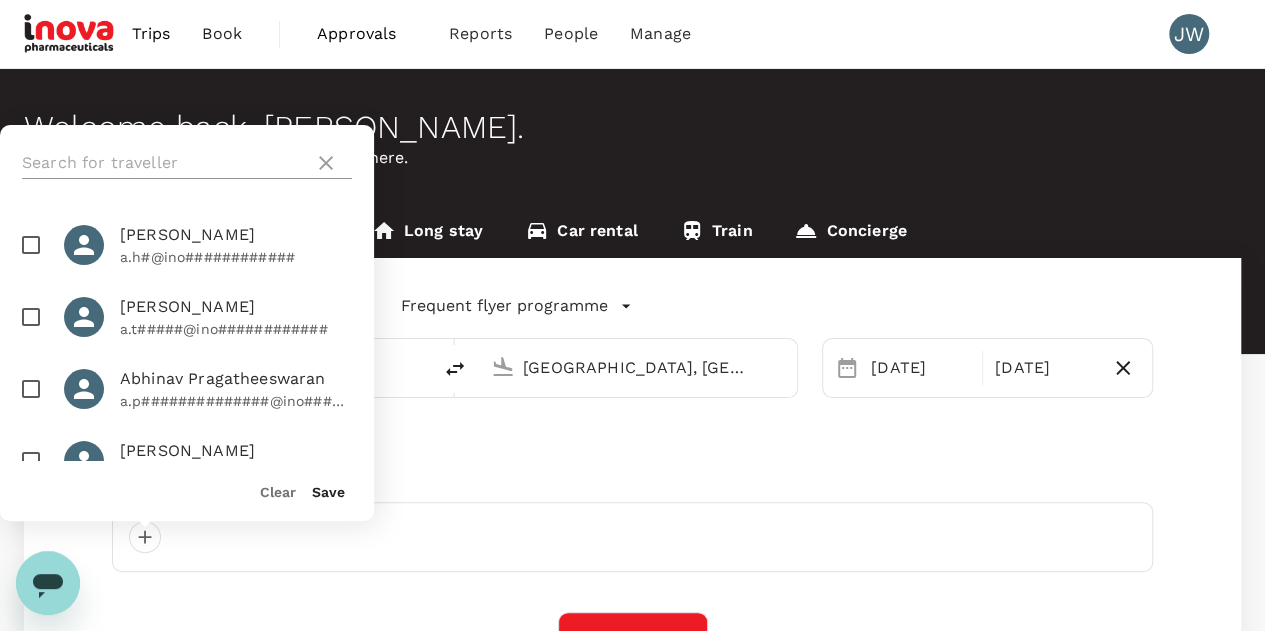 click 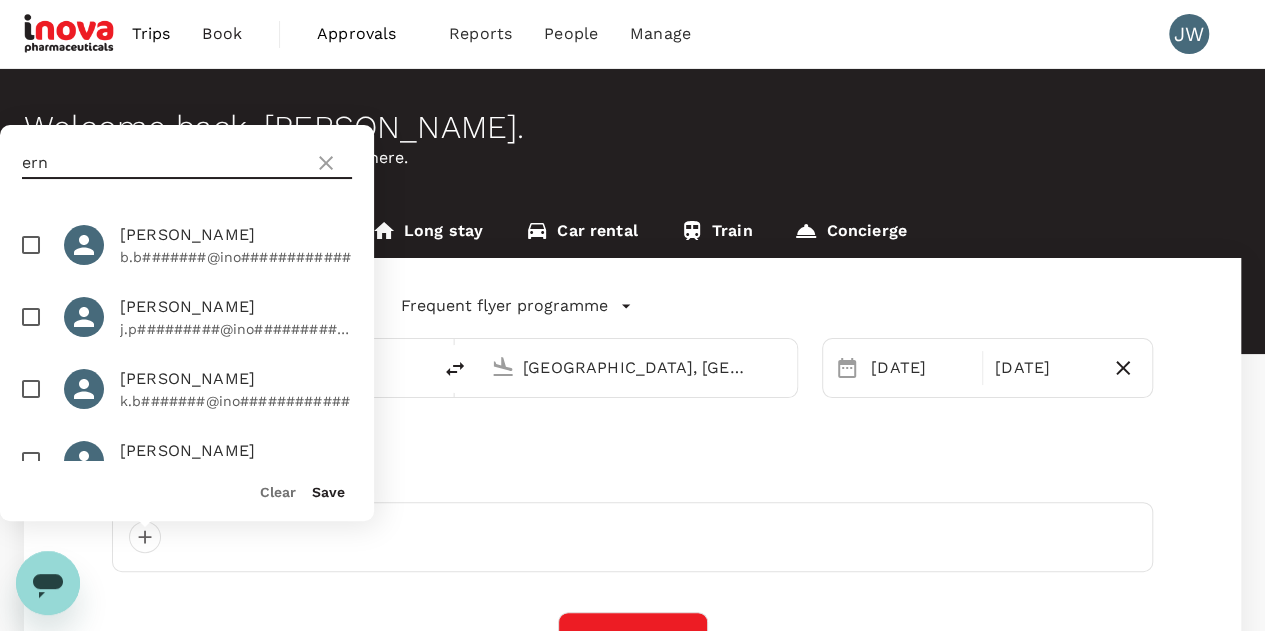 drag, startPoint x: 59, startPoint y: 155, endPoint x: 0, endPoint y: 169, distance: 60.63827 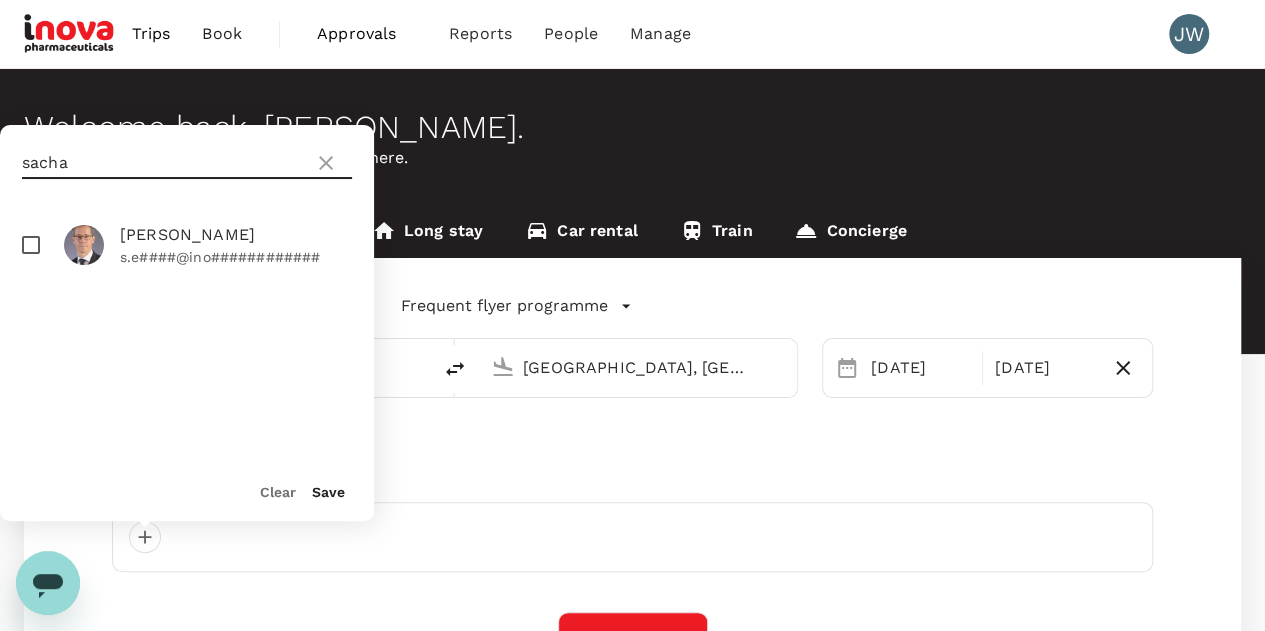 type on "sacha" 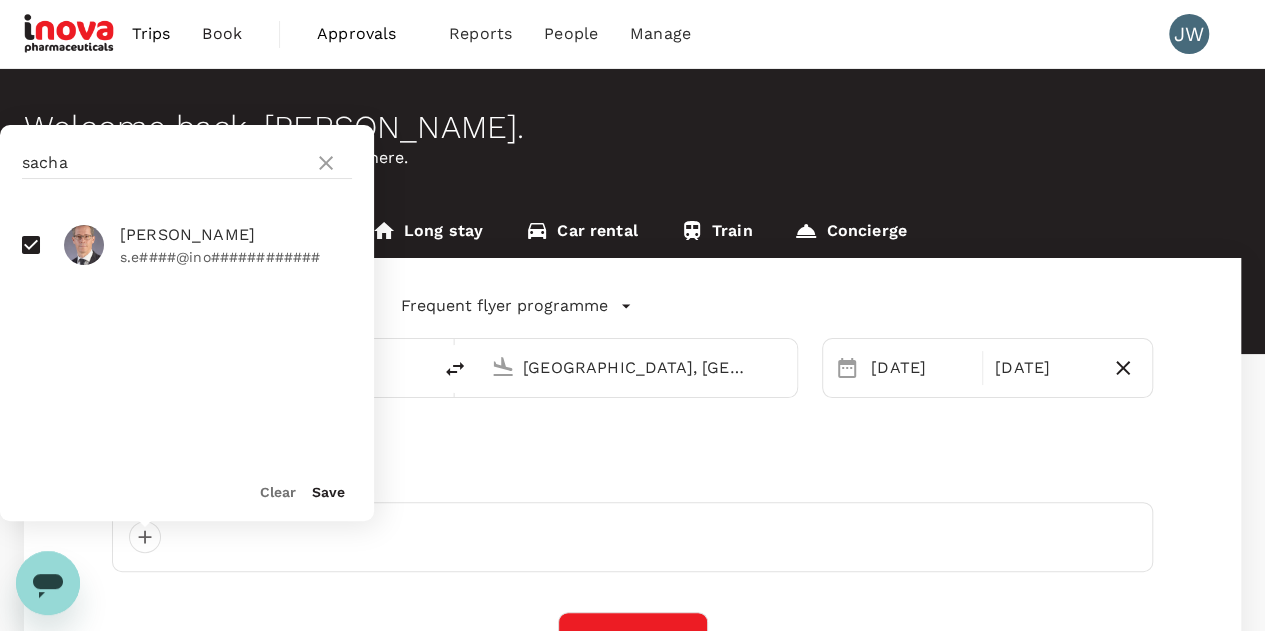 click on "Save" at bounding box center [328, 492] 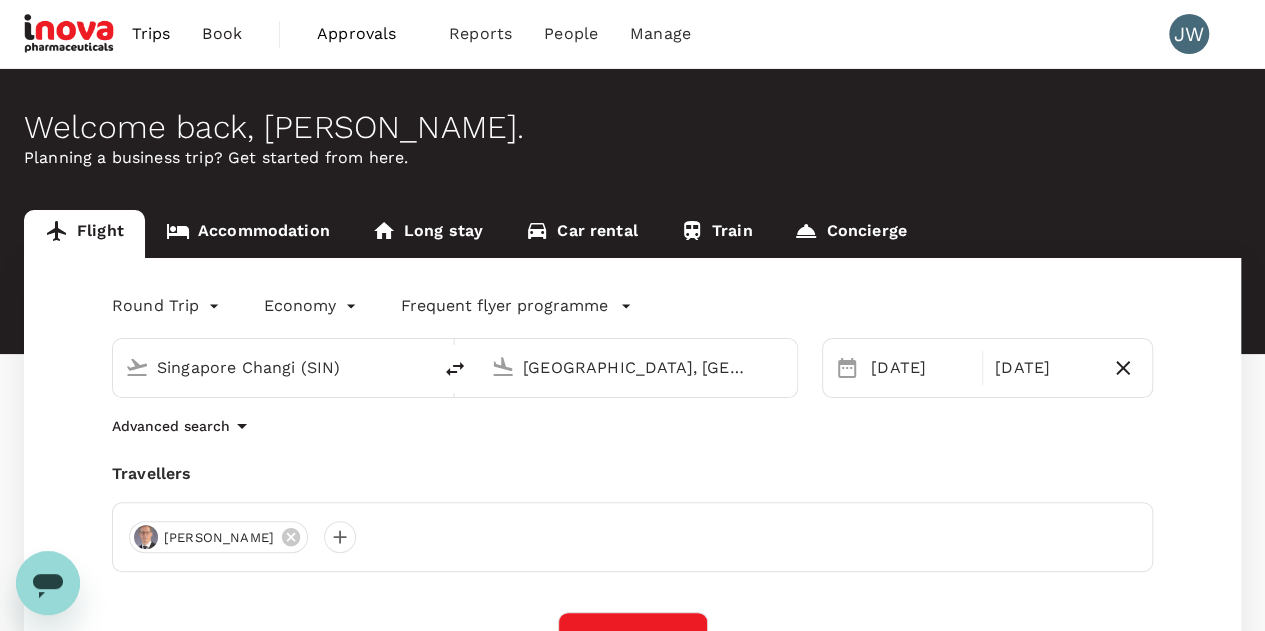 scroll, scrollTop: 334, scrollLeft: 0, axis: vertical 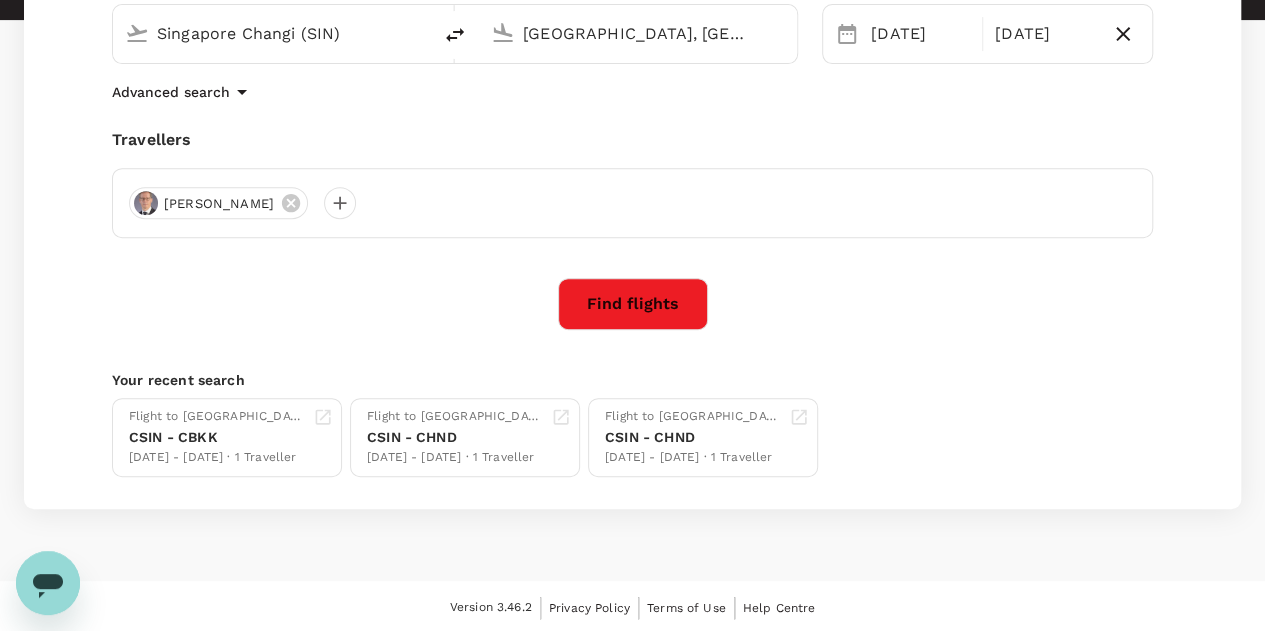 click on "Find flights" at bounding box center [633, 304] 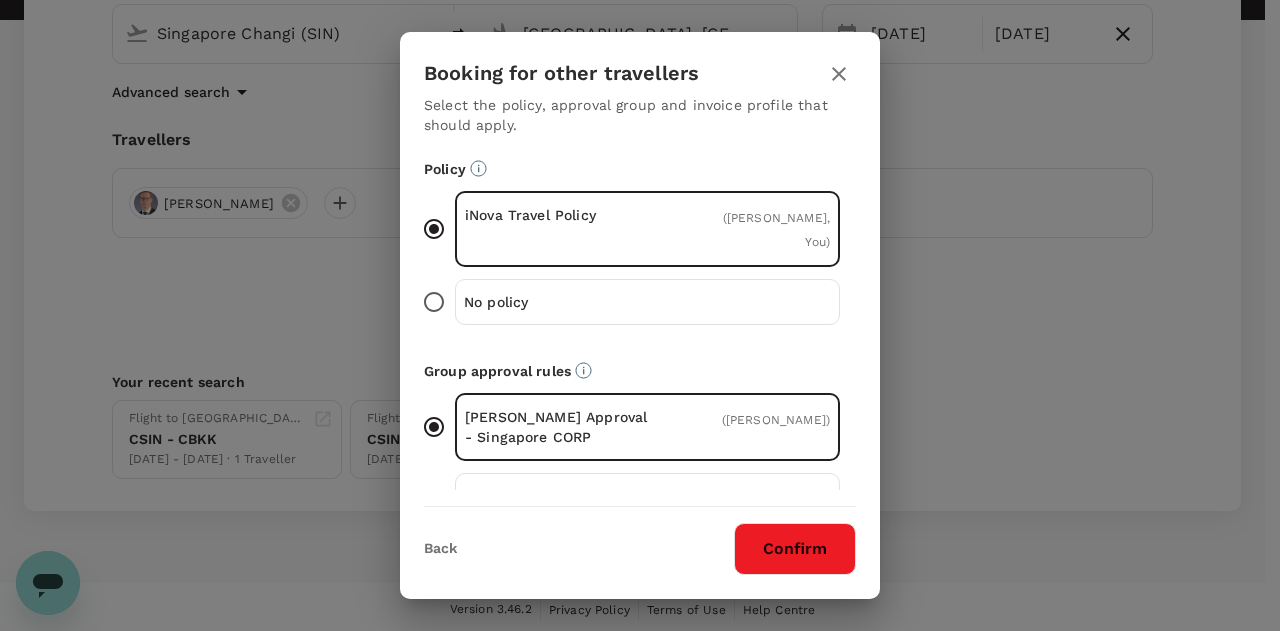 click on "Confirm" at bounding box center [795, 549] 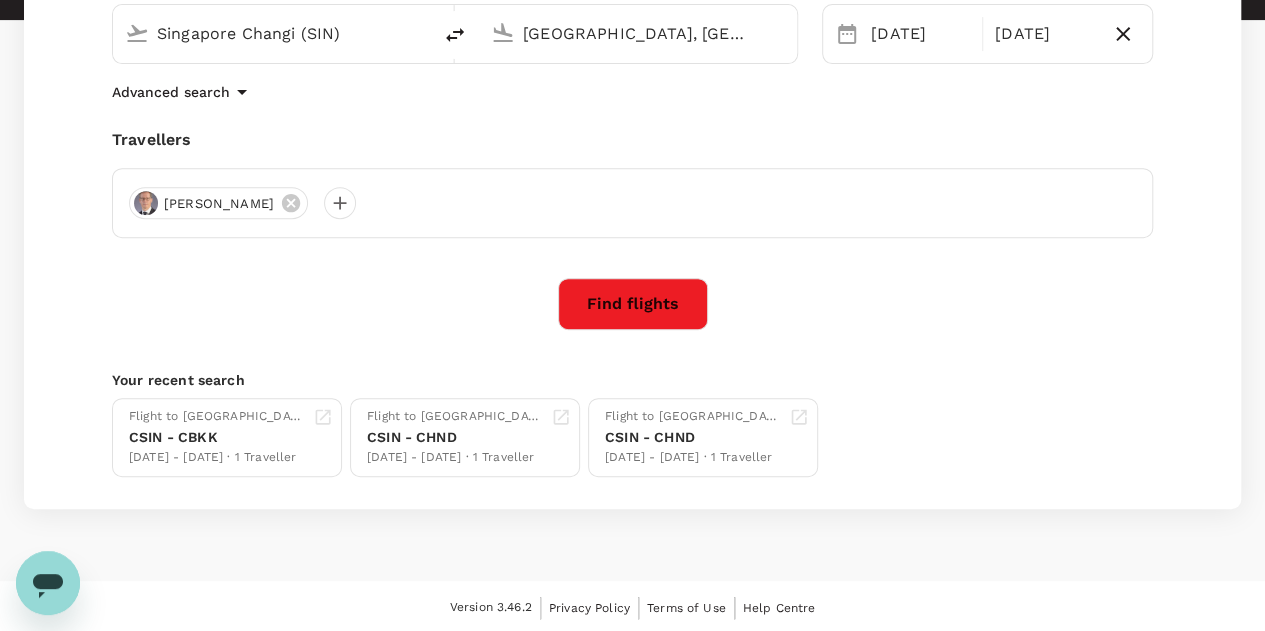 scroll, scrollTop: 0, scrollLeft: 0, axis: both 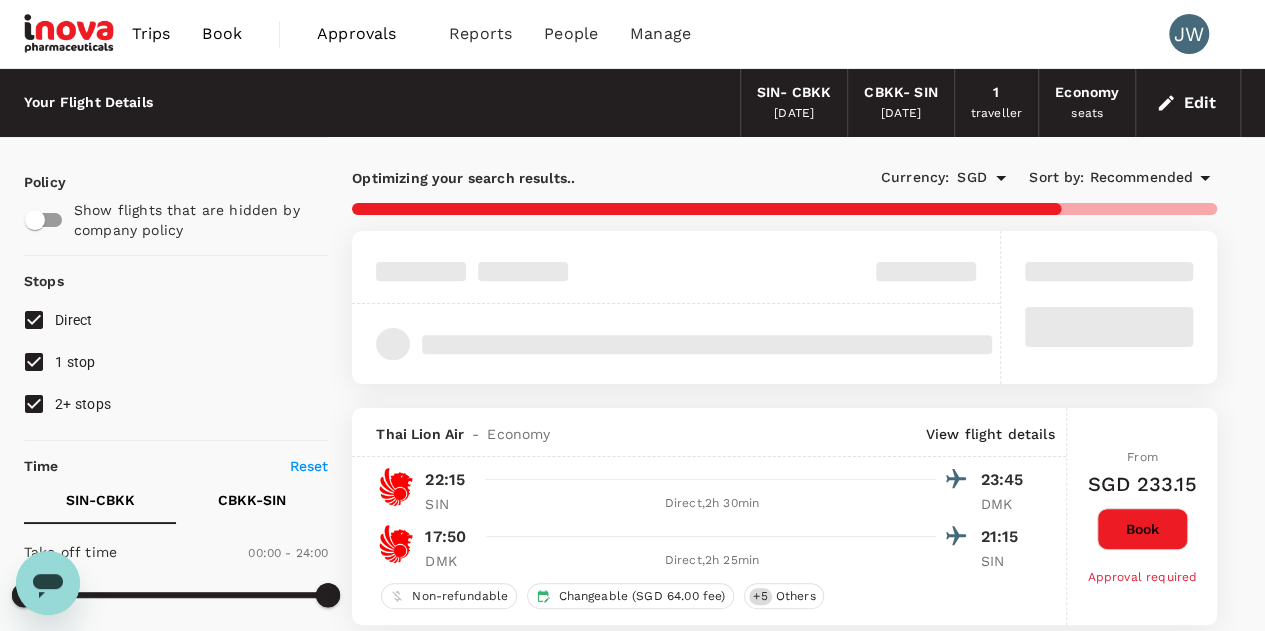 click on "2+ stops" at bounding box center [34, 404] 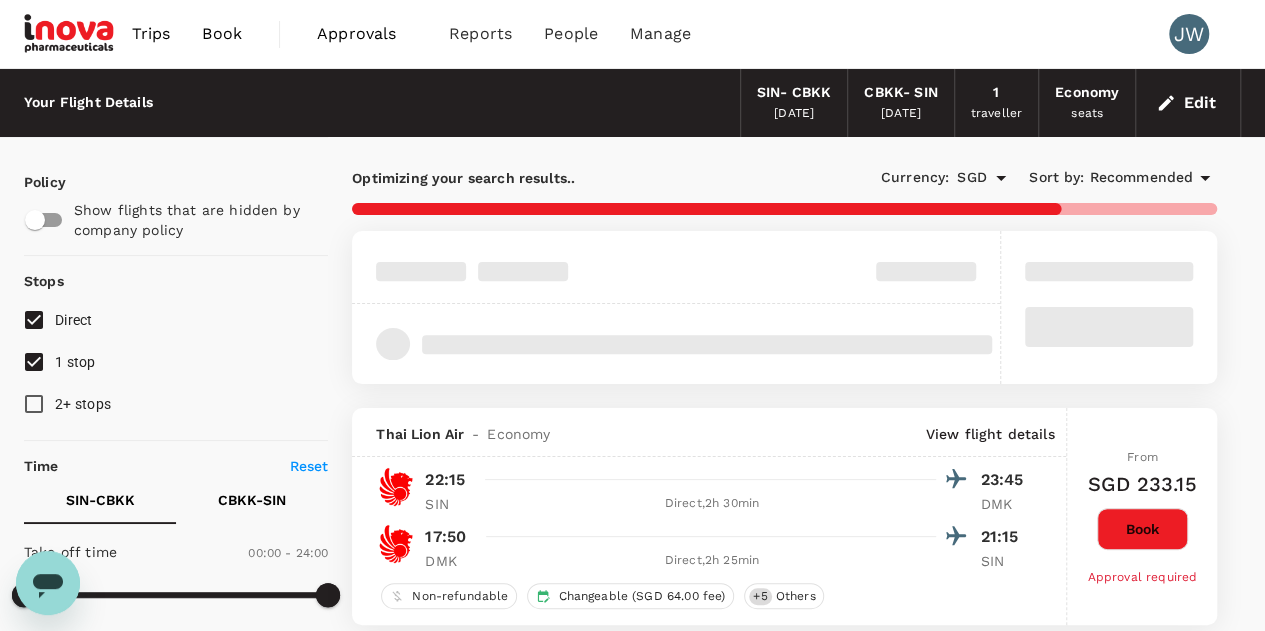 click on "1 stop" at bounding box center [34, 362] 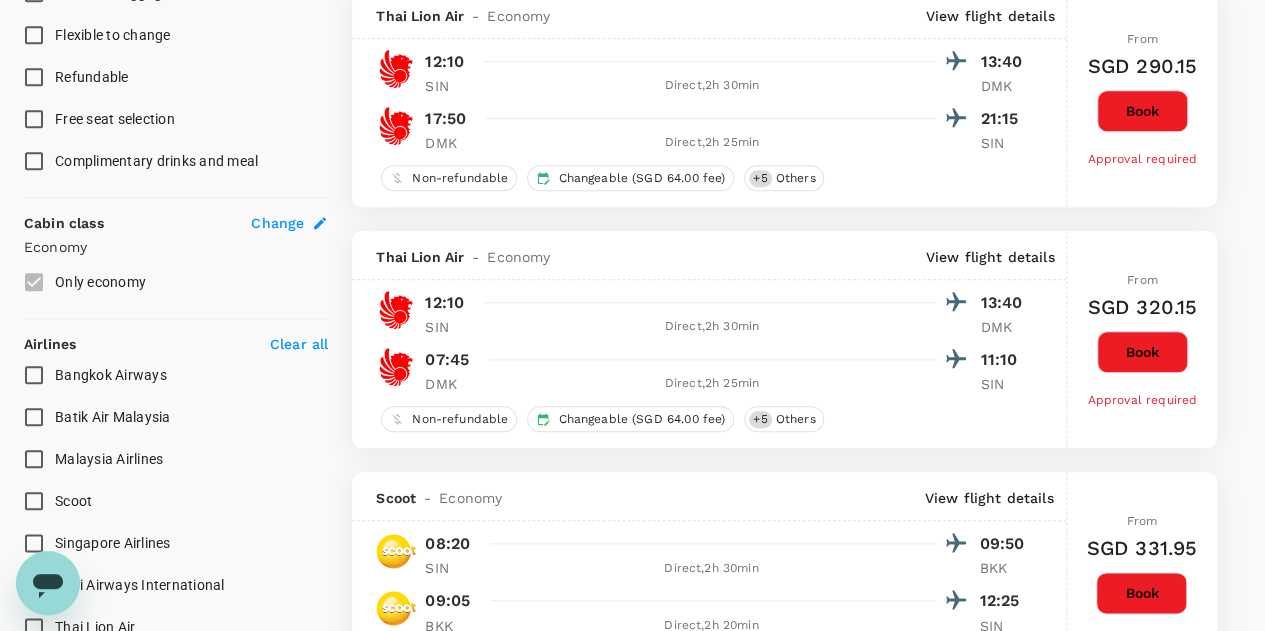 scroll, scrollTop: 1200, scrollLeft: 0, axis: vertical 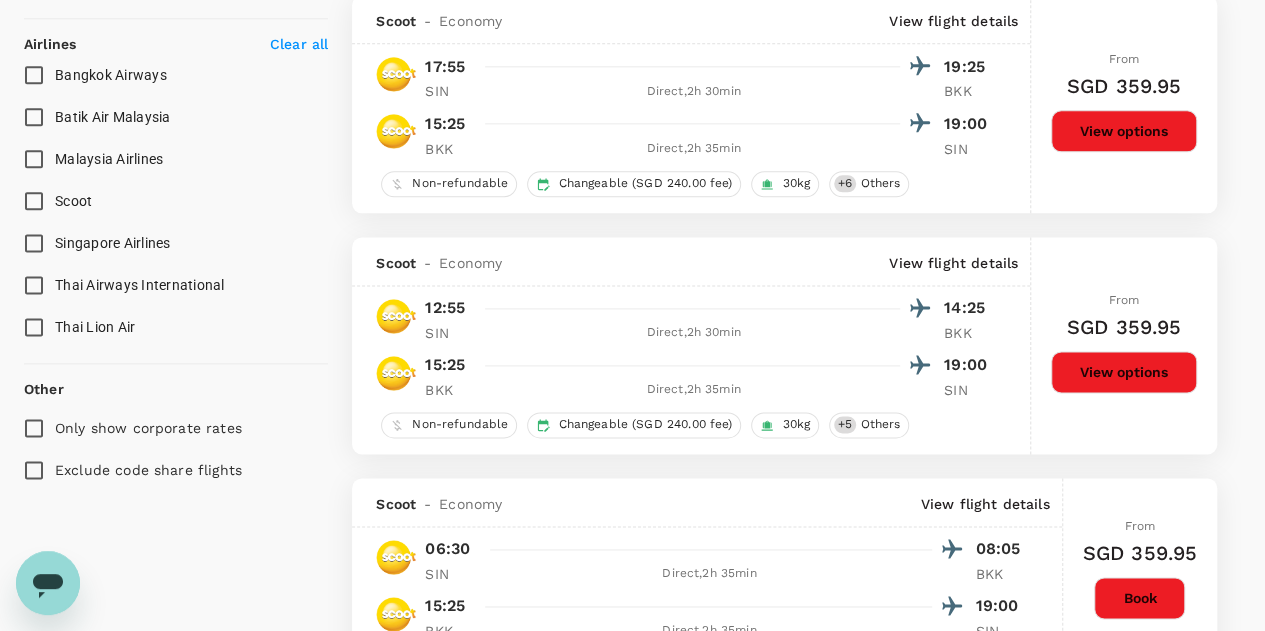 click on "Singapore Airlines" at bounding box center (34, 243) 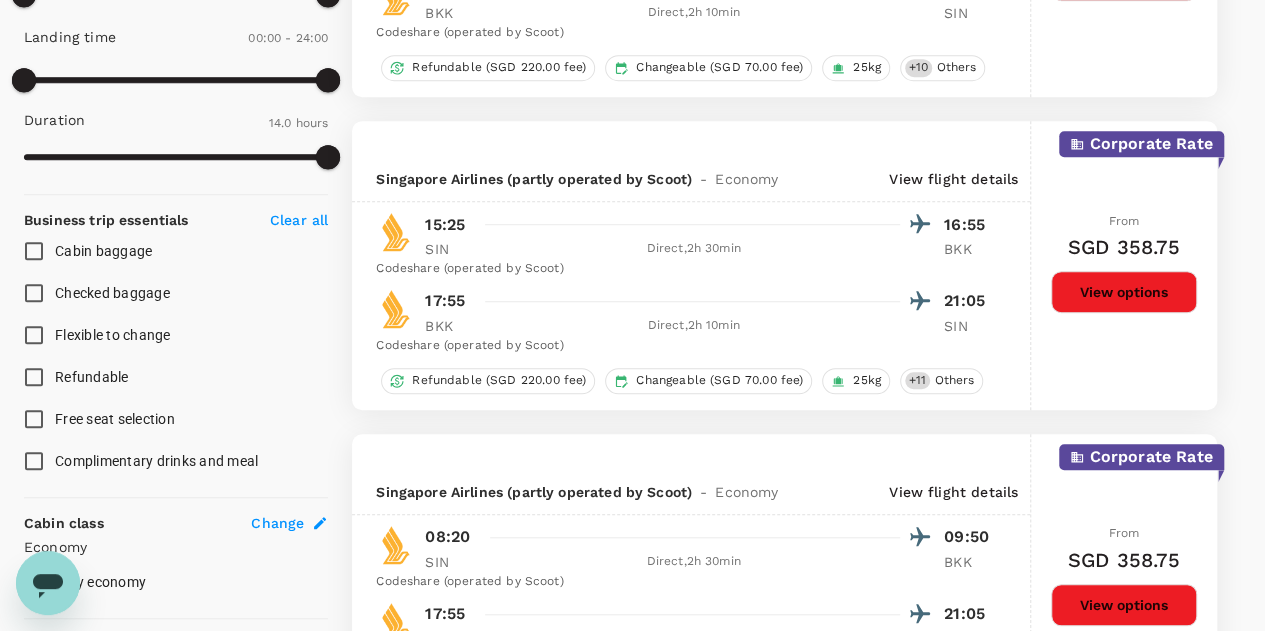 scroll, scrollTop: 0, scrollLeft: 0, axis: both 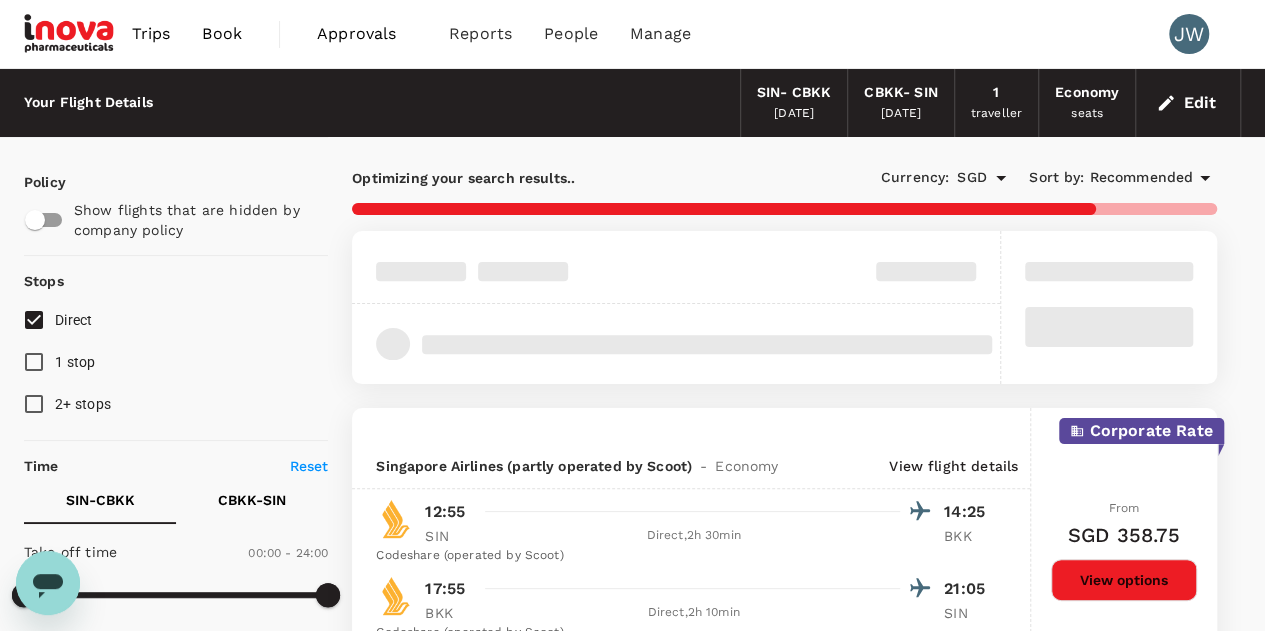 click on "Recommended" at bounding box center [1141, 178] 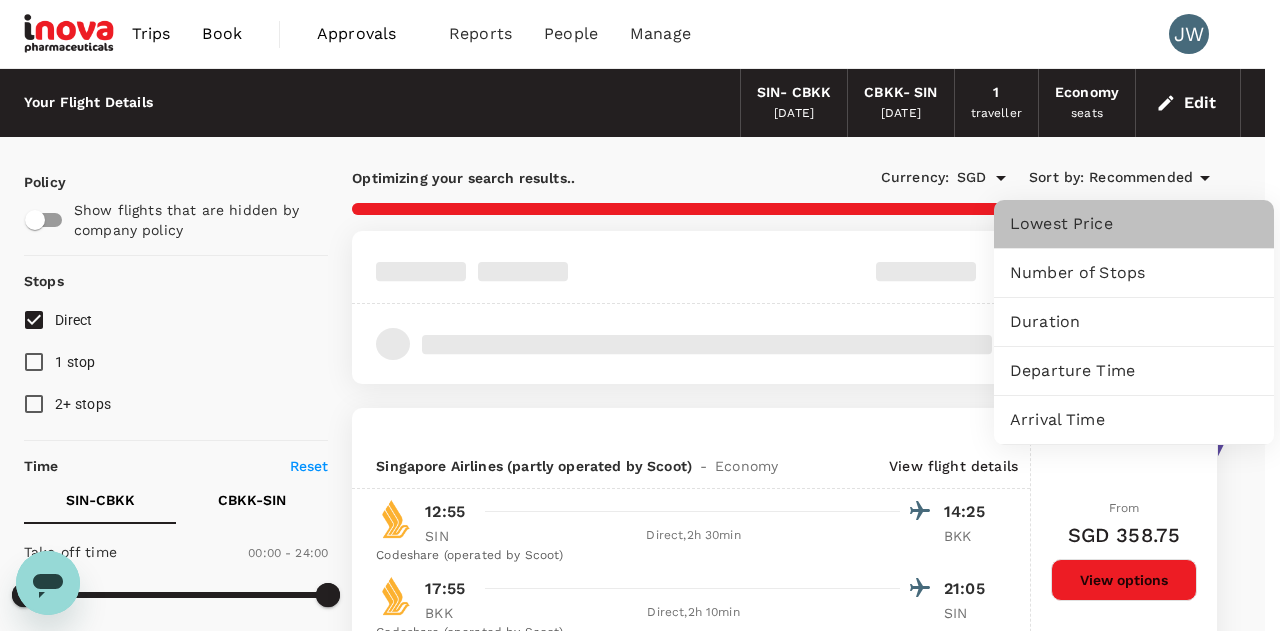 click on "Lowest Price" at bounding box center [1134, 224] 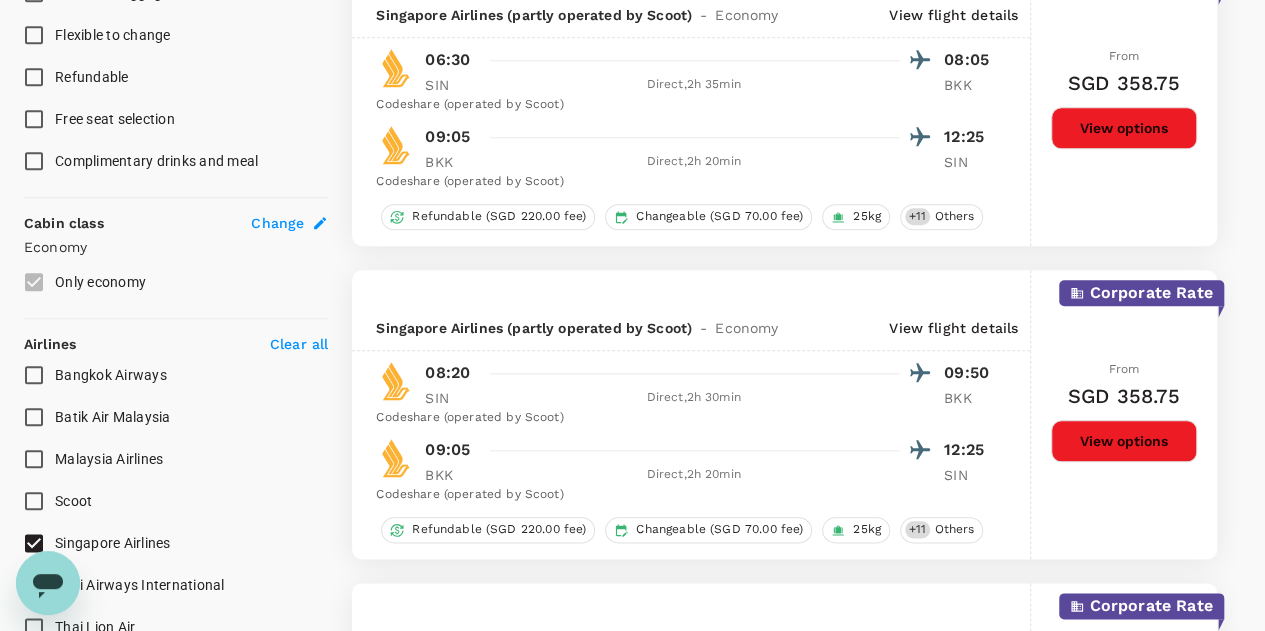 scroll, scrollTop: 1200, scrollLeft: 0, axis: vertical 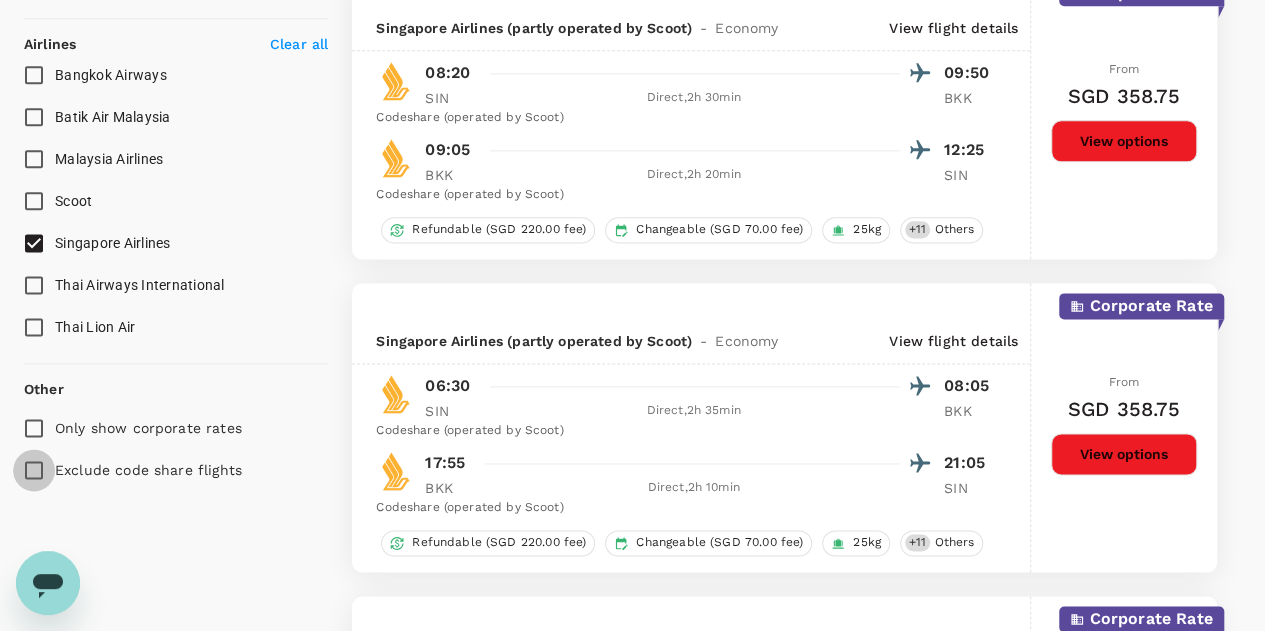 click on "Exclude code share flights" at bounding box center (34, 470) 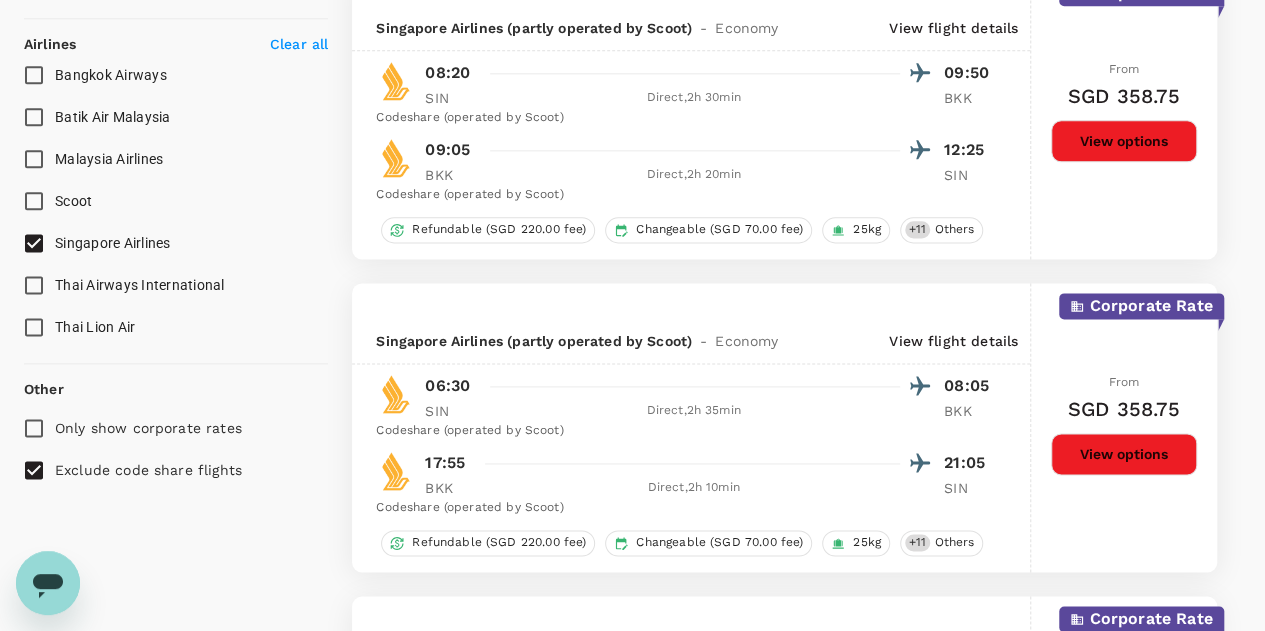 type on "1310" 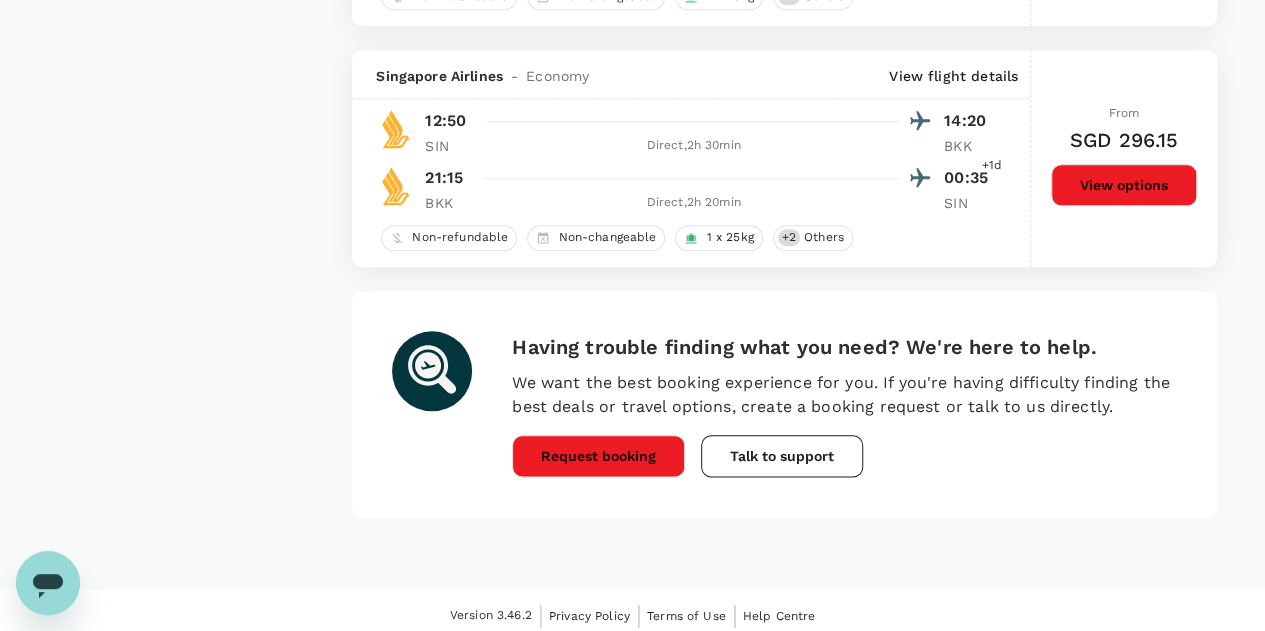 scroll, scrollTop: 4764, scrollLeft: 0, axis: vertical 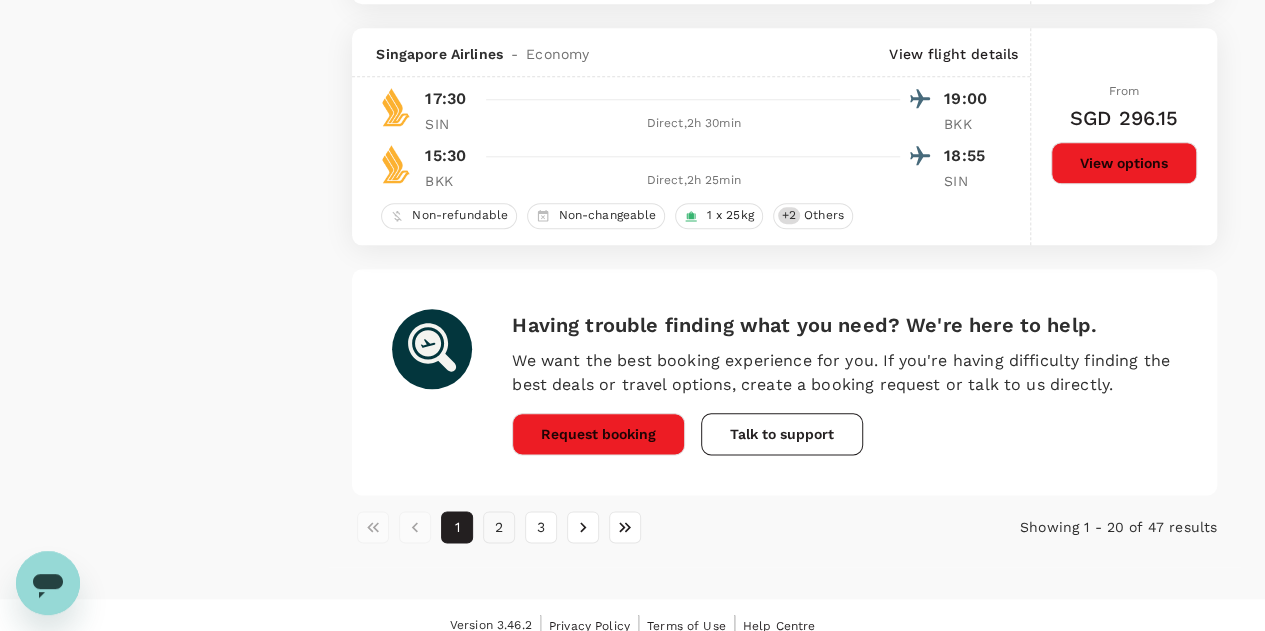 click on "2" at bounding box center (499, 527) 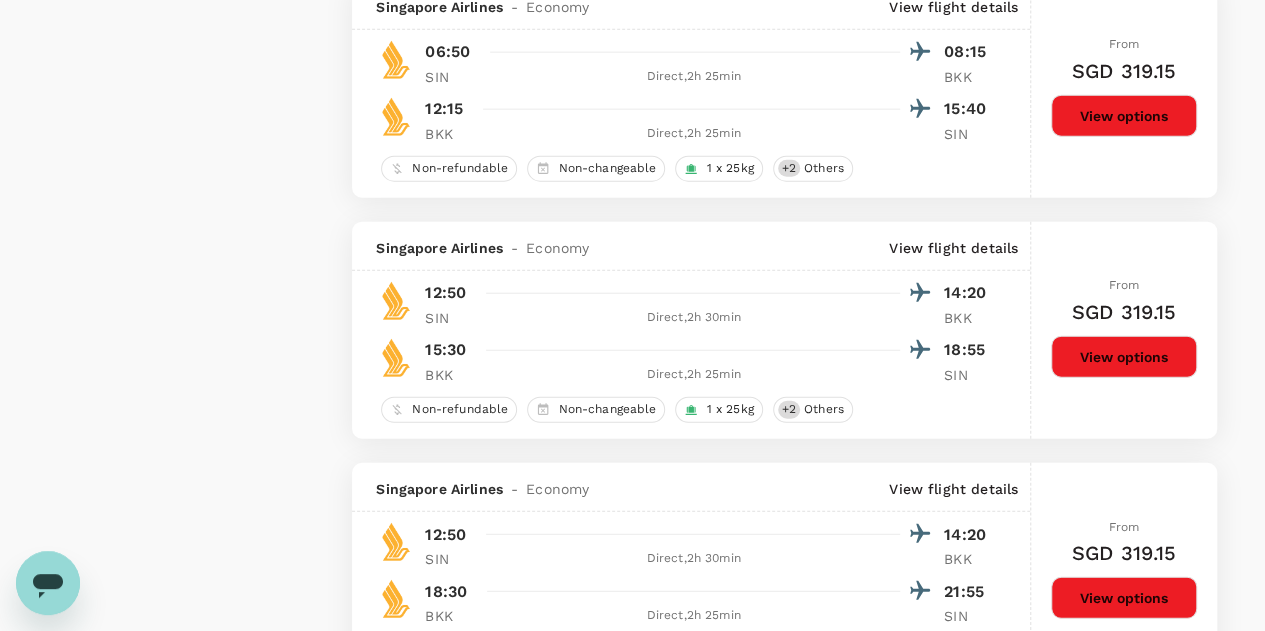 scroll, scrollTop: 2700, scrollLeft: 0, axis: vertical 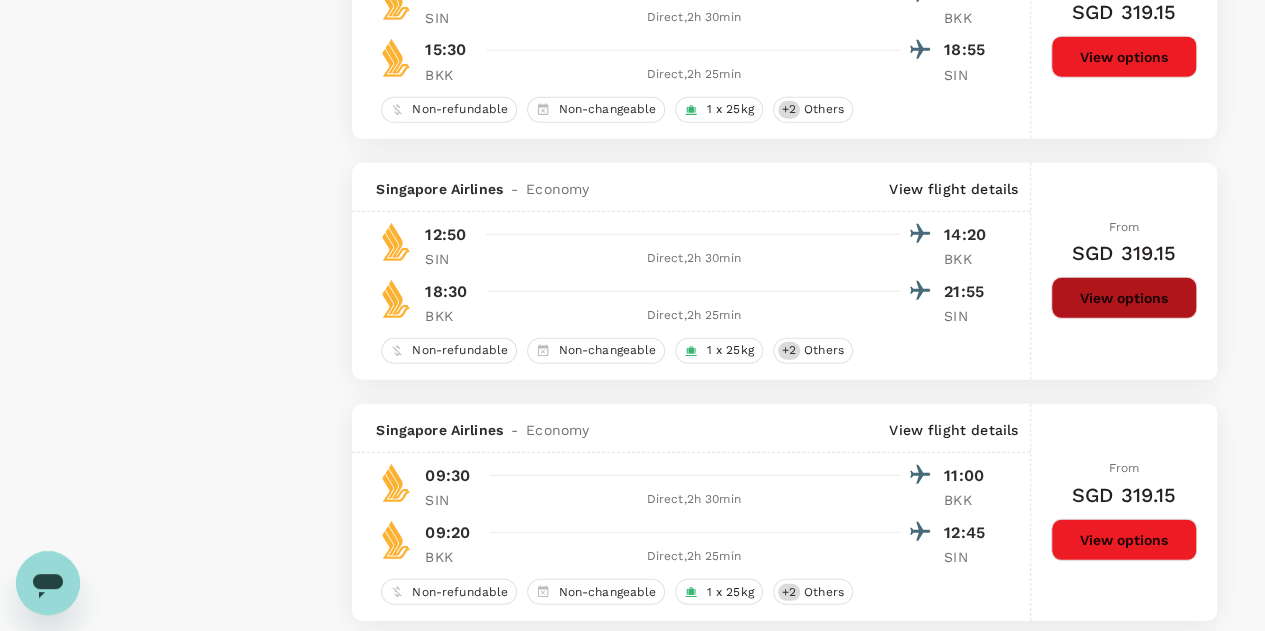 click on "View options" at bounding box center [1124, 298] 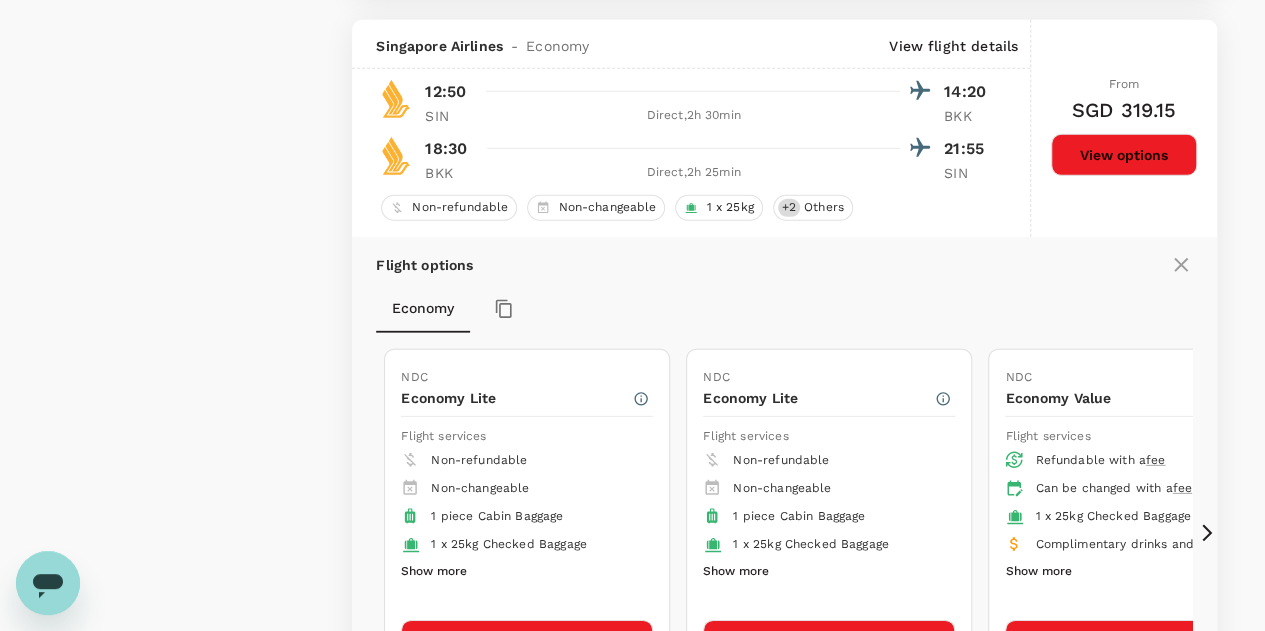 scroll, scrollTop: 2858, scrollLeft: 0, axis: vertical 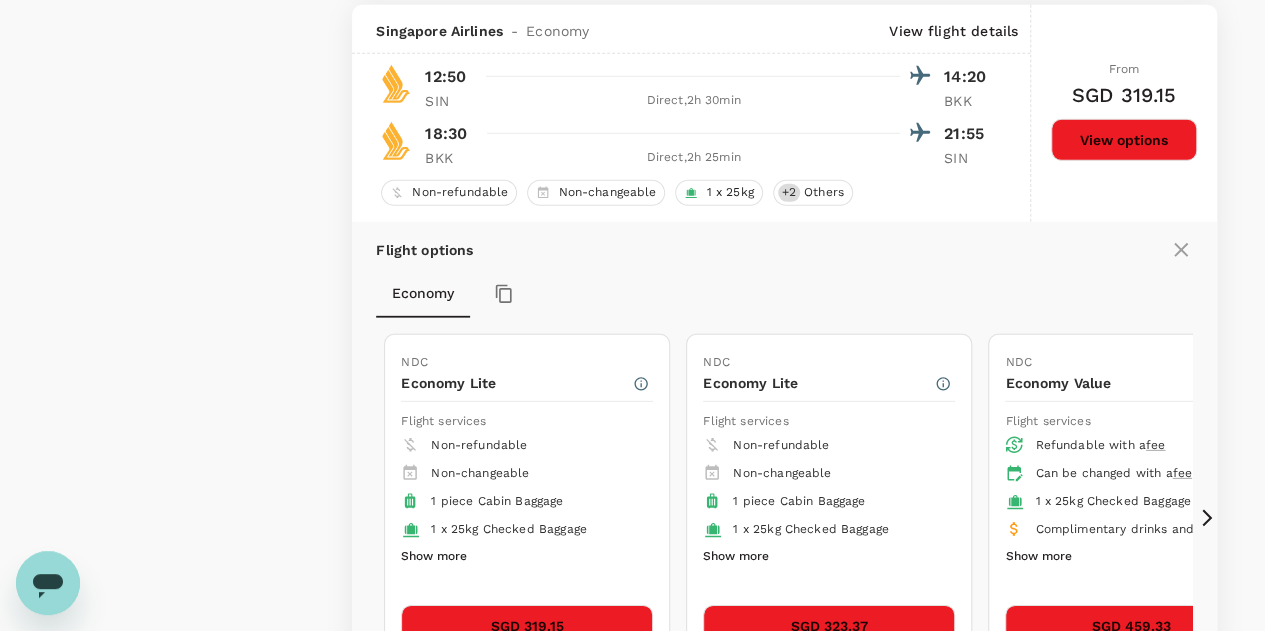 click 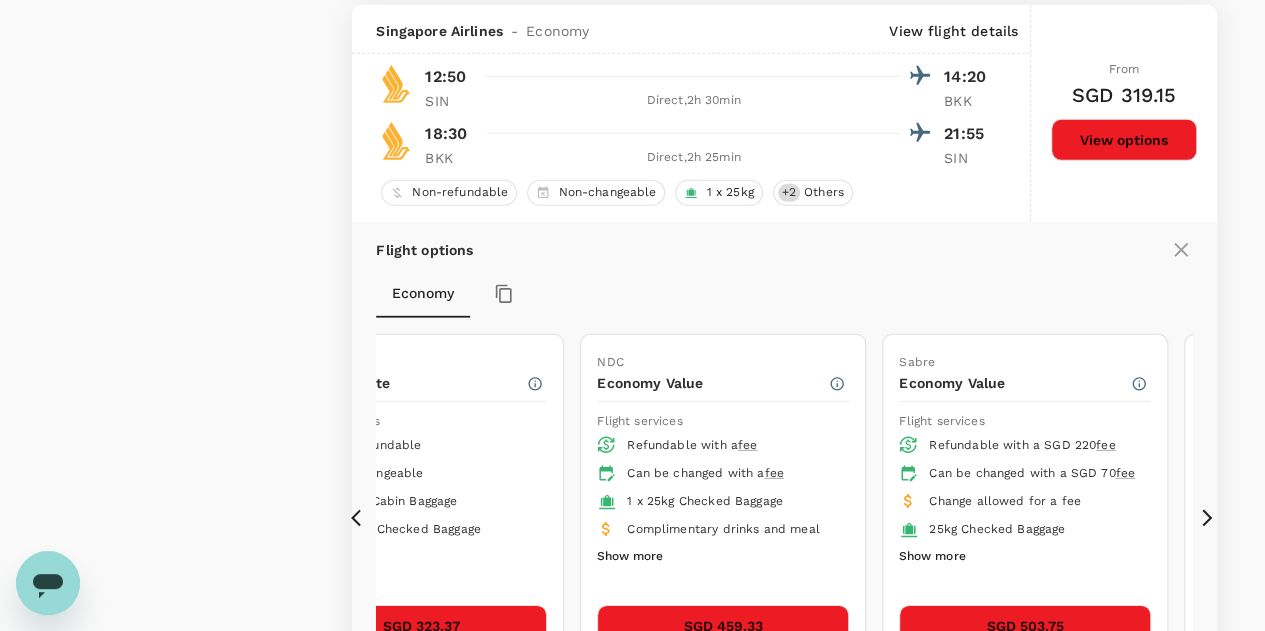 click 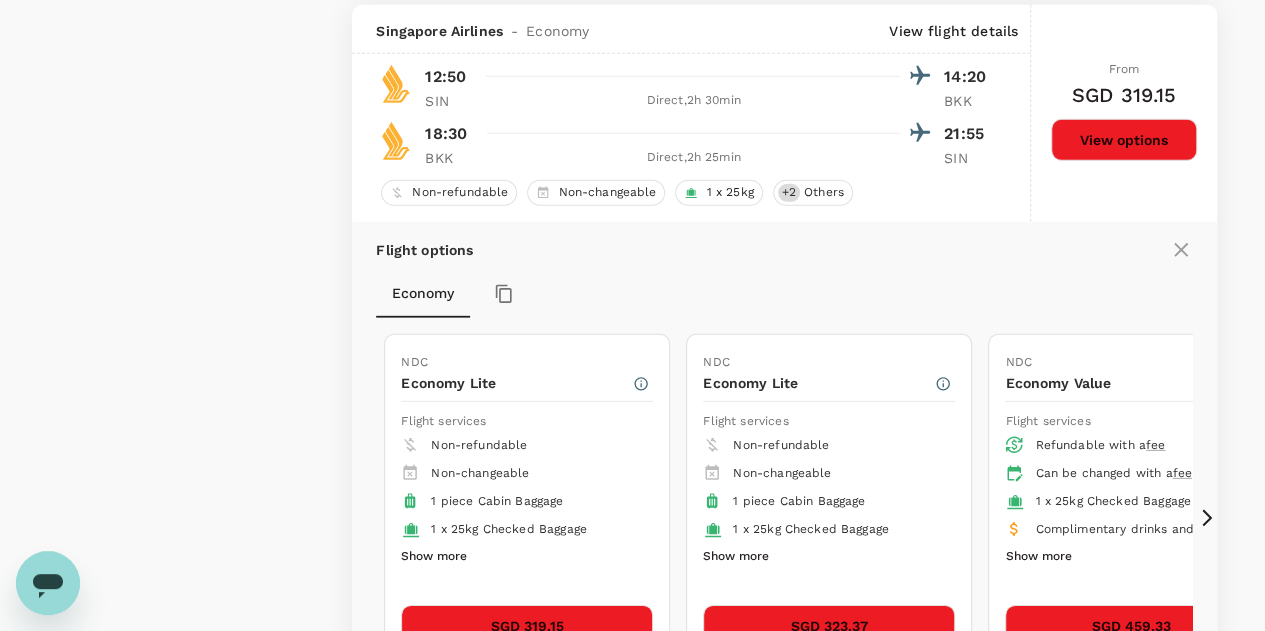 click 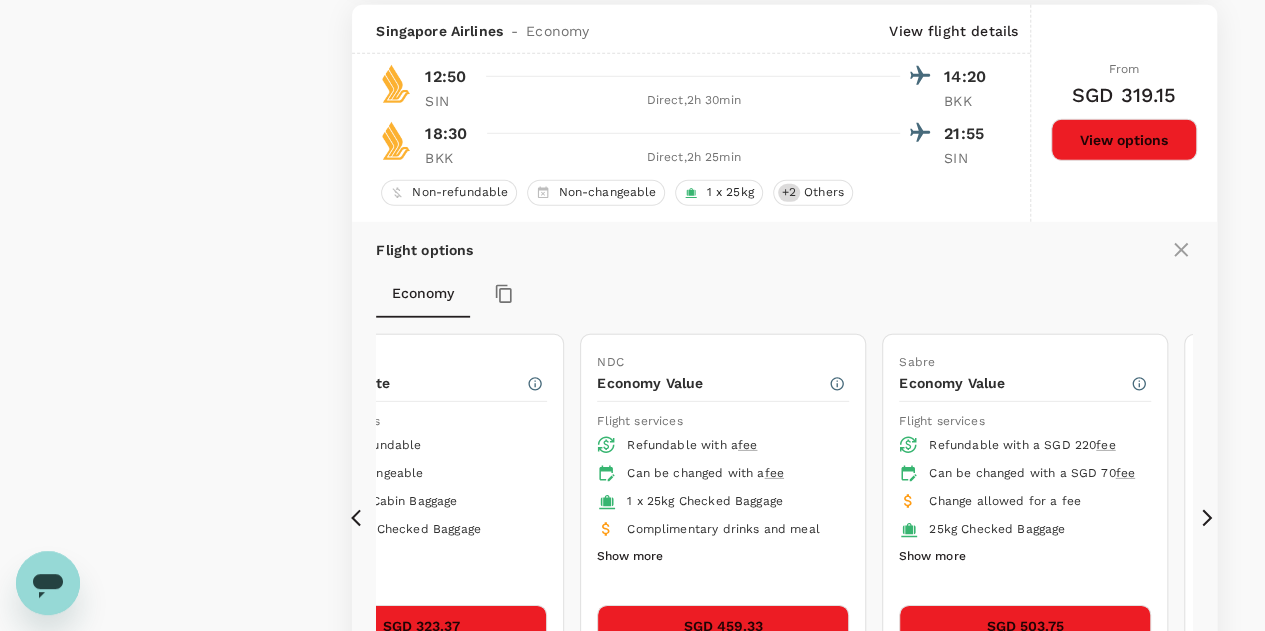 scroll, scrollTop: 3158, scrollLeft: 0, axis: vertical 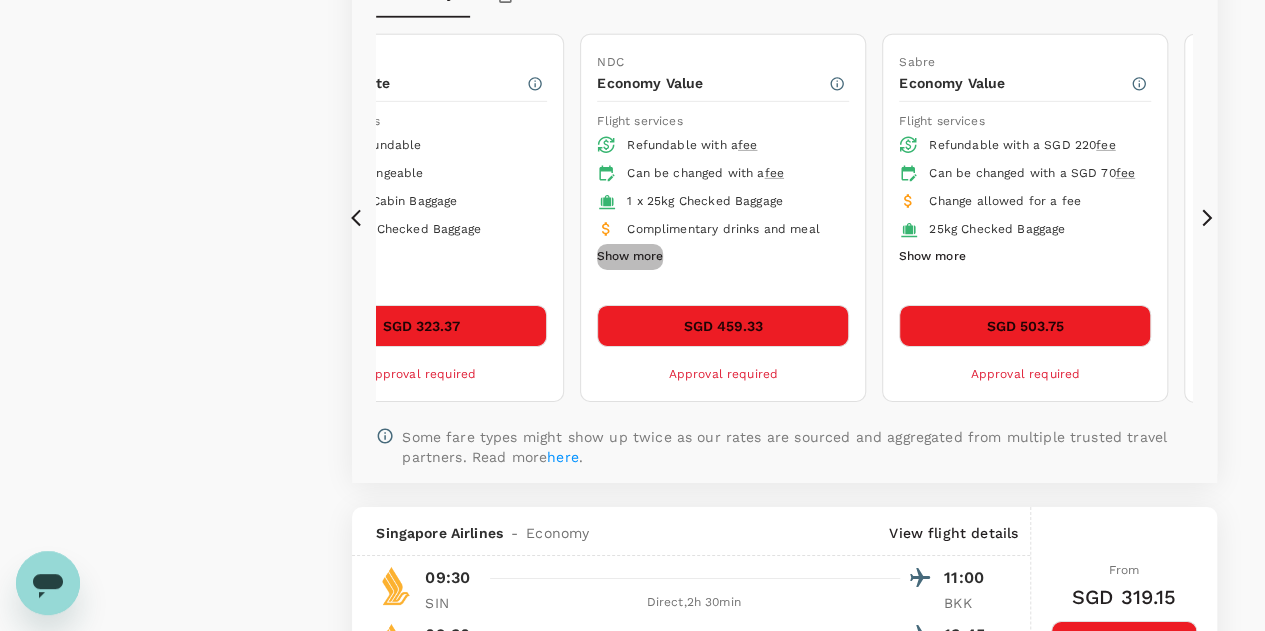 click on "Show more" at bounding box center (630, 257) 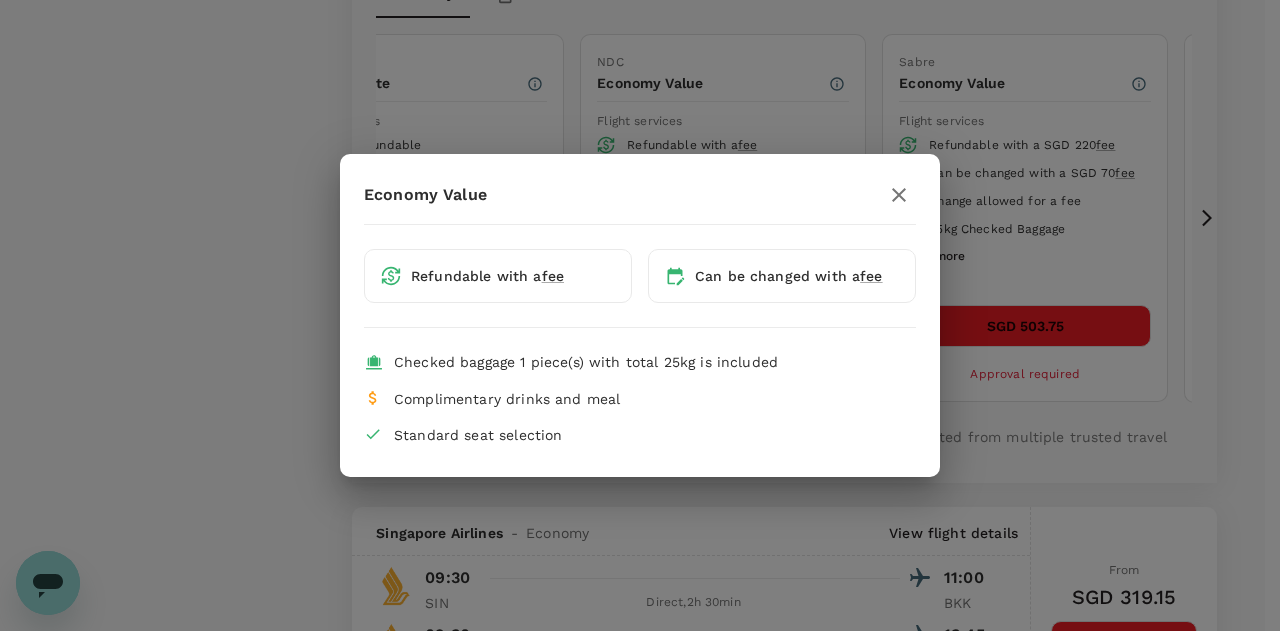 click on "fee" at bounding box center (871, 276) 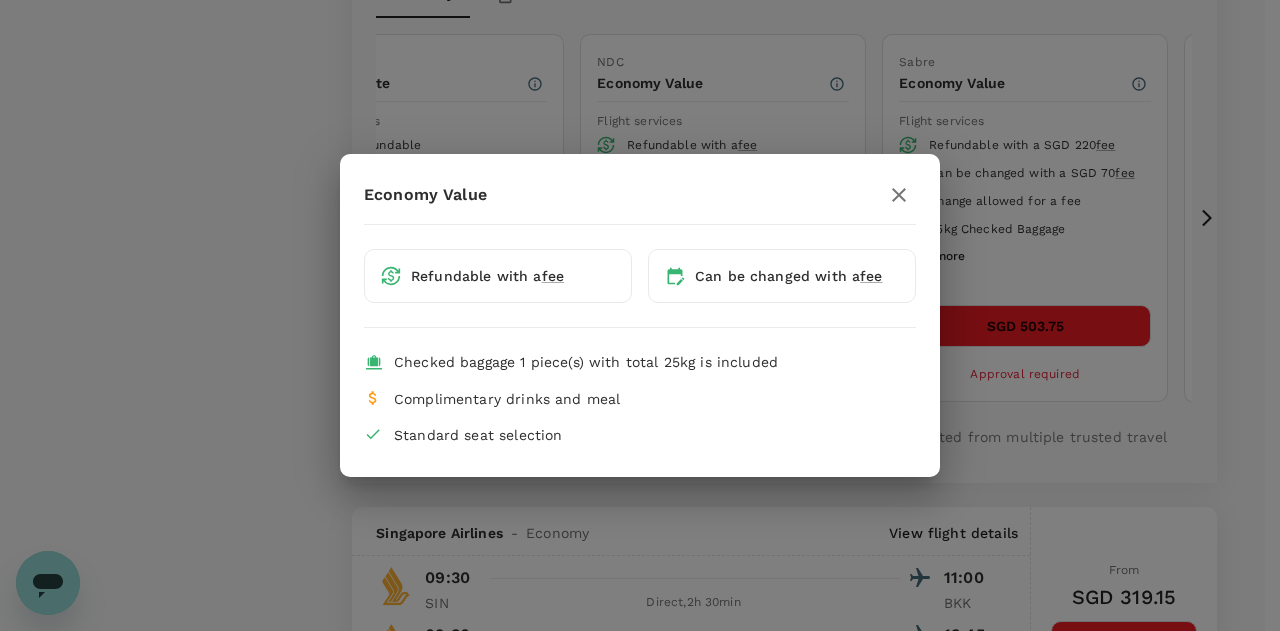 click 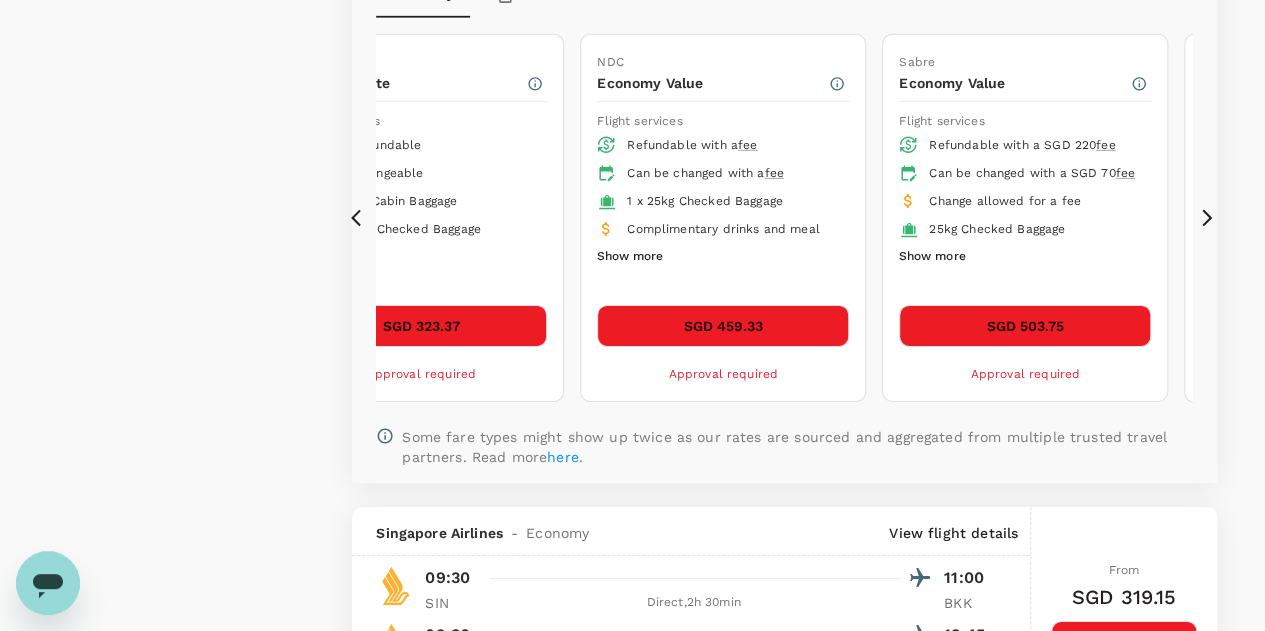 click on "SGD 459.33" at bounding box center (723, 326) 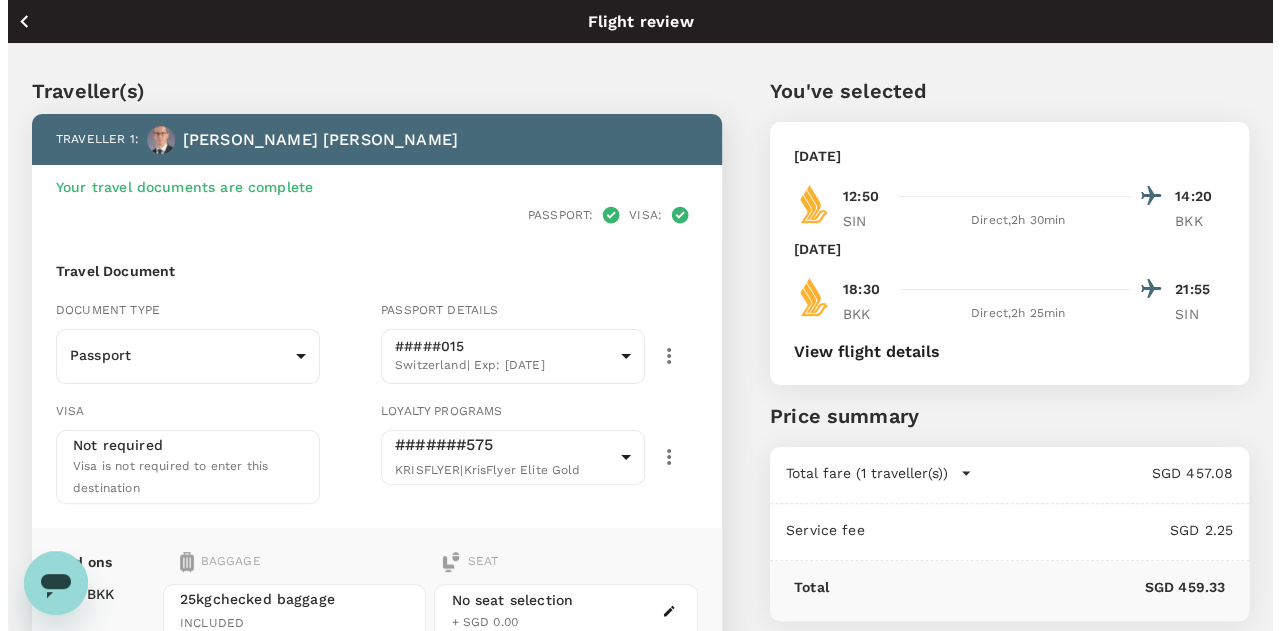 scroll, scrollTop: 300, scrollLeft: 0, axis: vertical 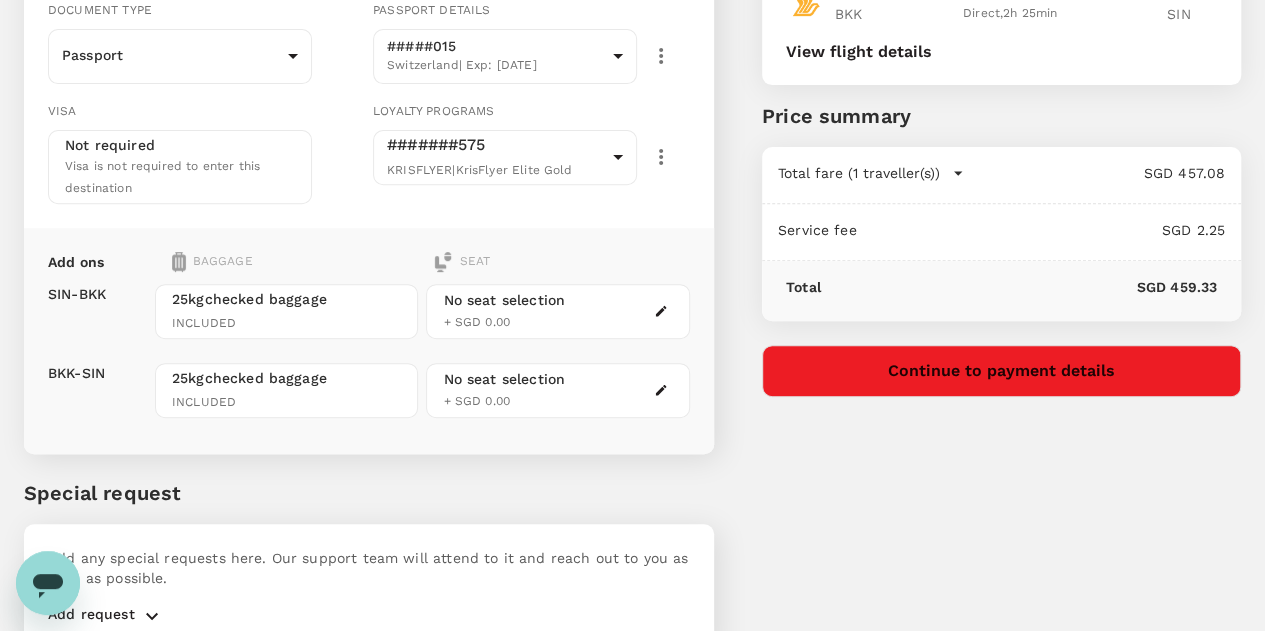 click 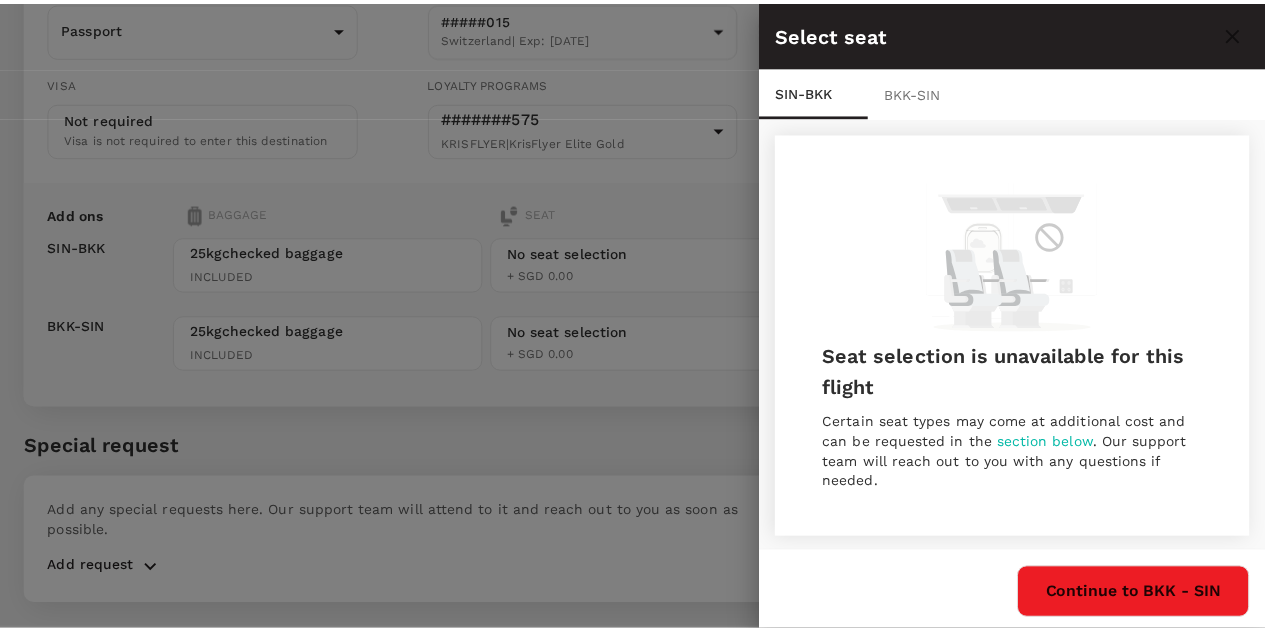 scroll, scrollTop: 2, scrollLeft: 0, axis: vertical 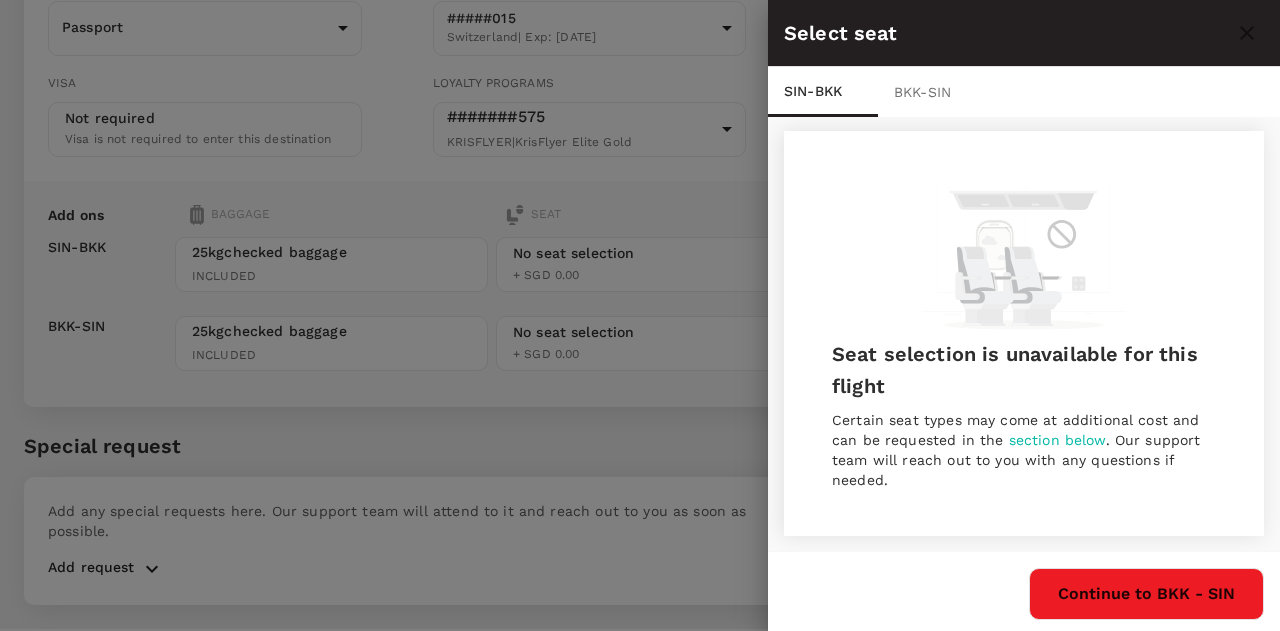 click at bounding box center [640, 315] 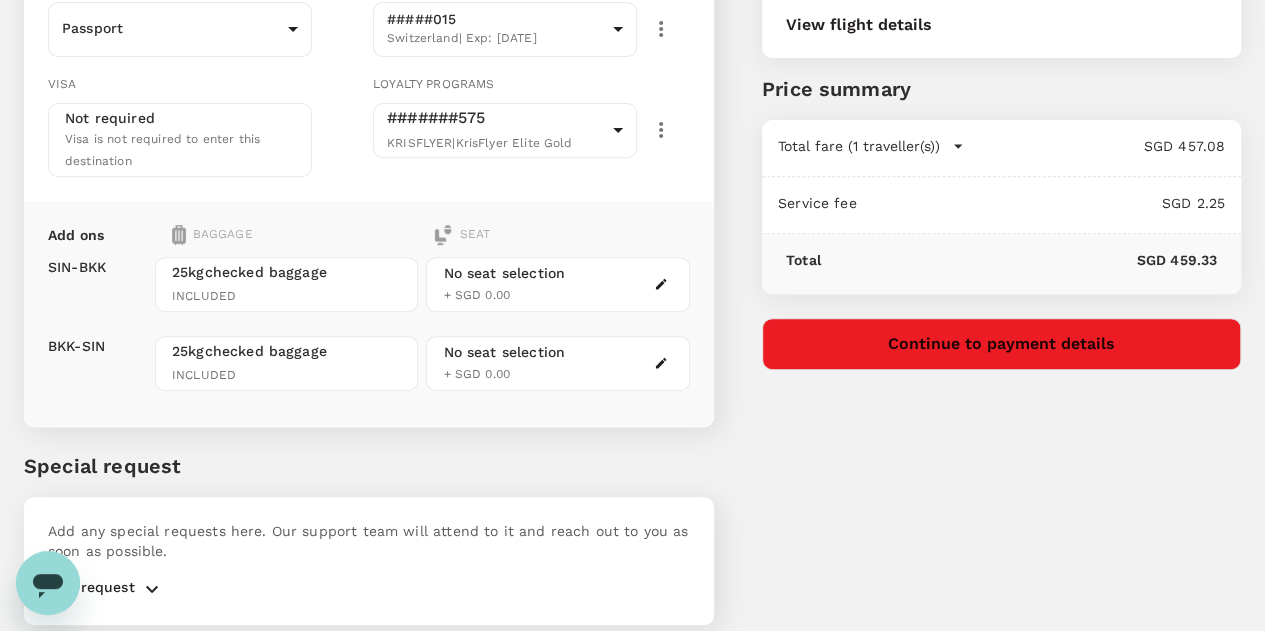 scroll, scrollTop: 27, scrollLeft: 0, axis: vertical 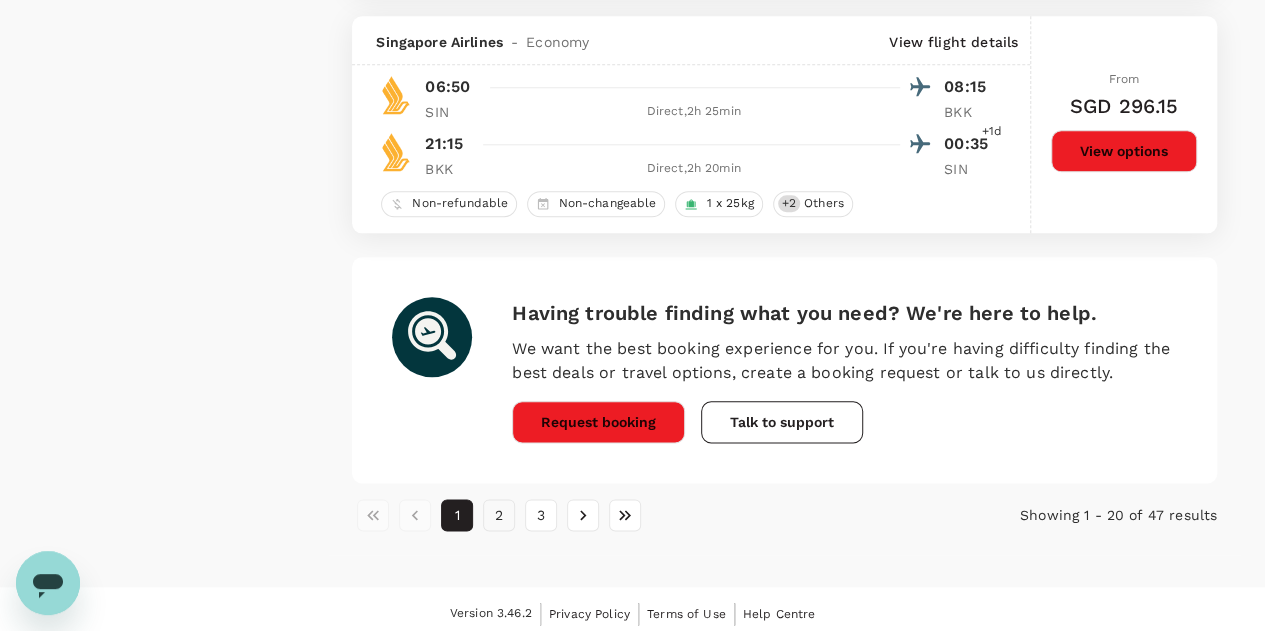 click on "2" at bounding box center (499, 515) 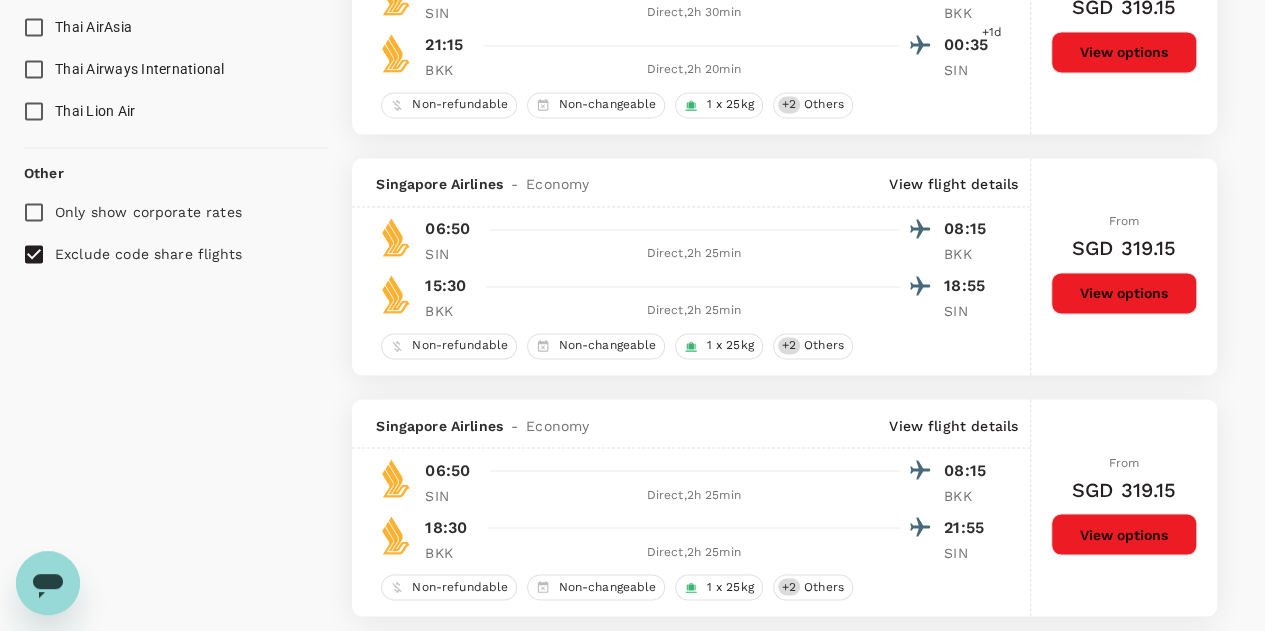 scroll, scrollTop: 1800, scrollLeft: 0, axis: vertical 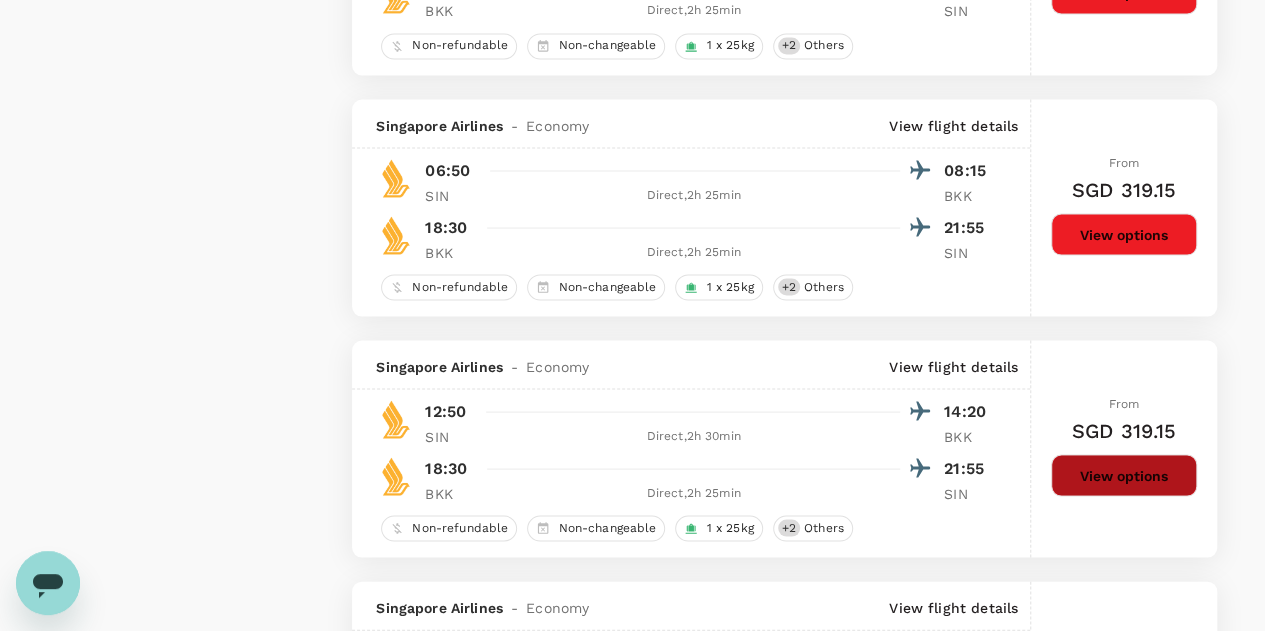click on "View options" at bounding box center [1124, 475] 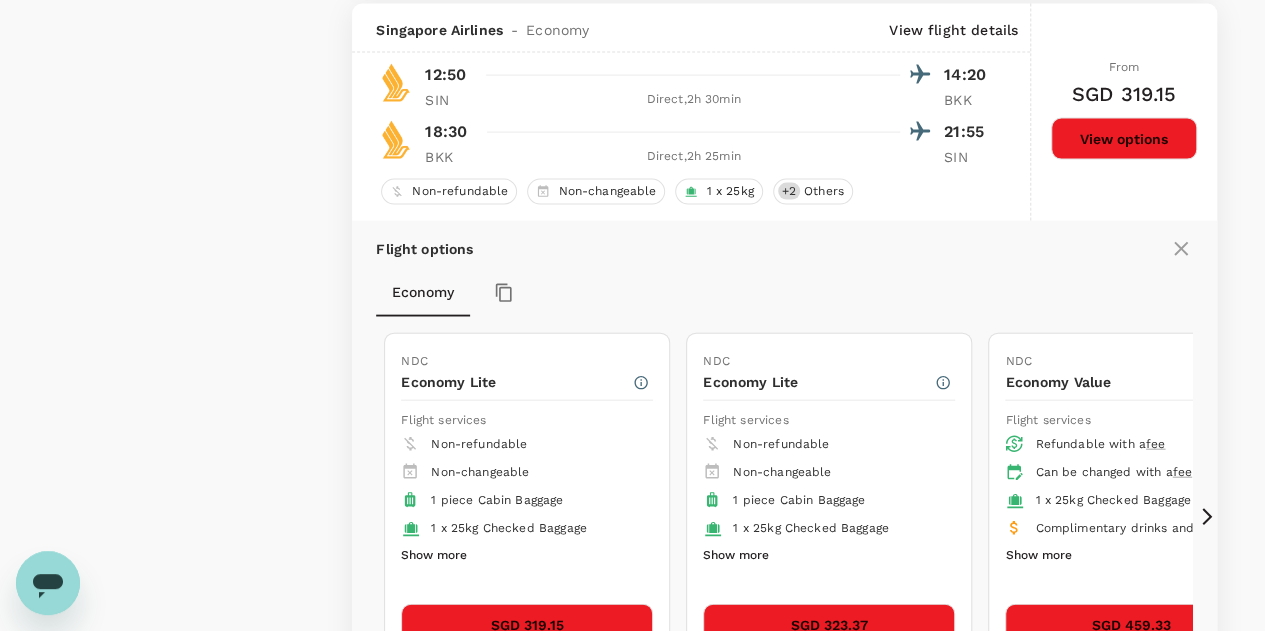 scroll, scrollTop: 2436, scrollLeft: 0, axis: vertical 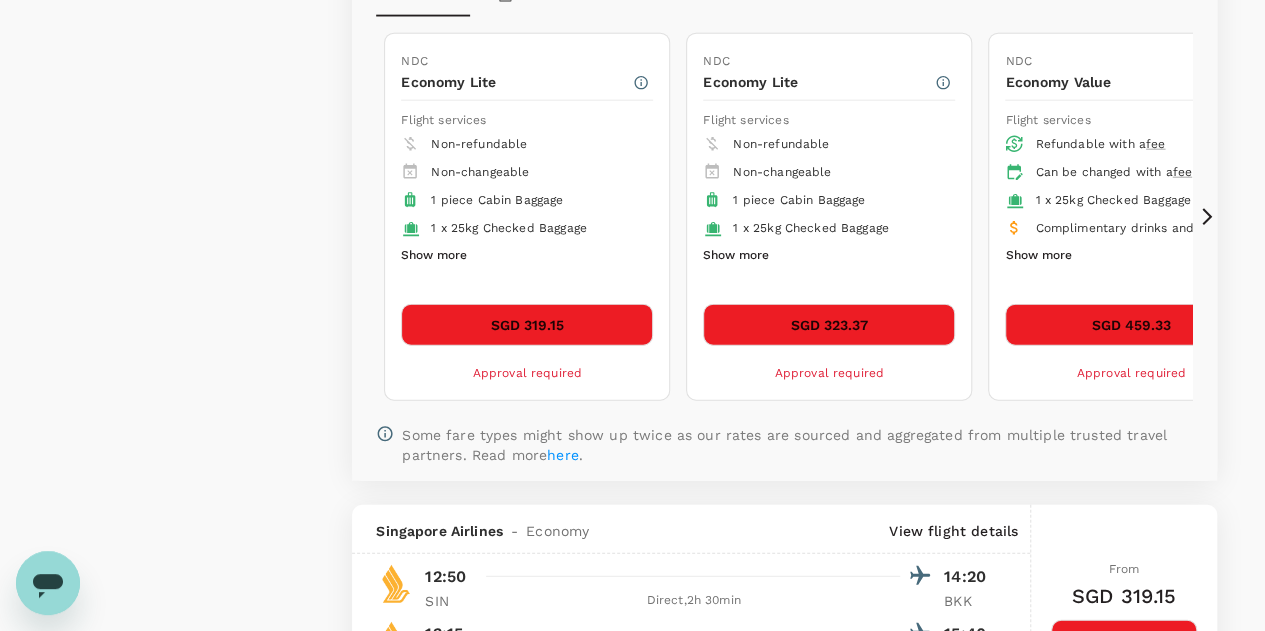 click 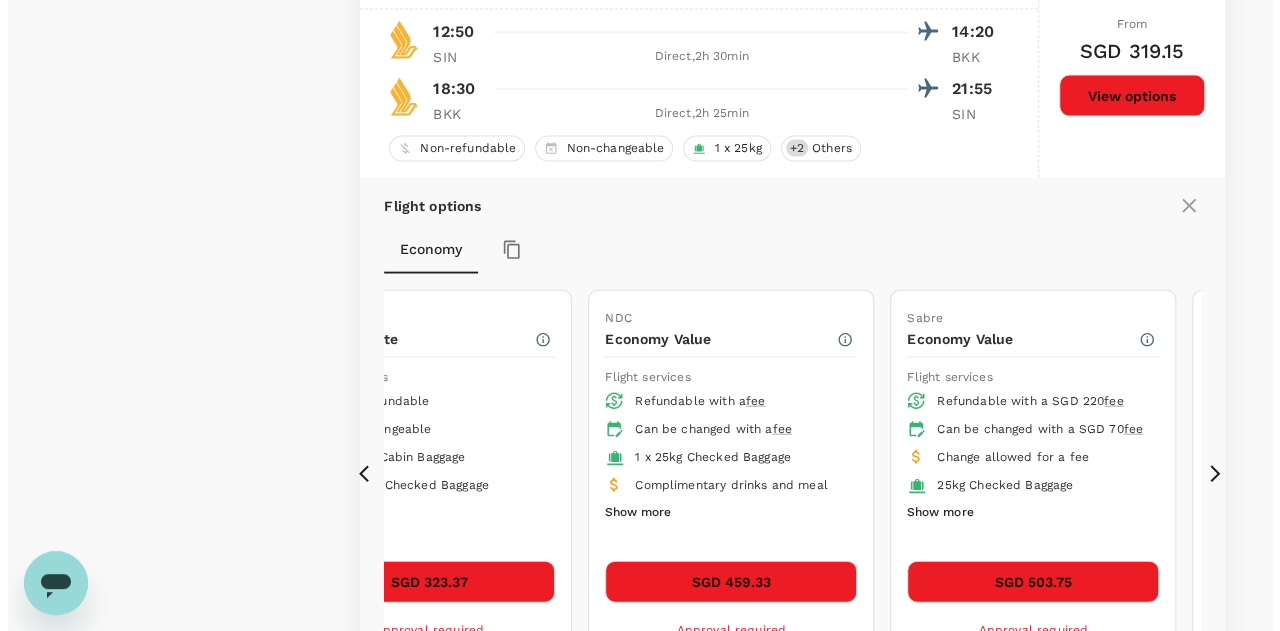 scroll, scrollTop: 2159, scrollLeft: 0, axis: vertical 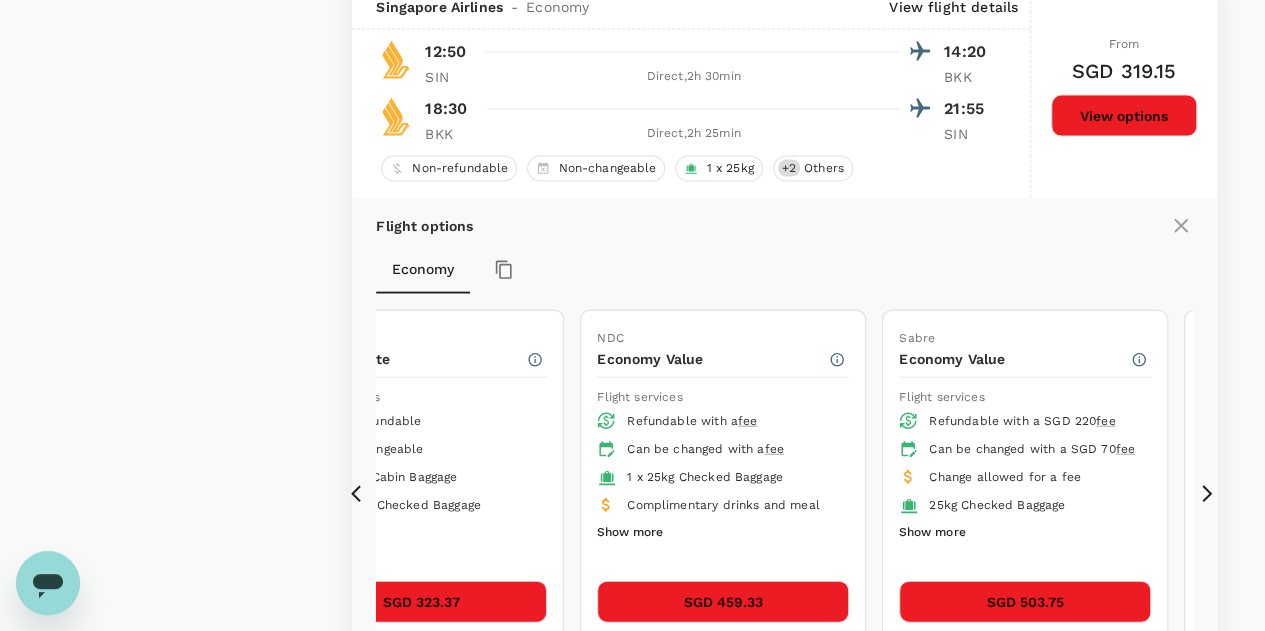 click on "Show more" at bounding box center [932, 533] 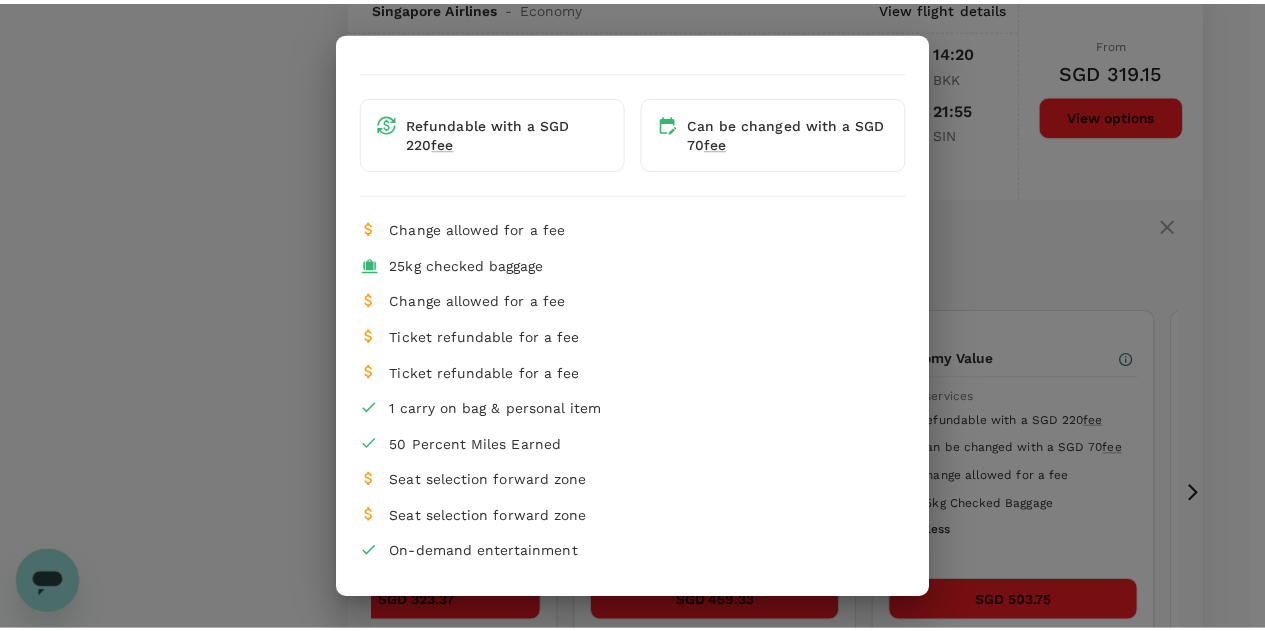 scroll, scrollTop: 0, scrollLeft: 0, axis: both 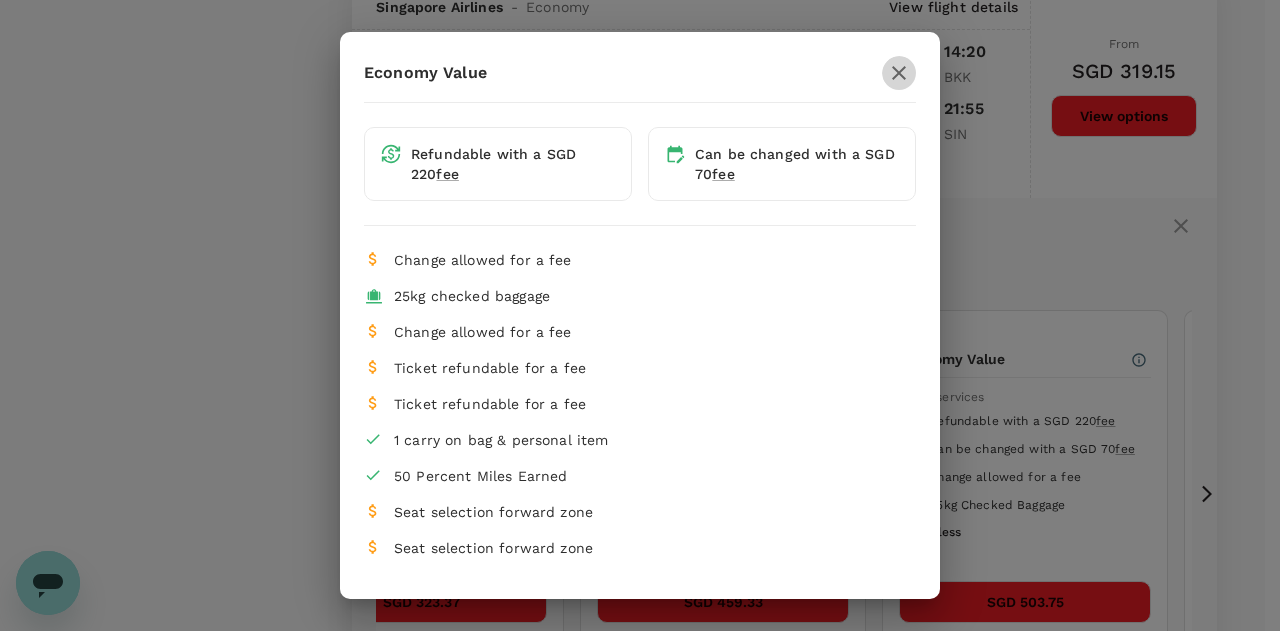 click 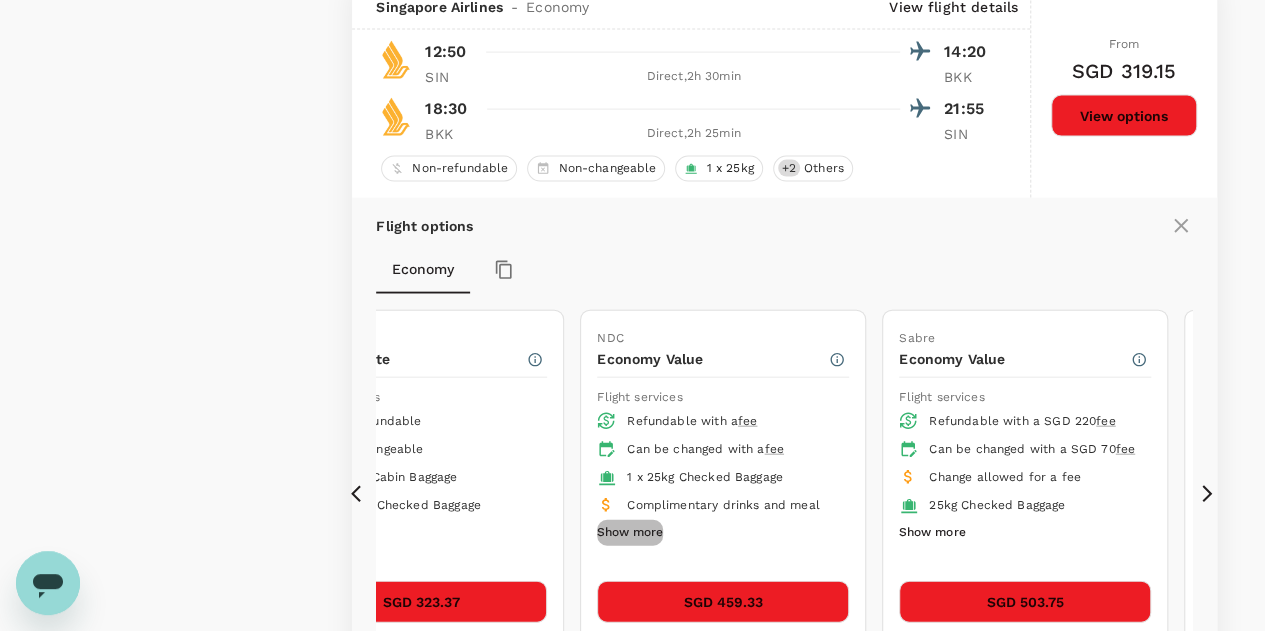 click on "Show more" at bounding box center (630, 533) 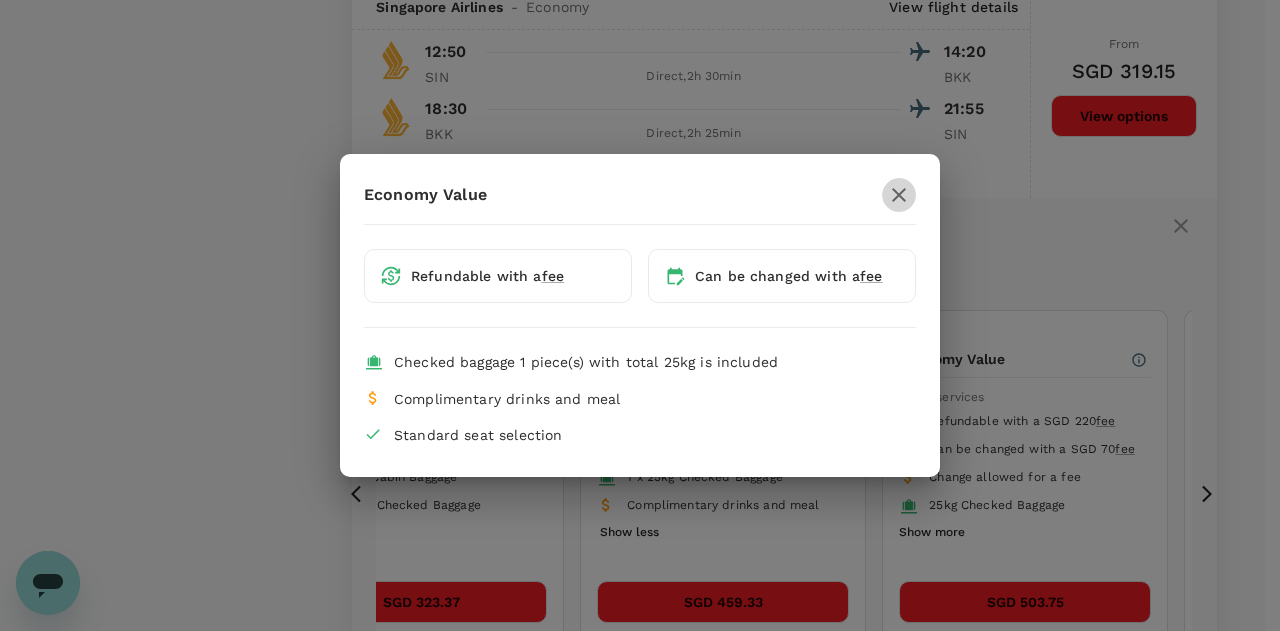 click at bounding box center (899, 195) 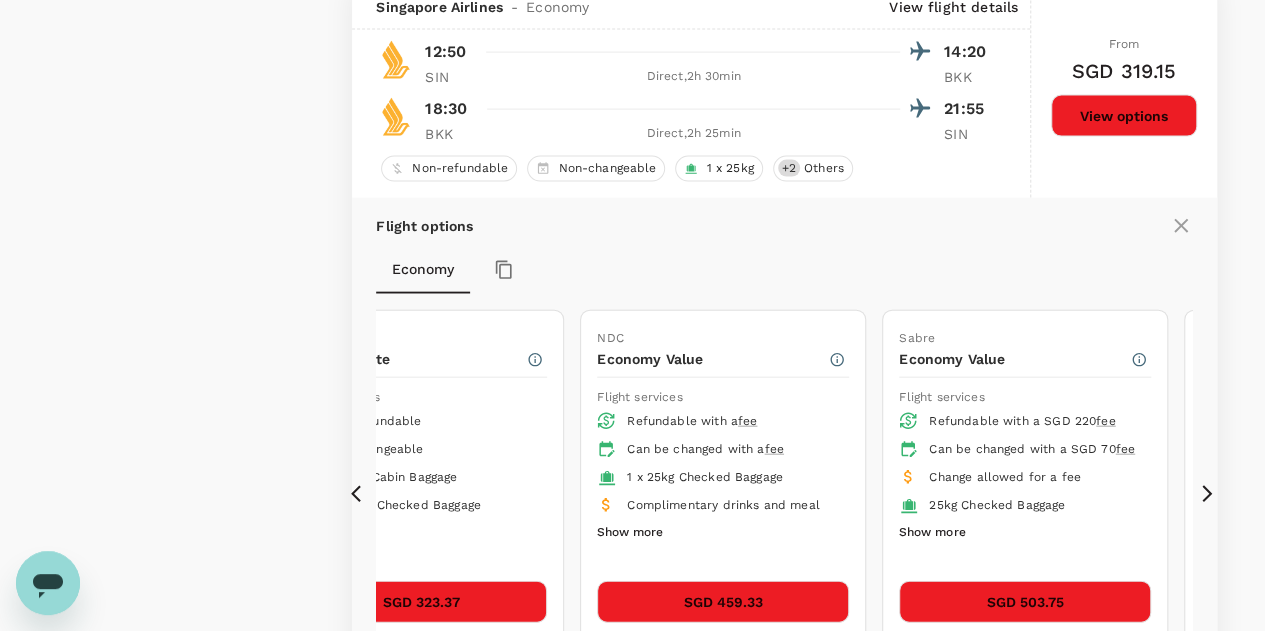 click on "SGD 503.75" at bounding box center [1025, 602] 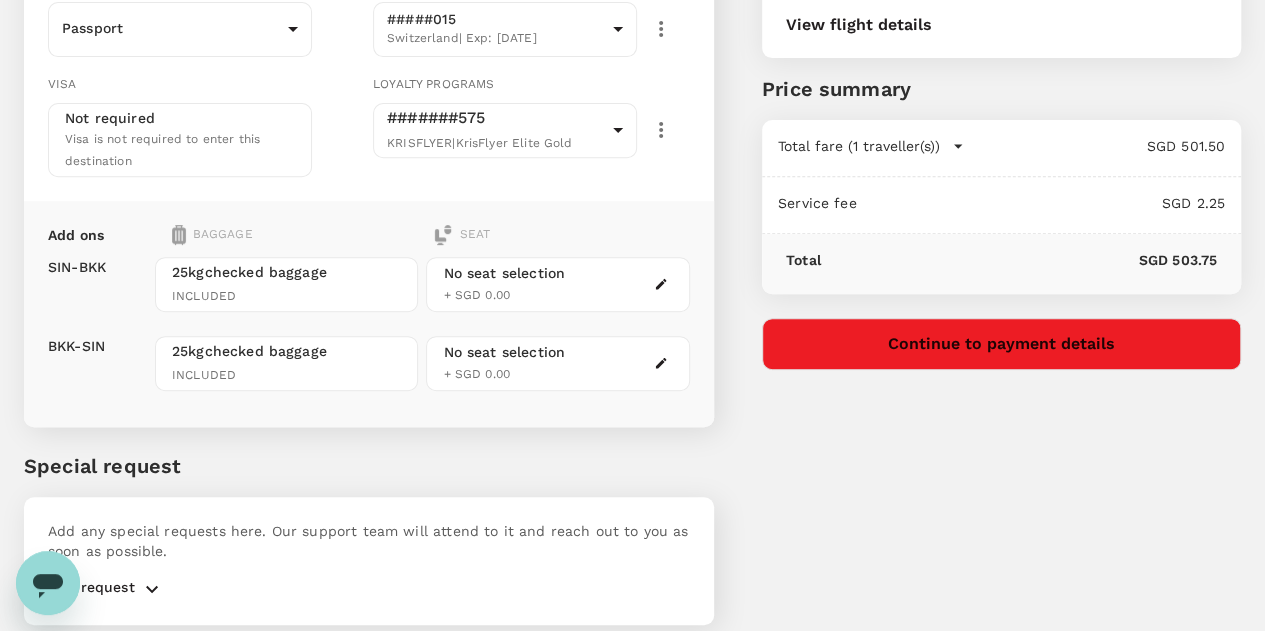 scroll, scrollTop: 0, scrollLeft: 0, axis: both 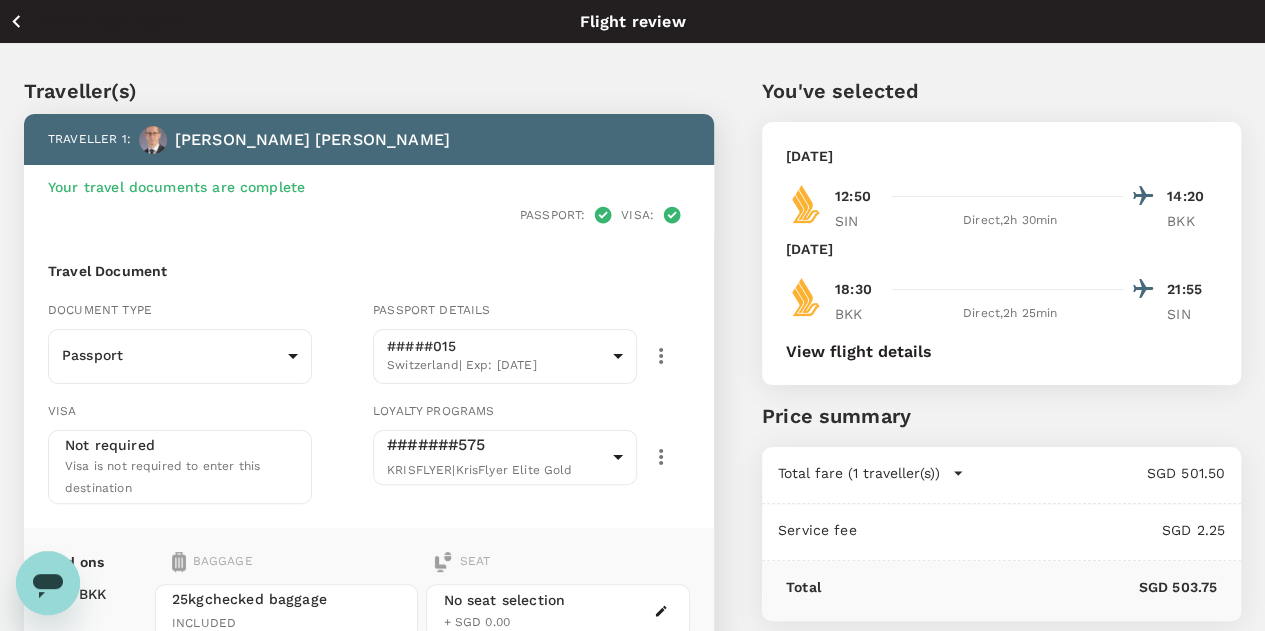 click 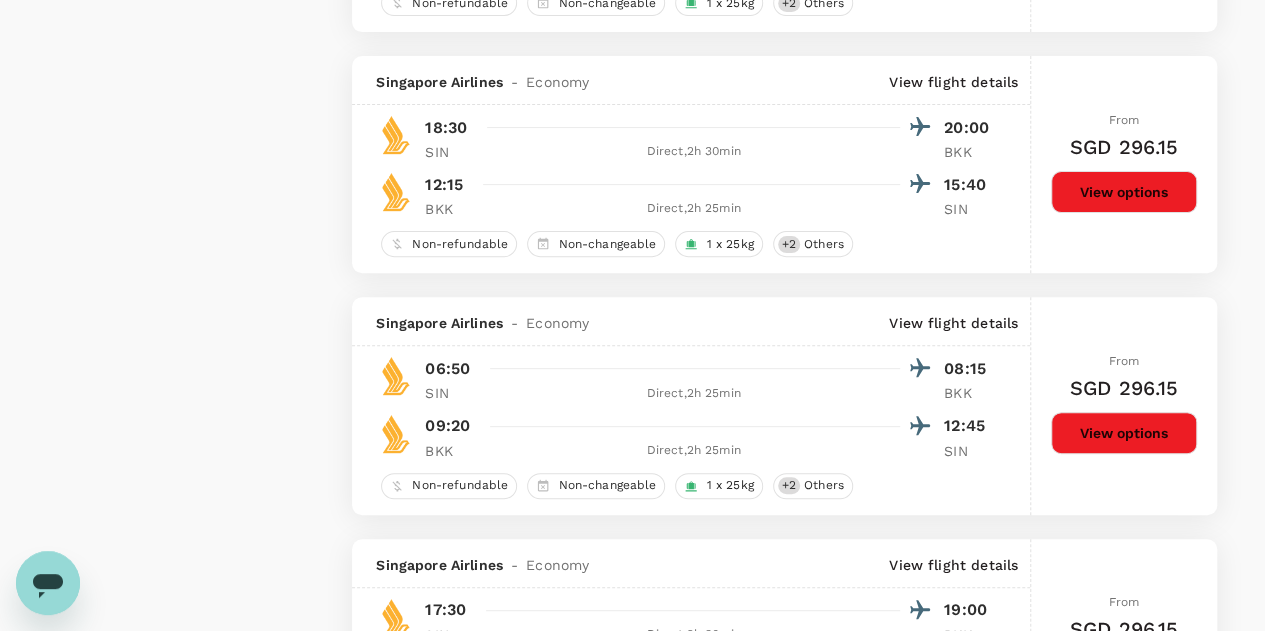 scroll, scrollTop: 4776, scrollLeft: 0, axis: vertical 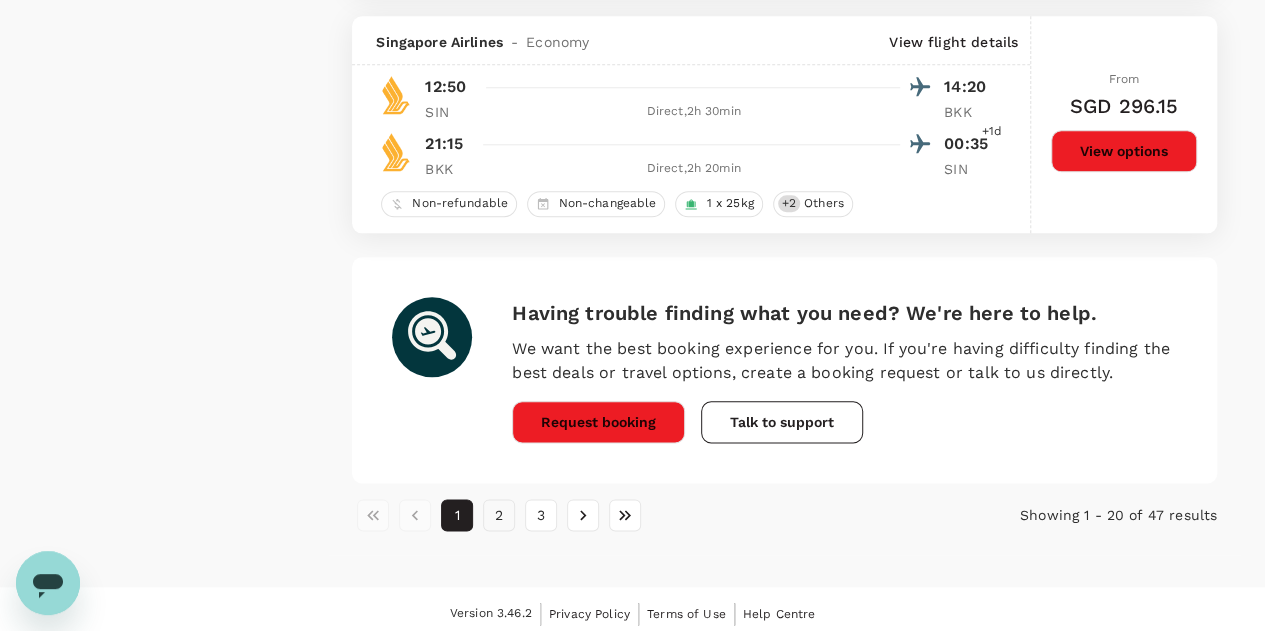 click on "2" at bounding box center (499, 515) 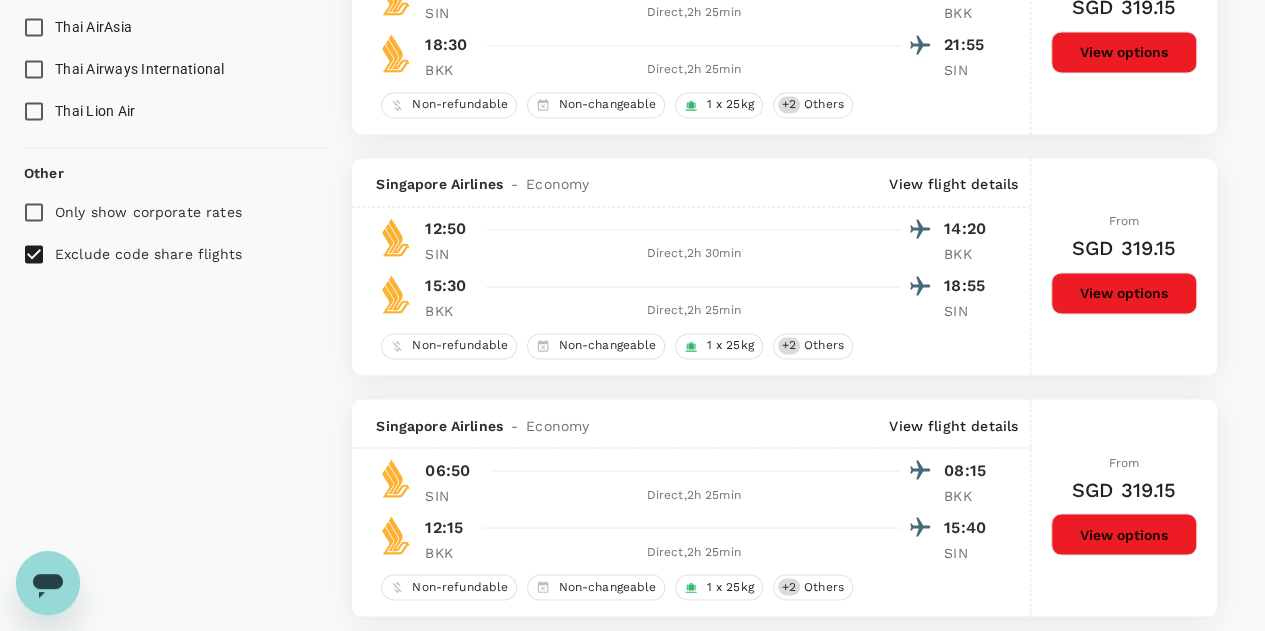 scroll, scrollTop: 1800, scrollLeft: 0, axis: vertical 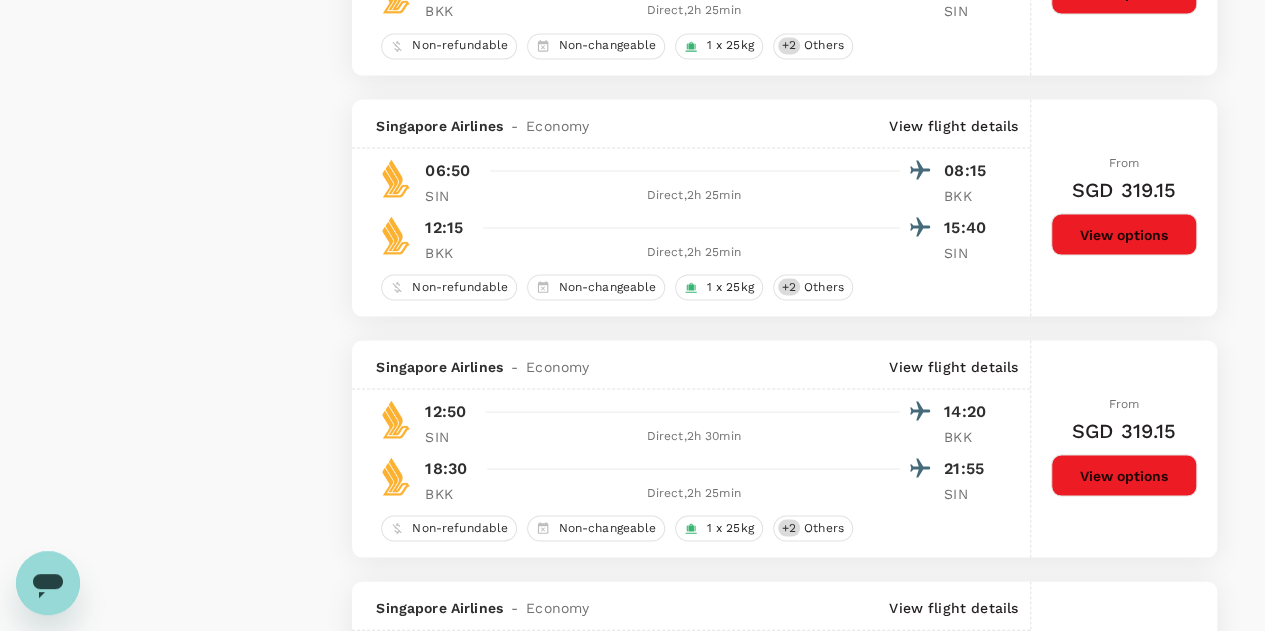 click on "View options" at bounding box center [1124, 475] 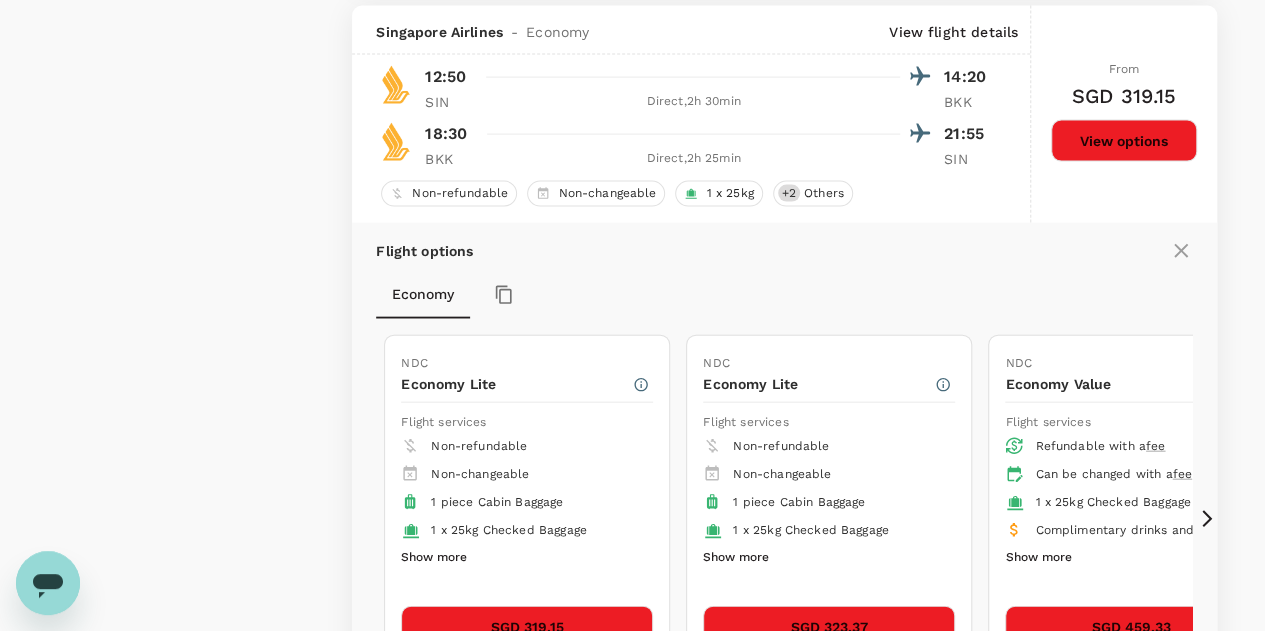 scroll, scrollTop: 2136, scrollLeft: 0, axis: vertical 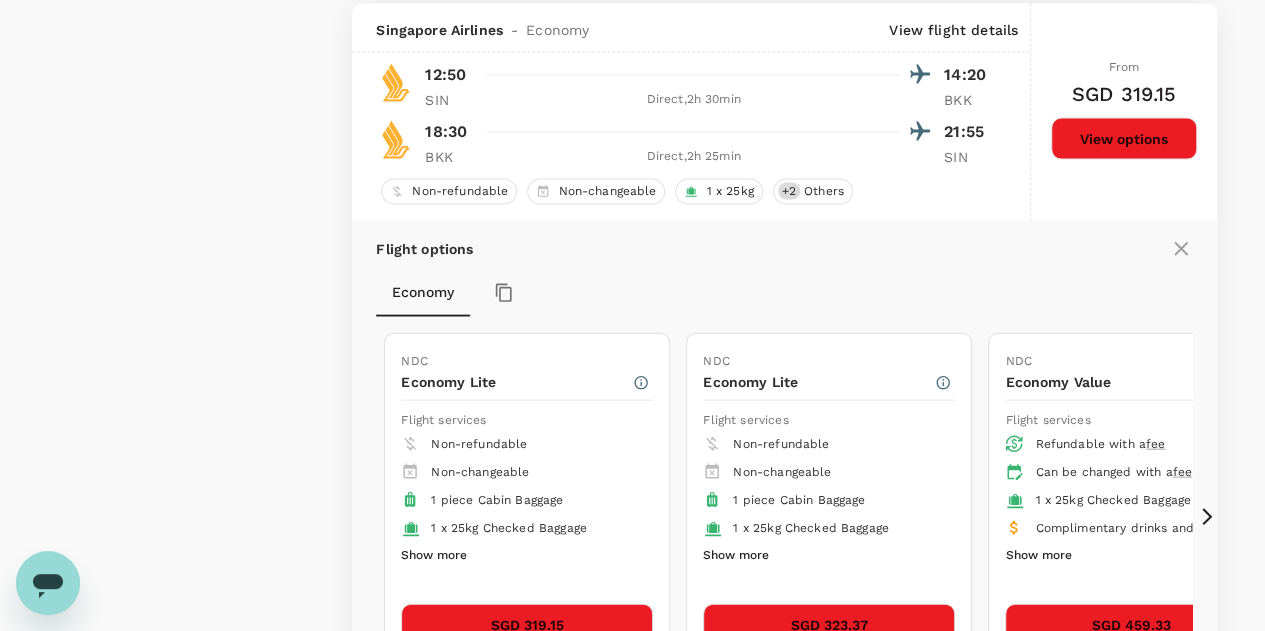click 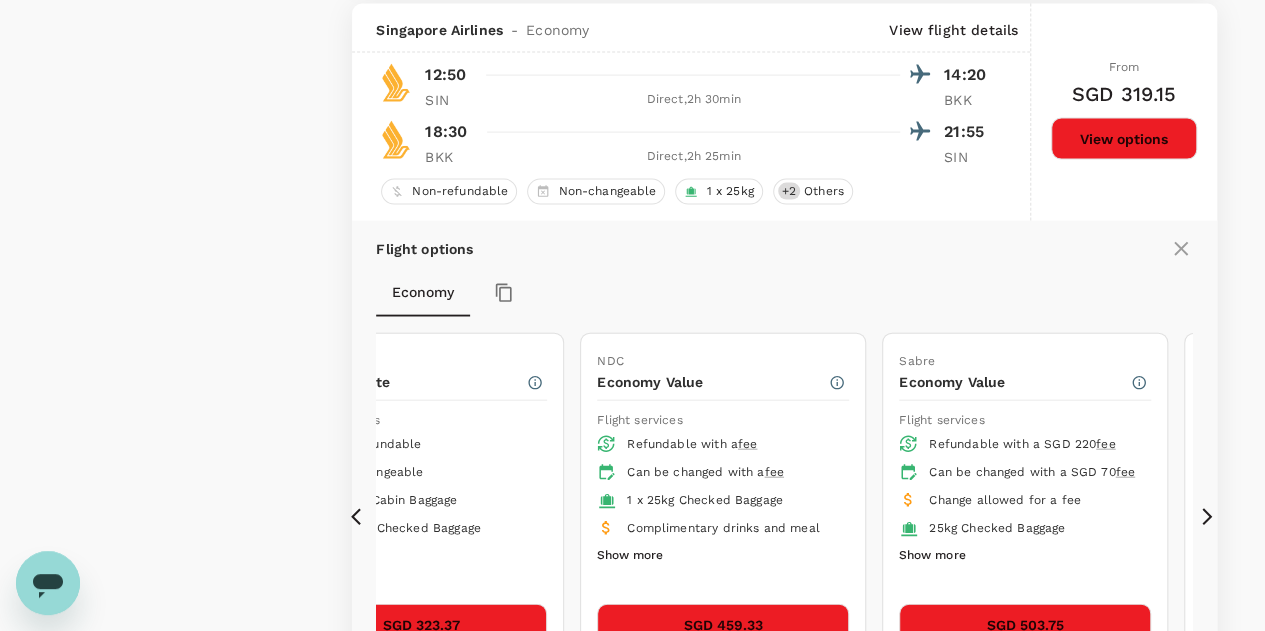 click on "SGD 459.33" at bounding box center [723, 625] 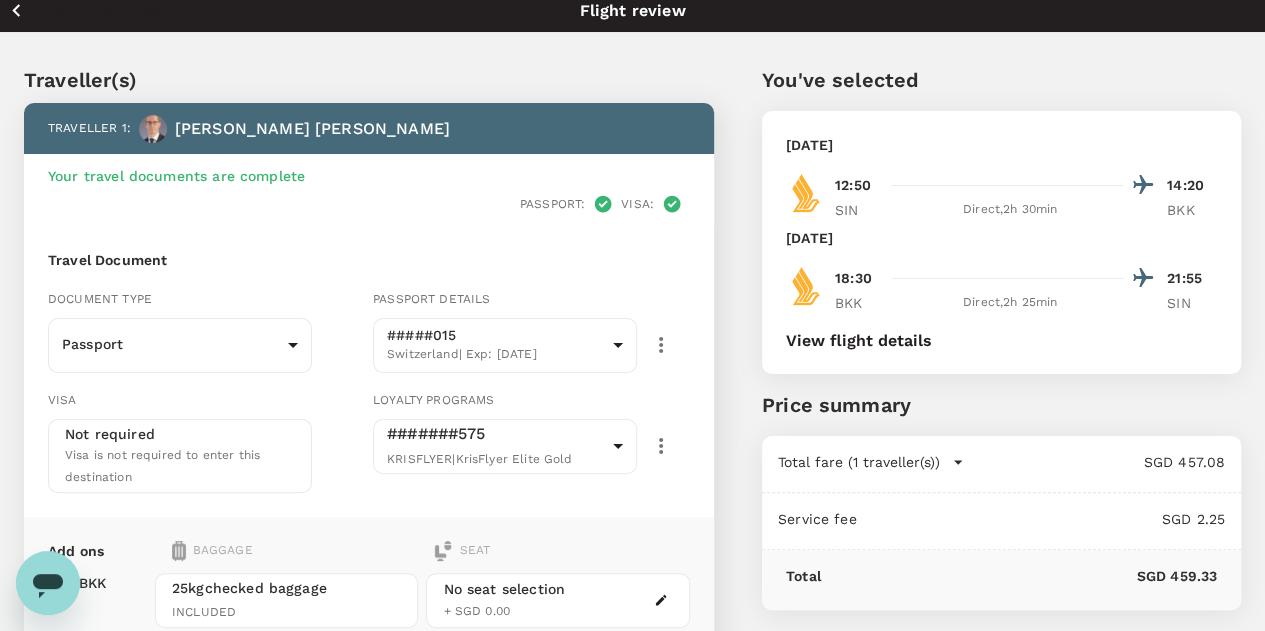 scroll, scrollTop: 0, scrollLeft: 0, axis: both 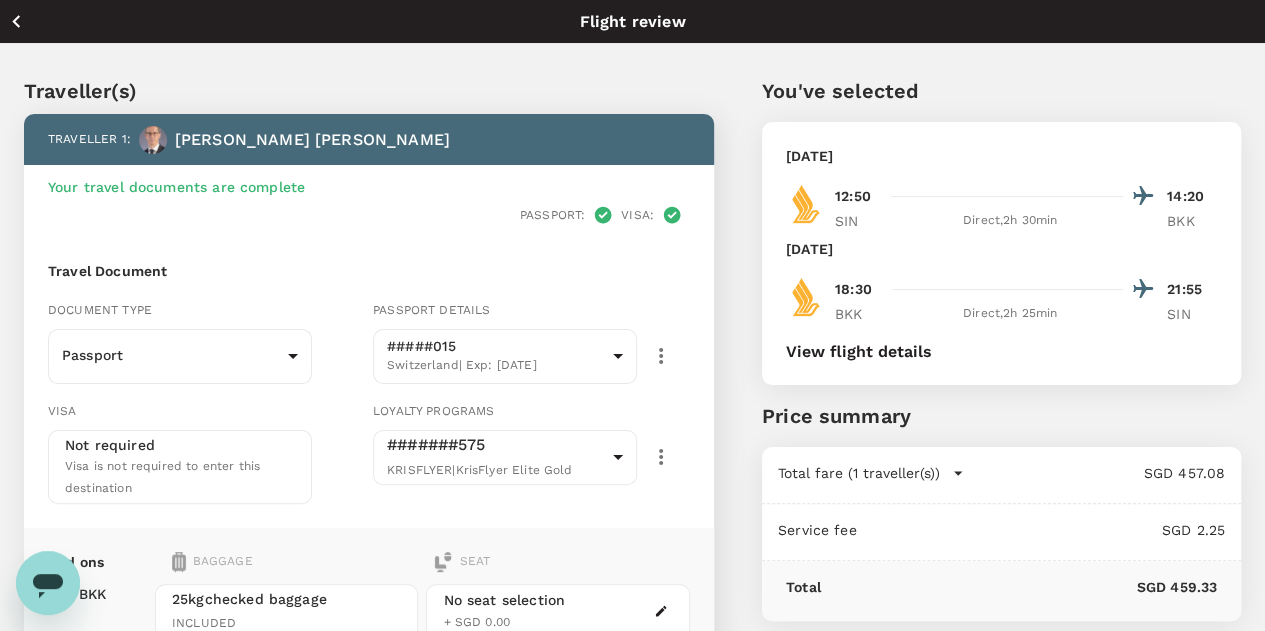 click 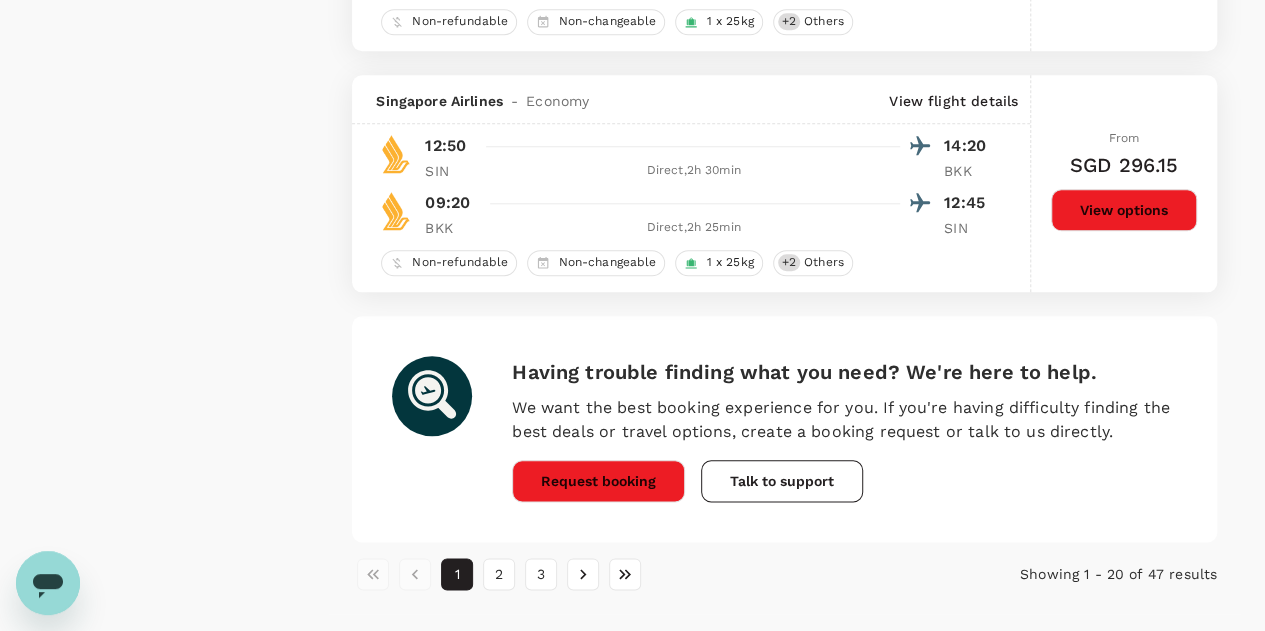 scroll, scrollTop: 4776, scrollLeft: 0, axis: vertical 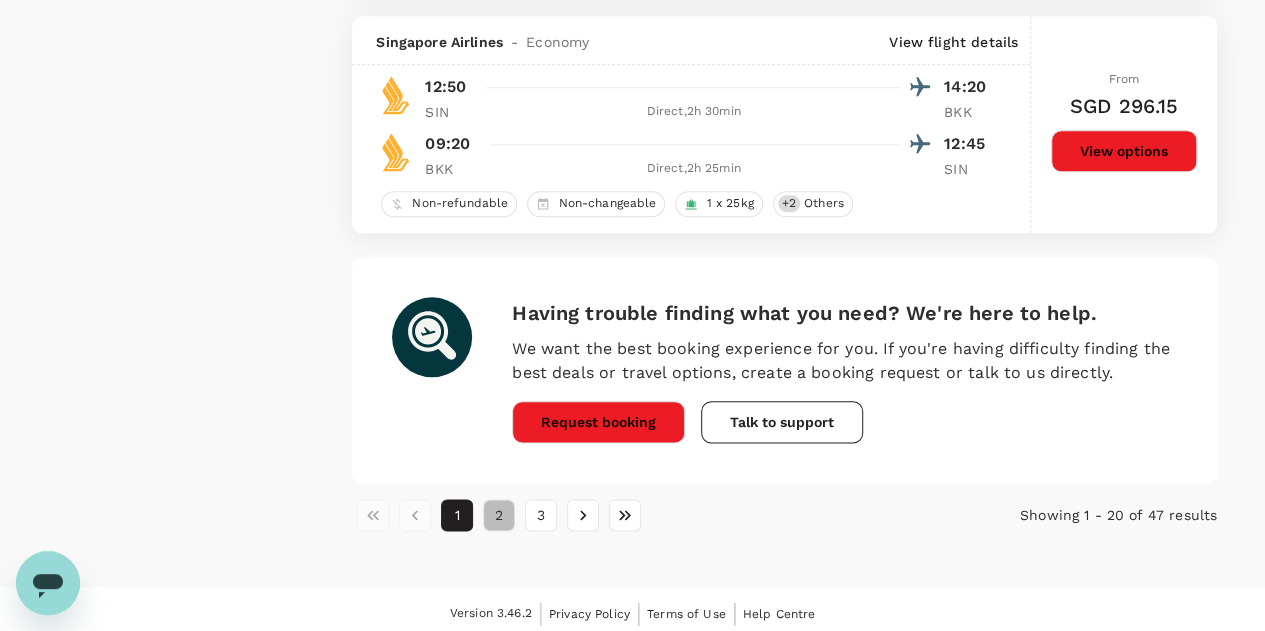 click on "2" at bounding box center (499, 515) 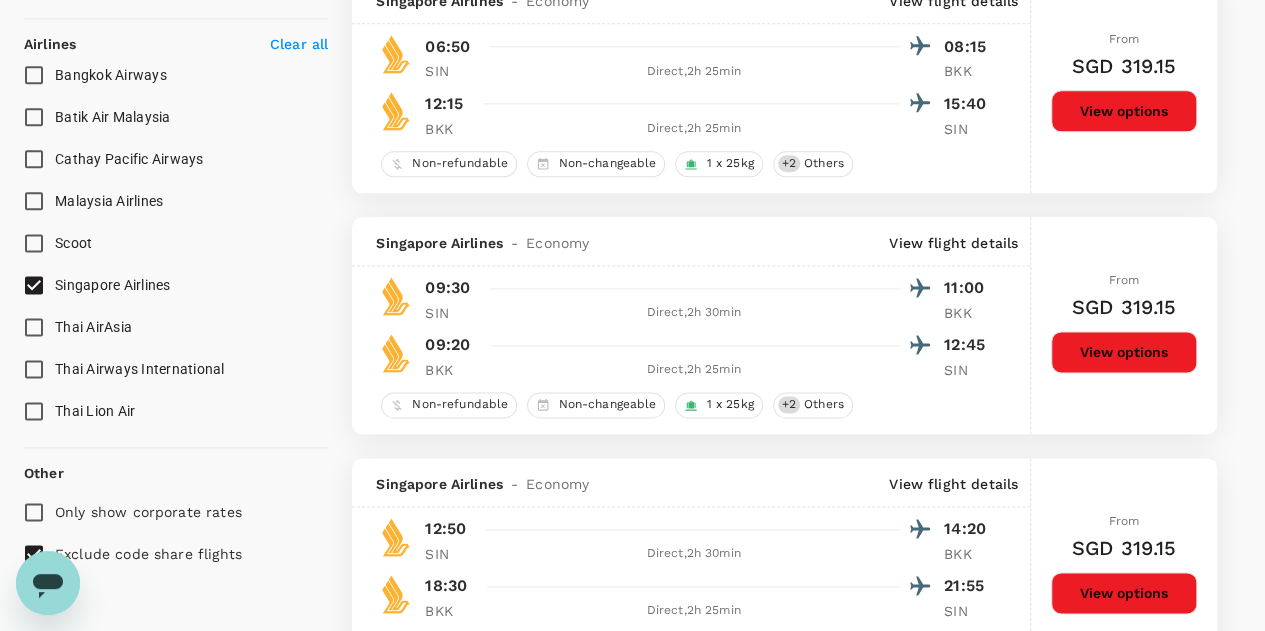 scroll, scrollTop: 1500, scrollLeft: 0, axis: vertical 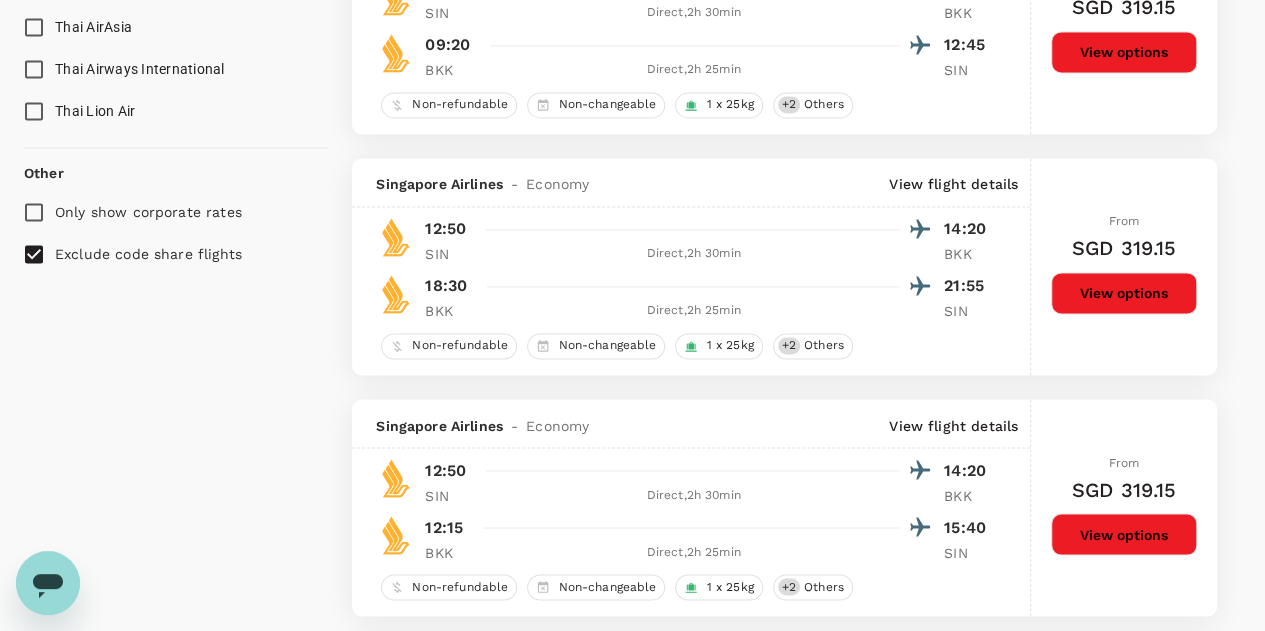 click on "View options" at bounding box center [1124, 293] 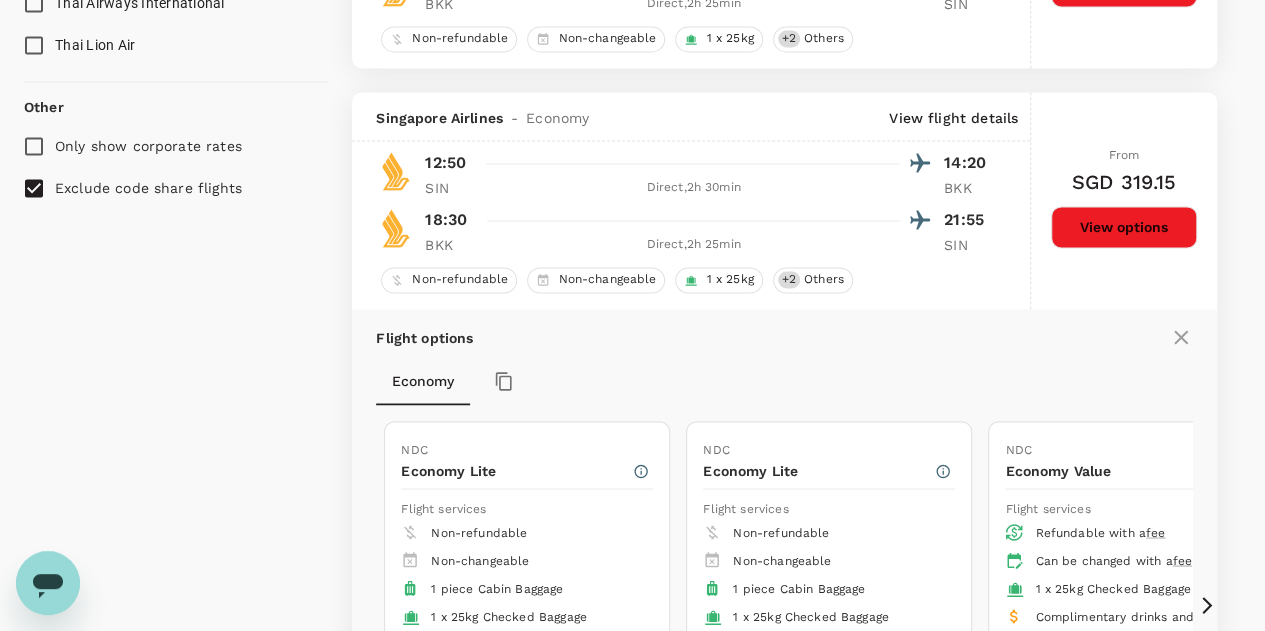 scroll, scrollTop: 1655, scrollLeft: 0, axis: vertical 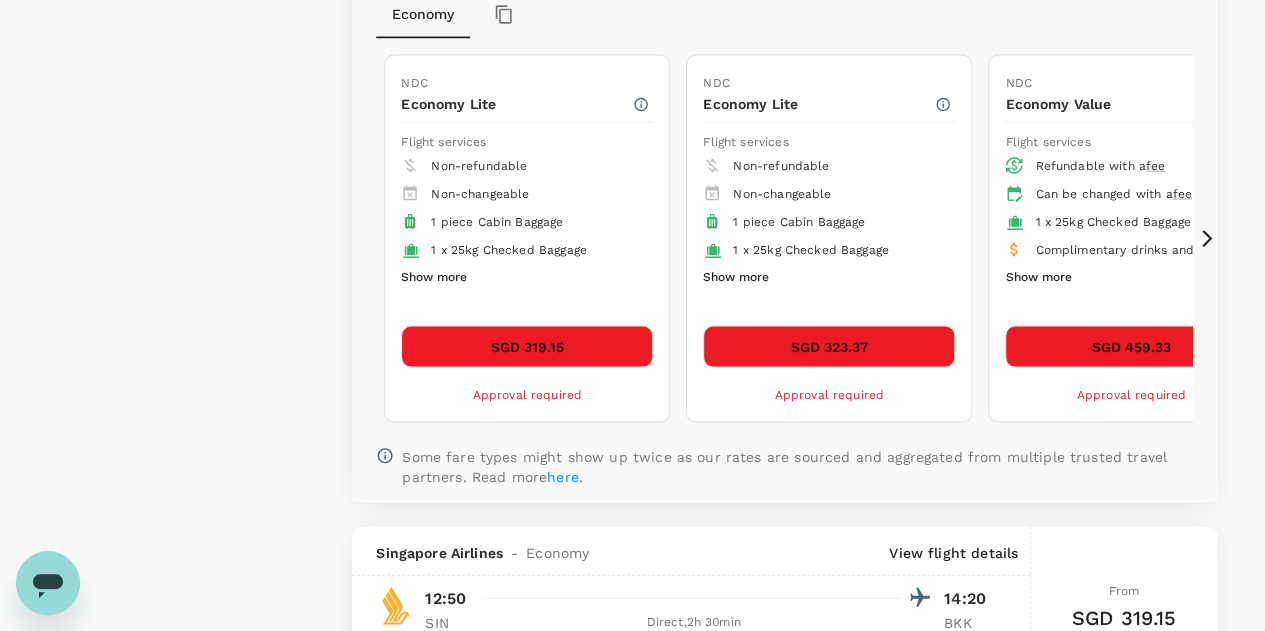 click 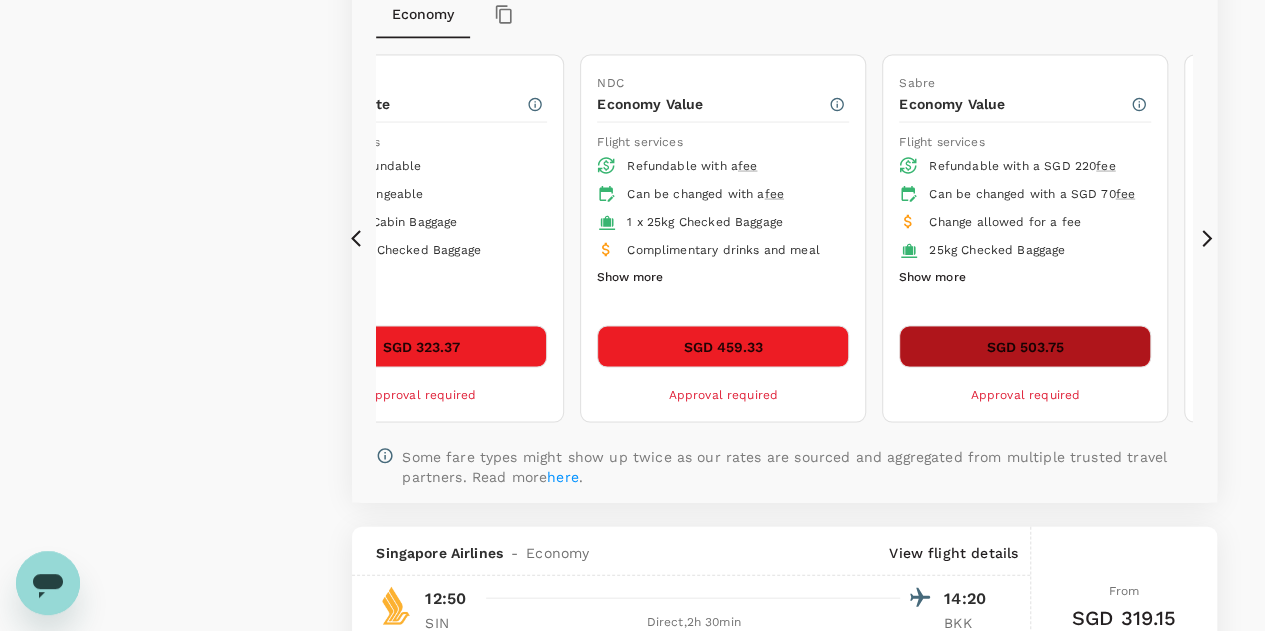 click on "SGD 503.75" at bounding box center (1025, 347) 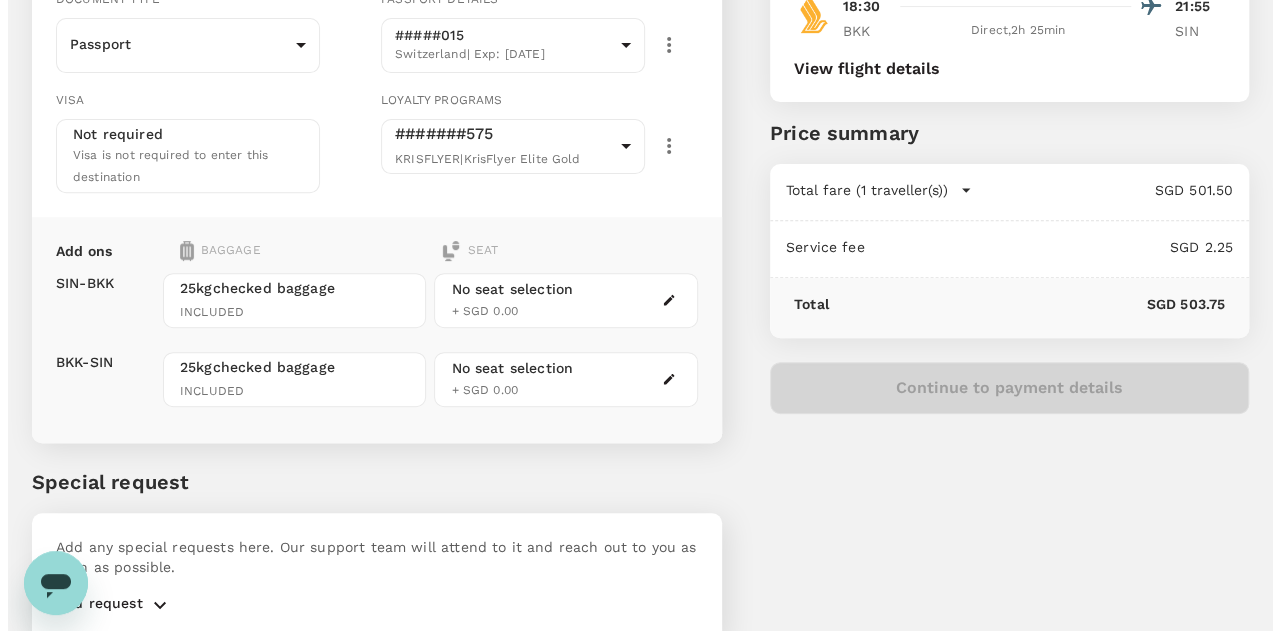 scroll, scrollTop: 327, scrollLeft: 0, axis: vertical 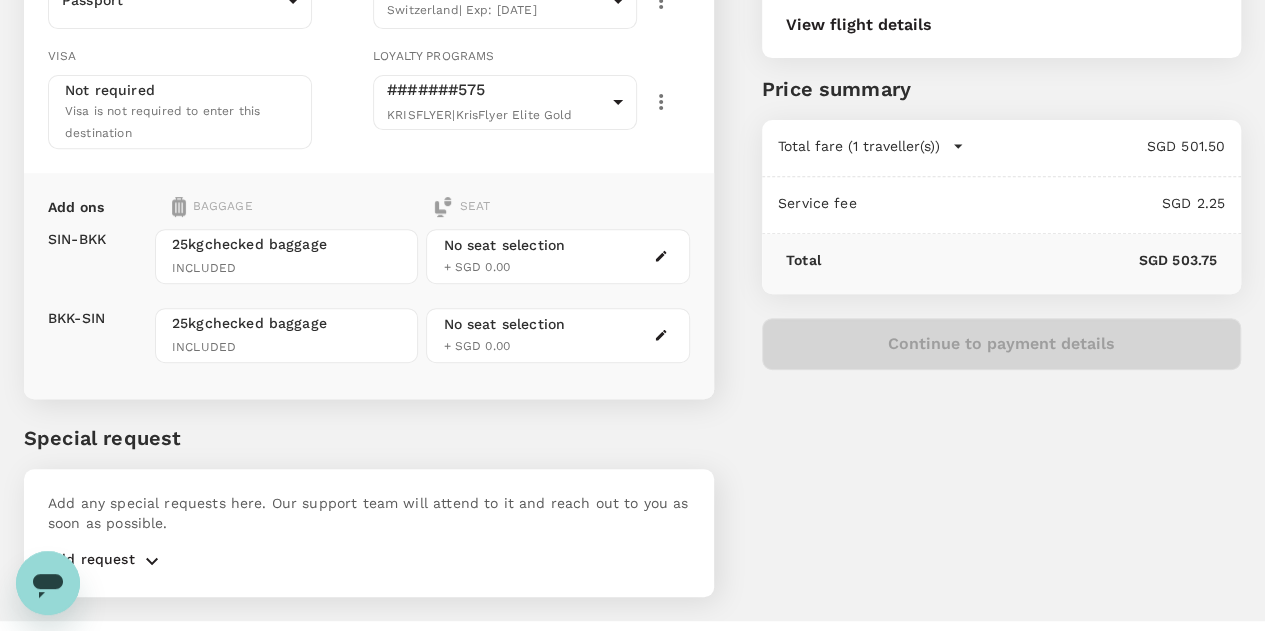 click at bounding box center (661, 256) 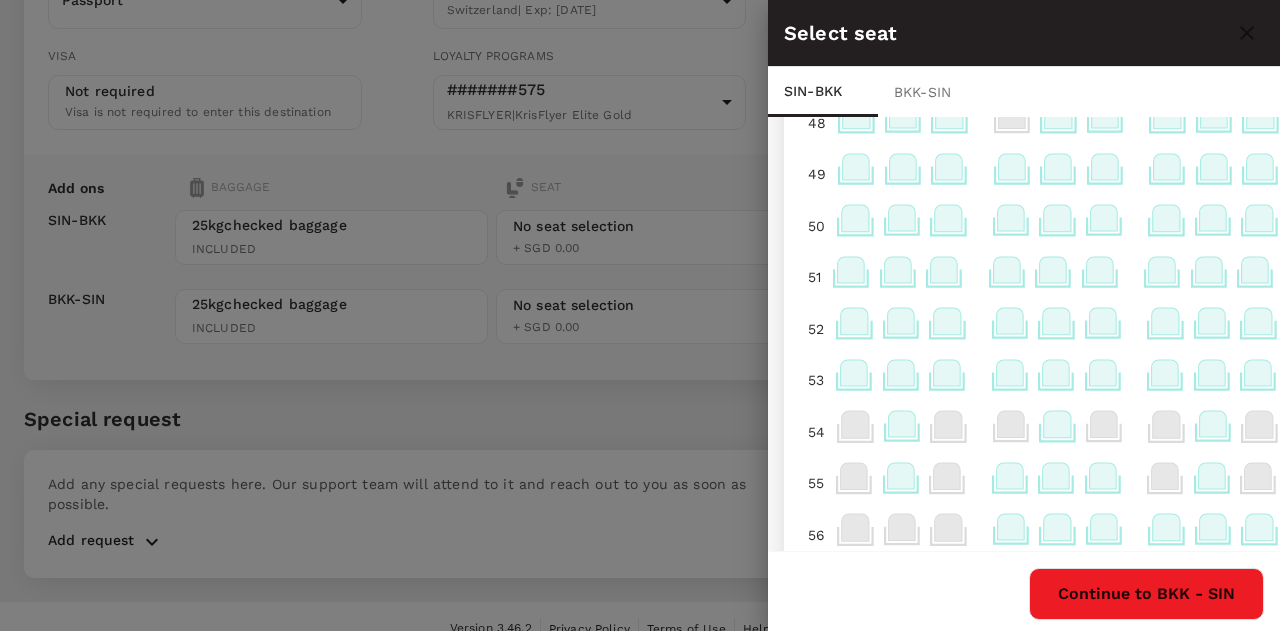 scroll, scrollTop: 372, scrollLeft: 0, axis: vertical 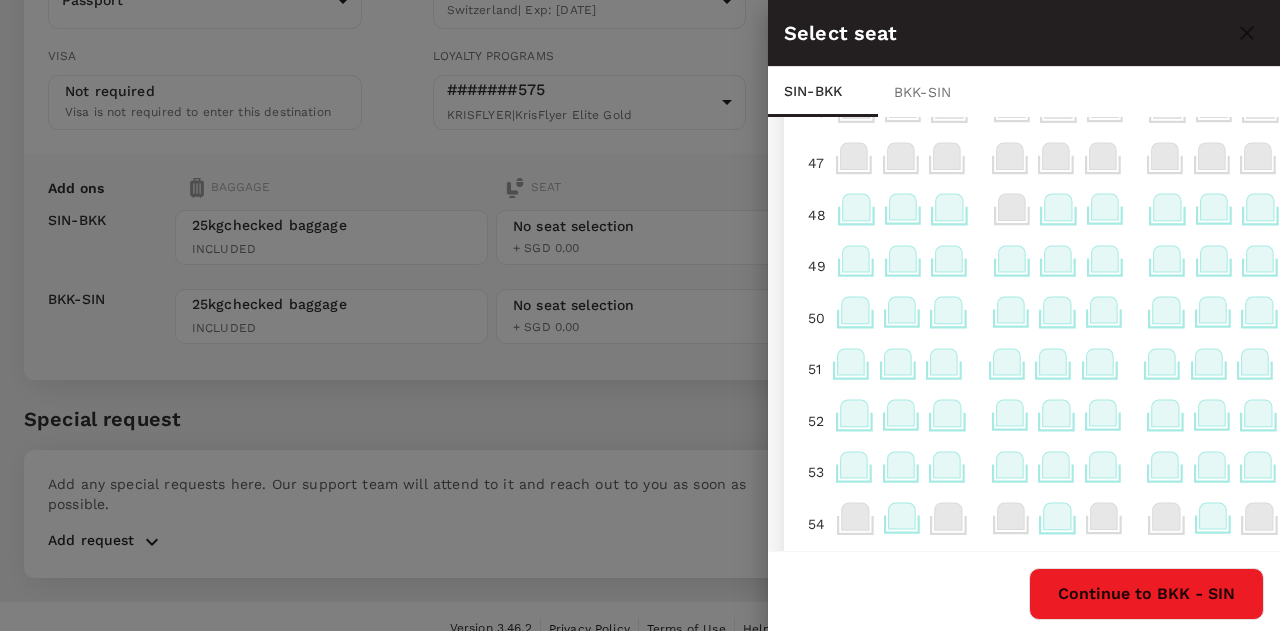 click 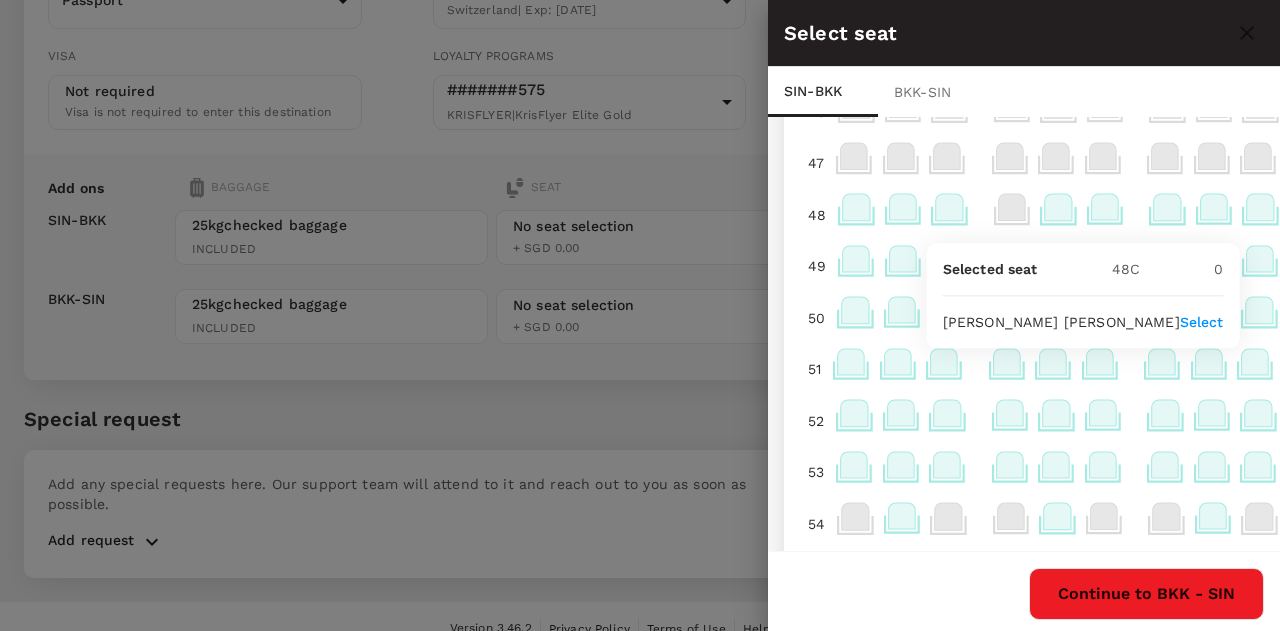 click on "Select" at bounding box center [1202, 322] 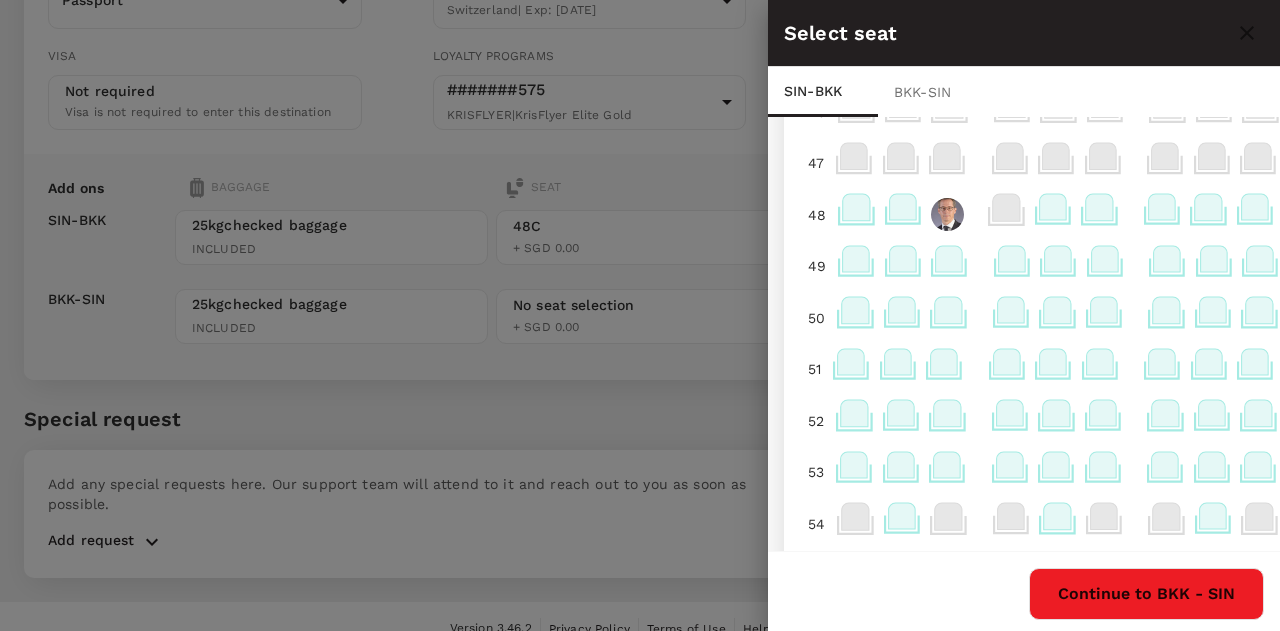 click on "BKK  -  SIN" at bounding box center [933, 92] 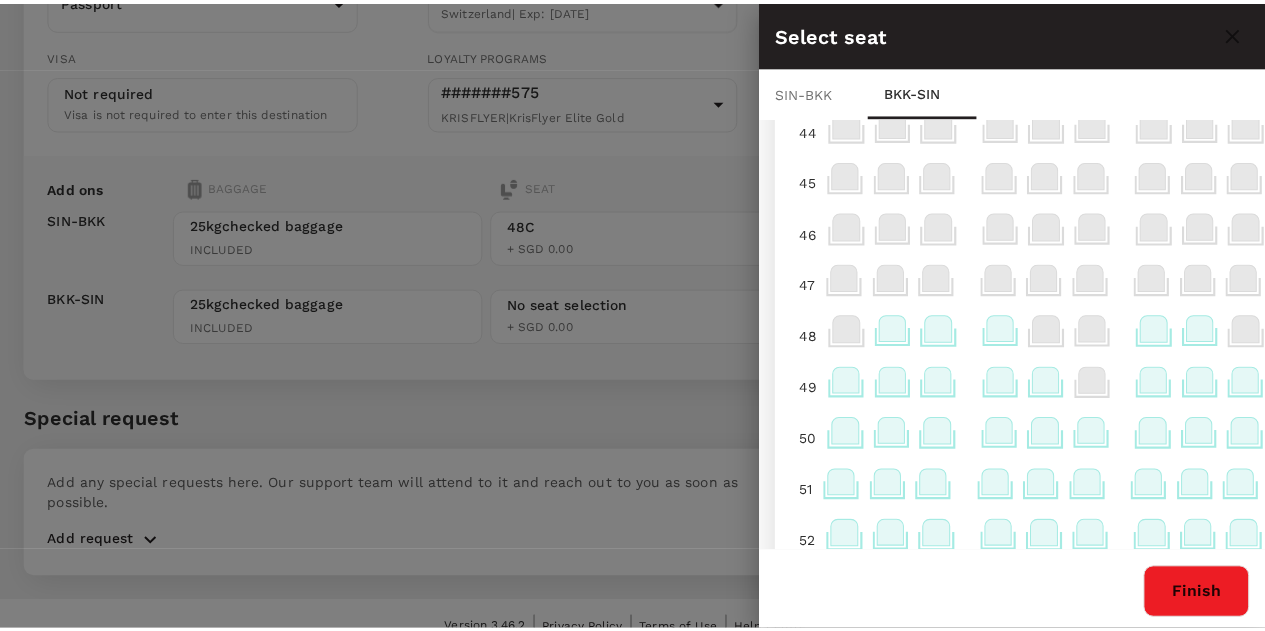 scroll, scrollTop: 283, scrollLeft: 0, axis: vertical 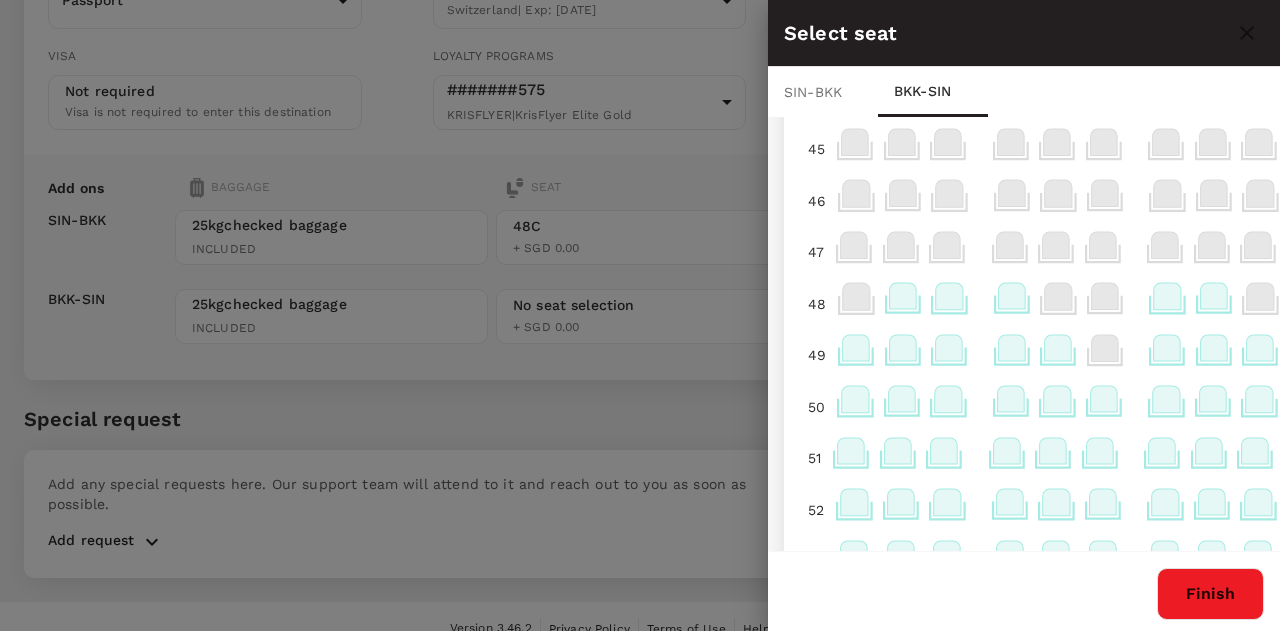 click 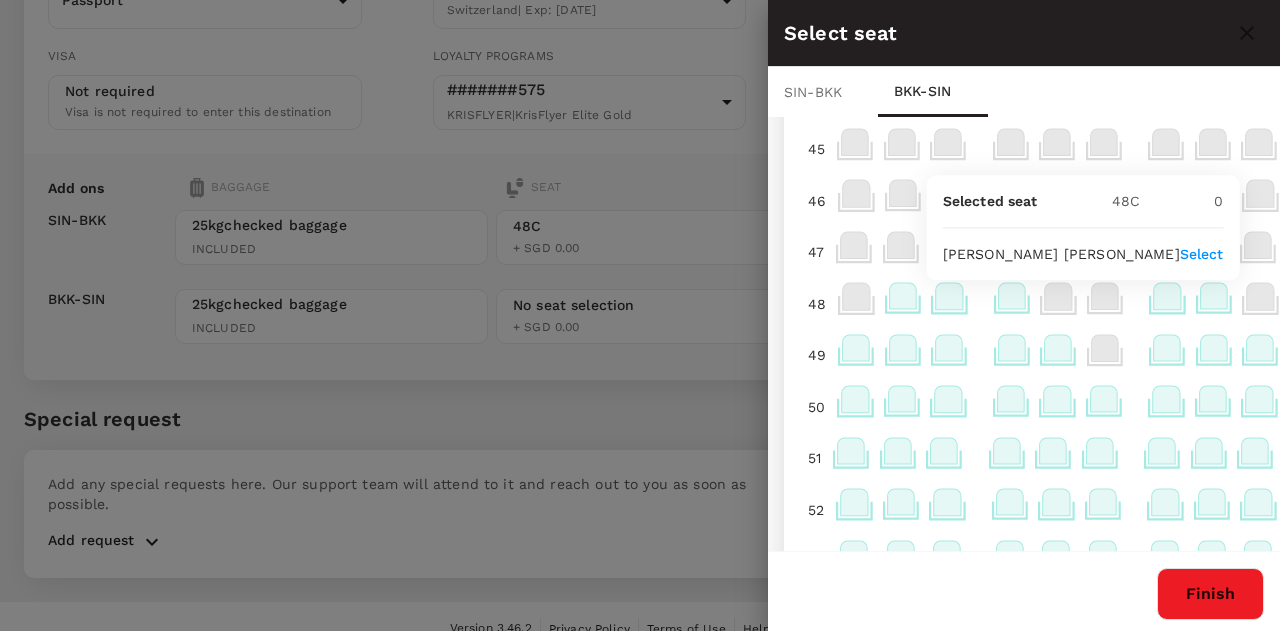 click on "Select" at bounding box center (1202, 254) 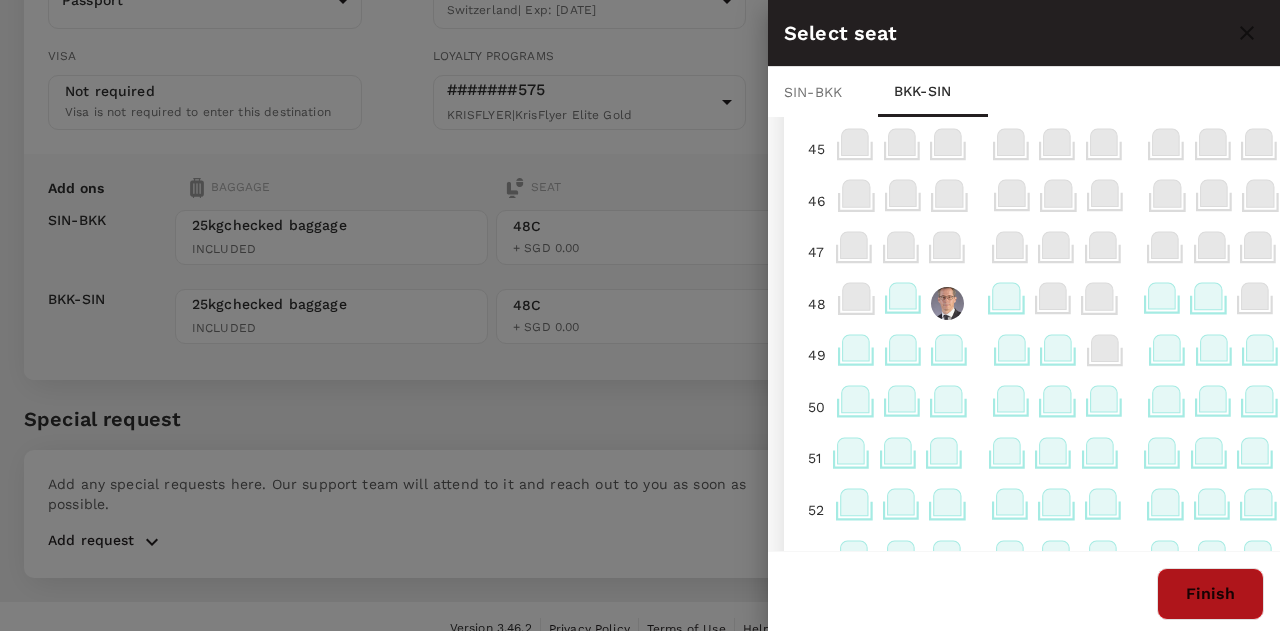 click on "Finish" at bounding box center (1210, 594) 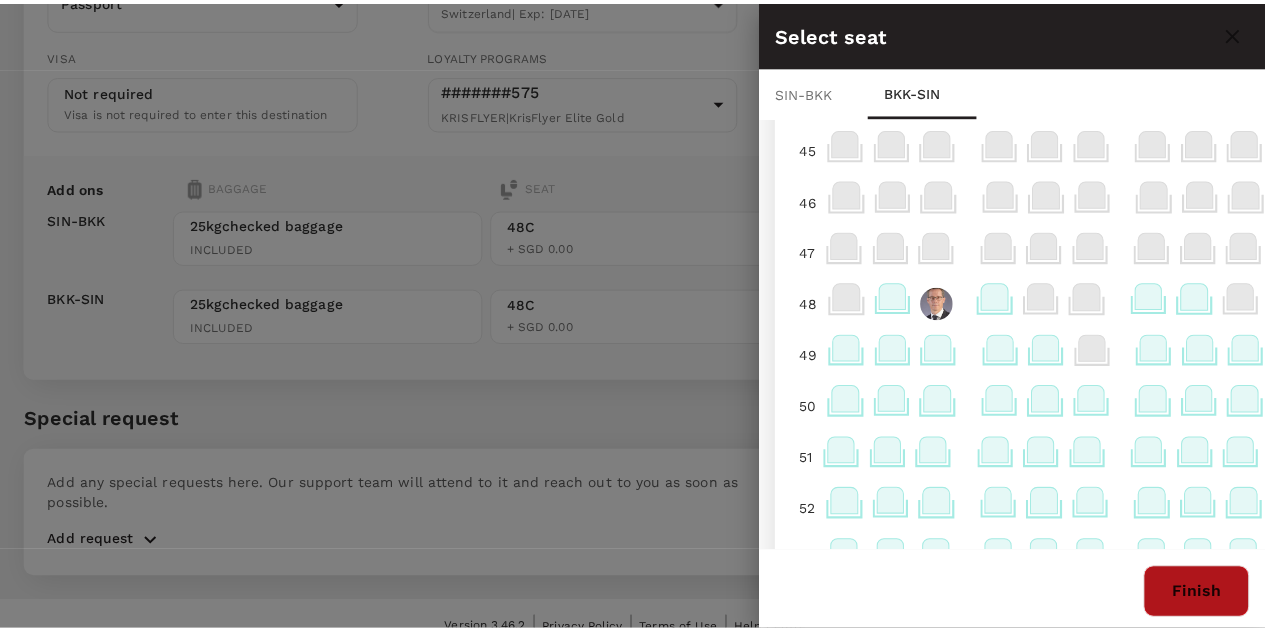 scroll, scrollTop: 0, scrollLeft: 0, axis: both 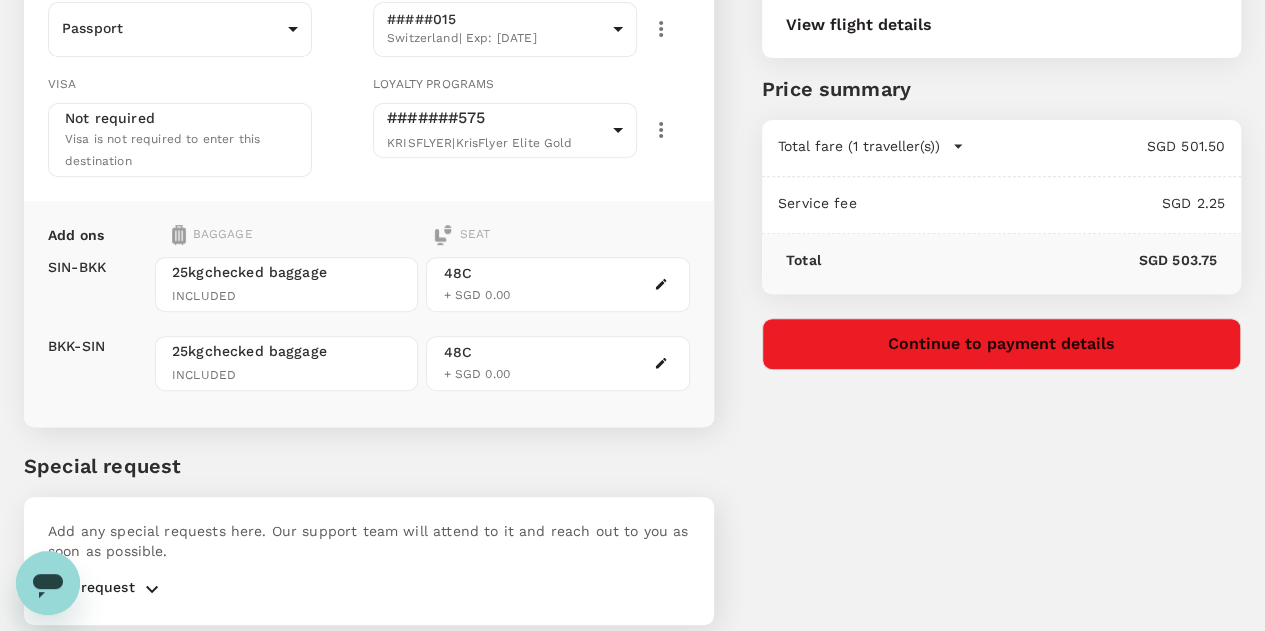 click at bounding box center (152, 589) 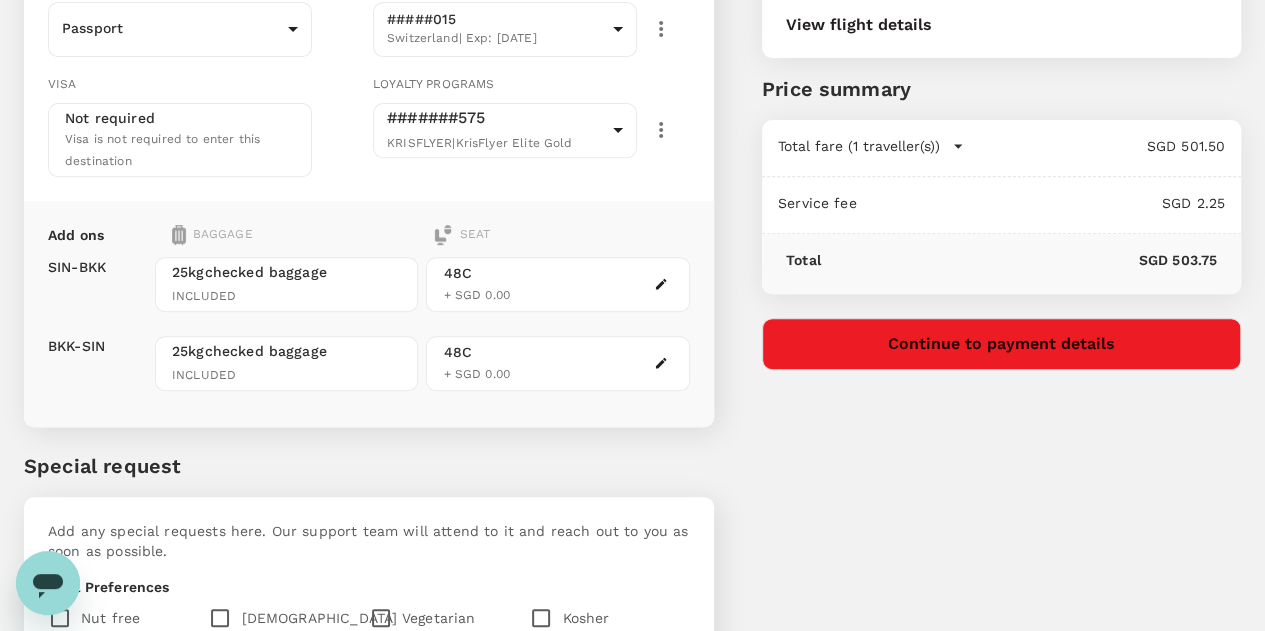 scroll, scrollTop: 627, scrollLeft: 0, axis: vertical 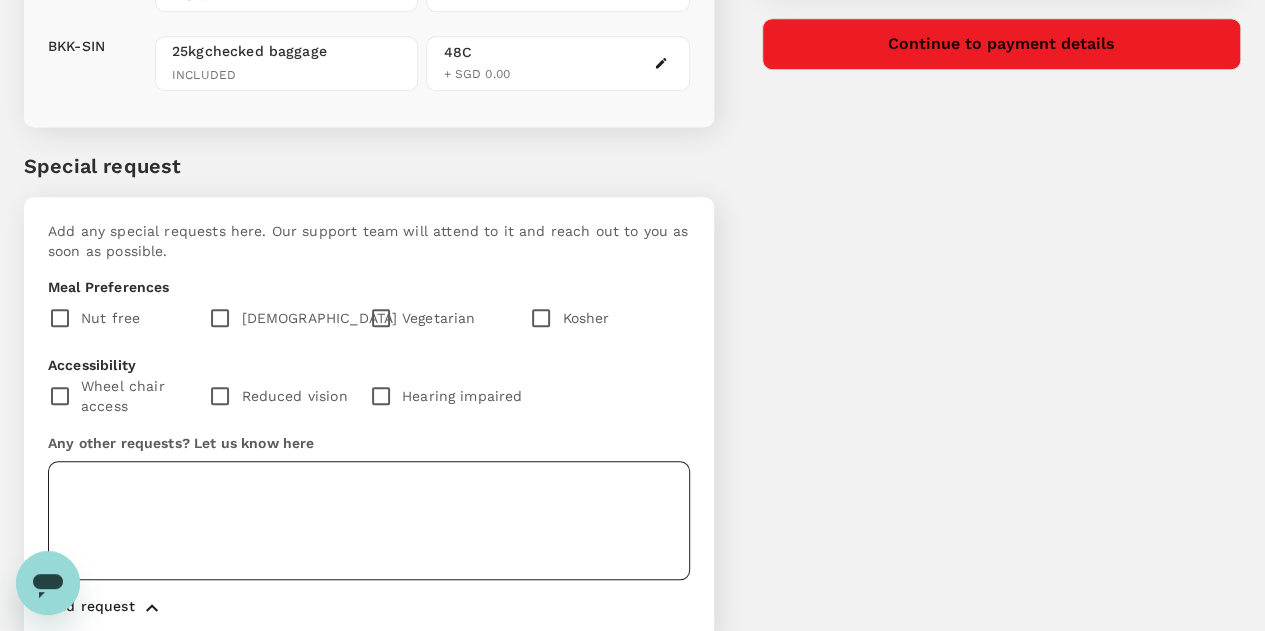 click at bounding box center (369, 520) 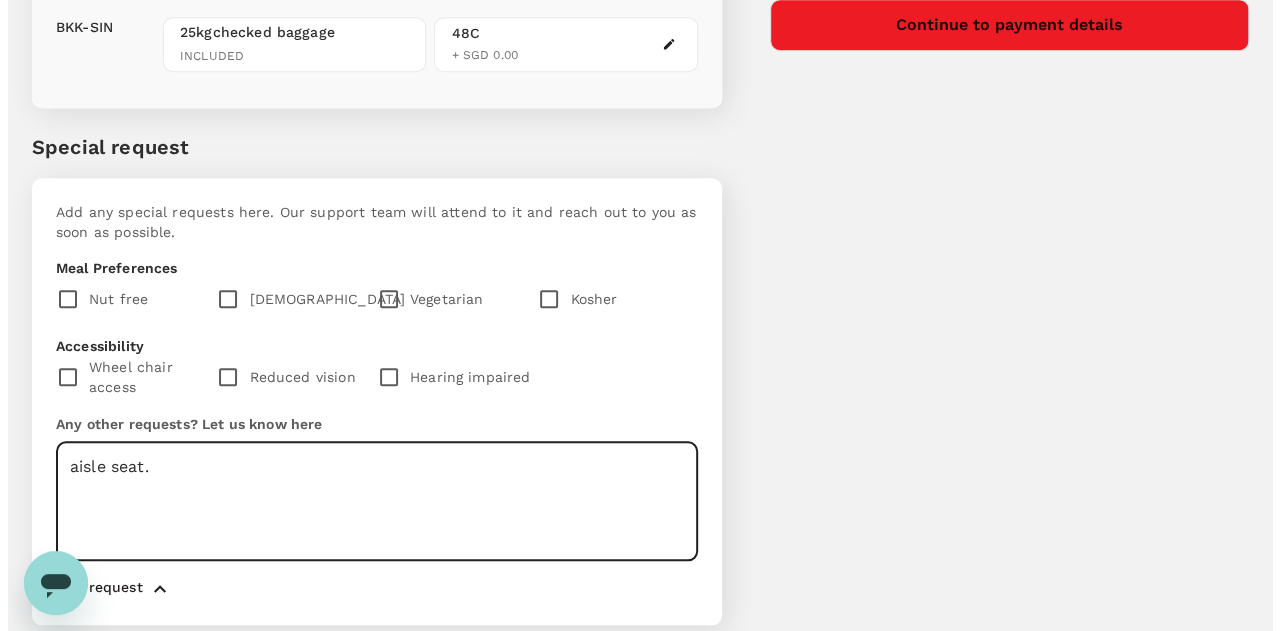 scroll, scrollTop: 46, scrollLeft: 0, axis: vertical 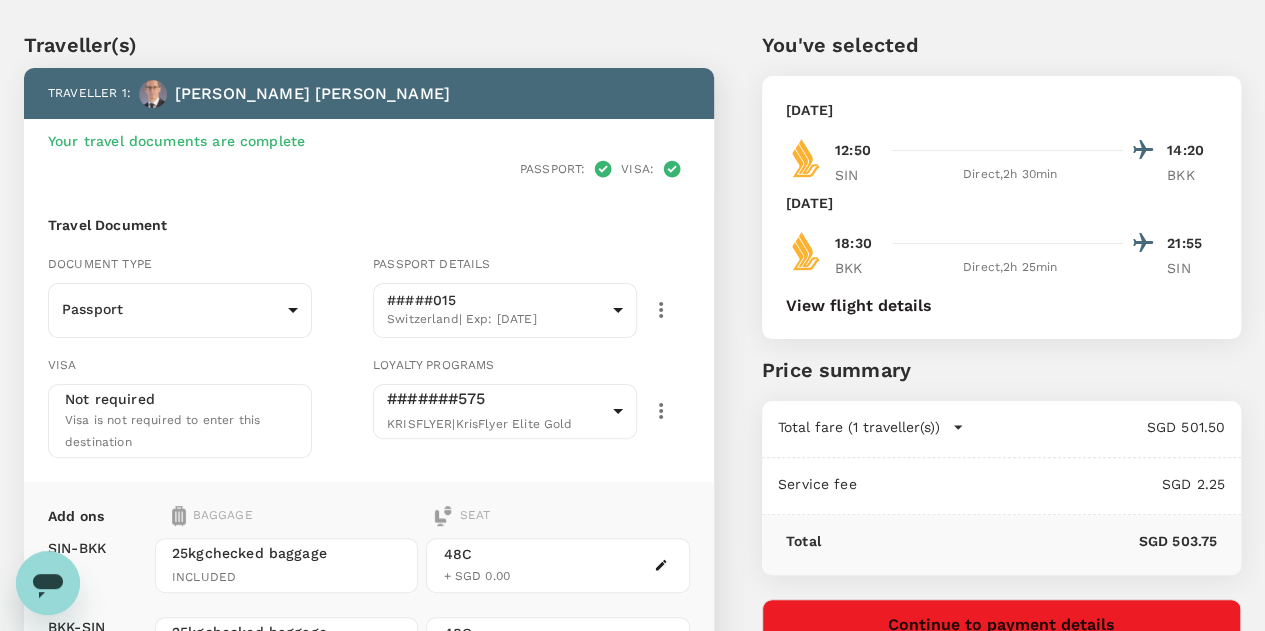 type on "aisle seat." 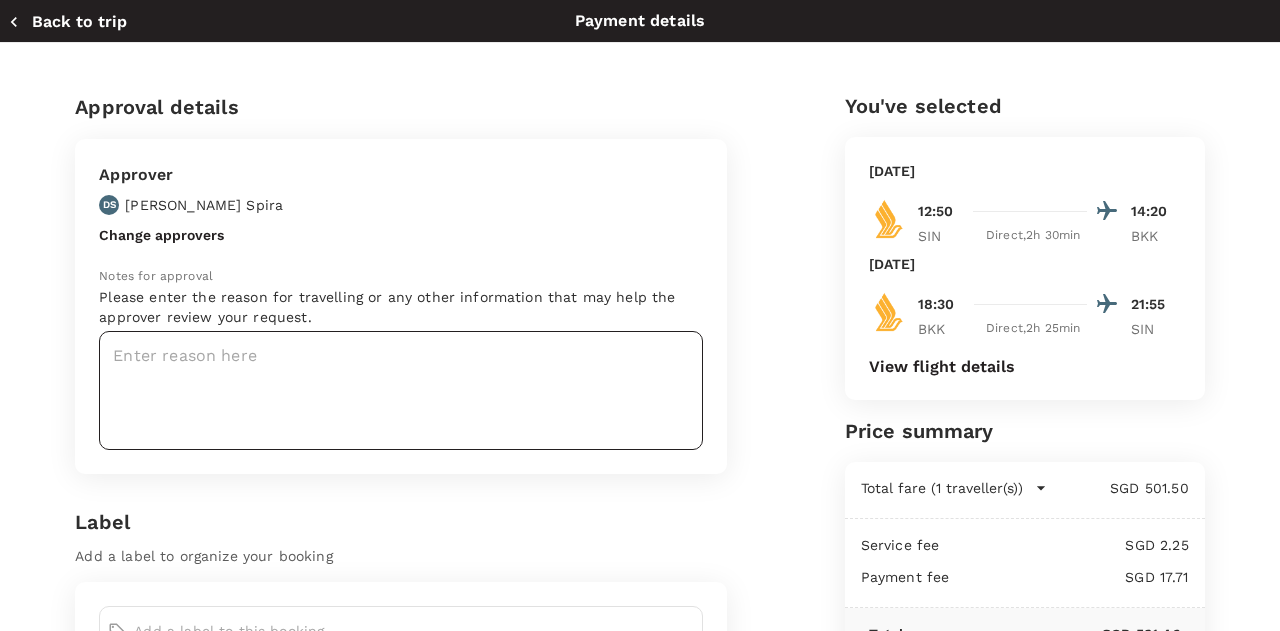click at bounding box center [401, 390] 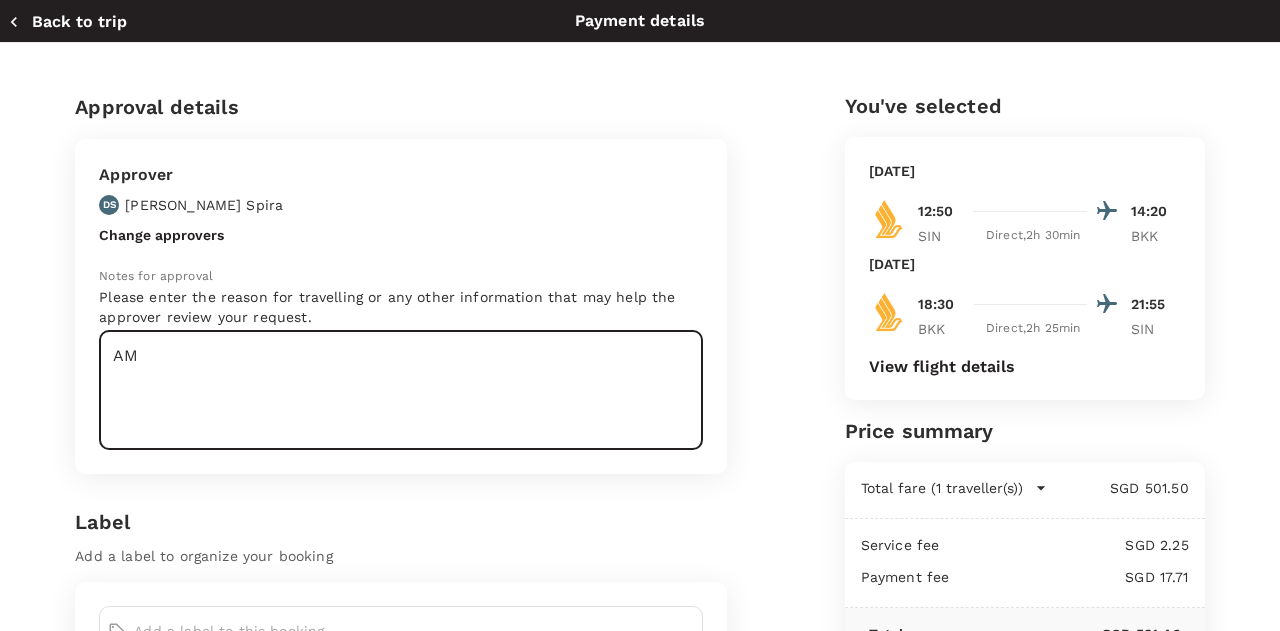 type on "A" 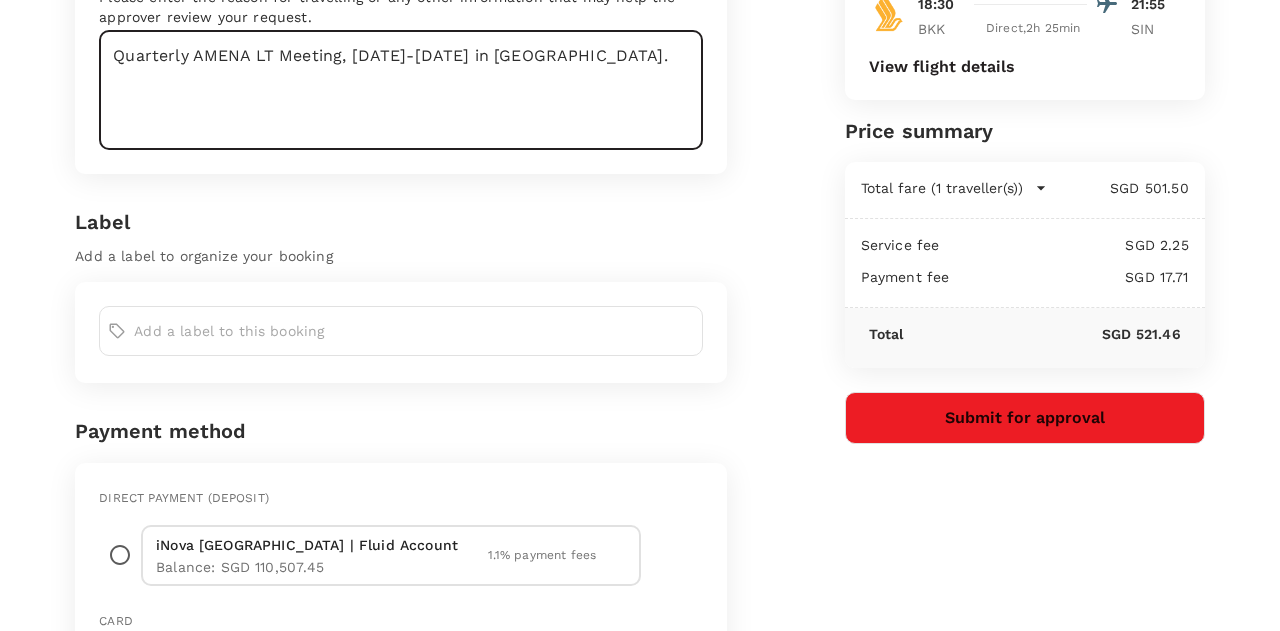 scroll, scrollTop: 600, scrollLeft: 0, axis: vertical 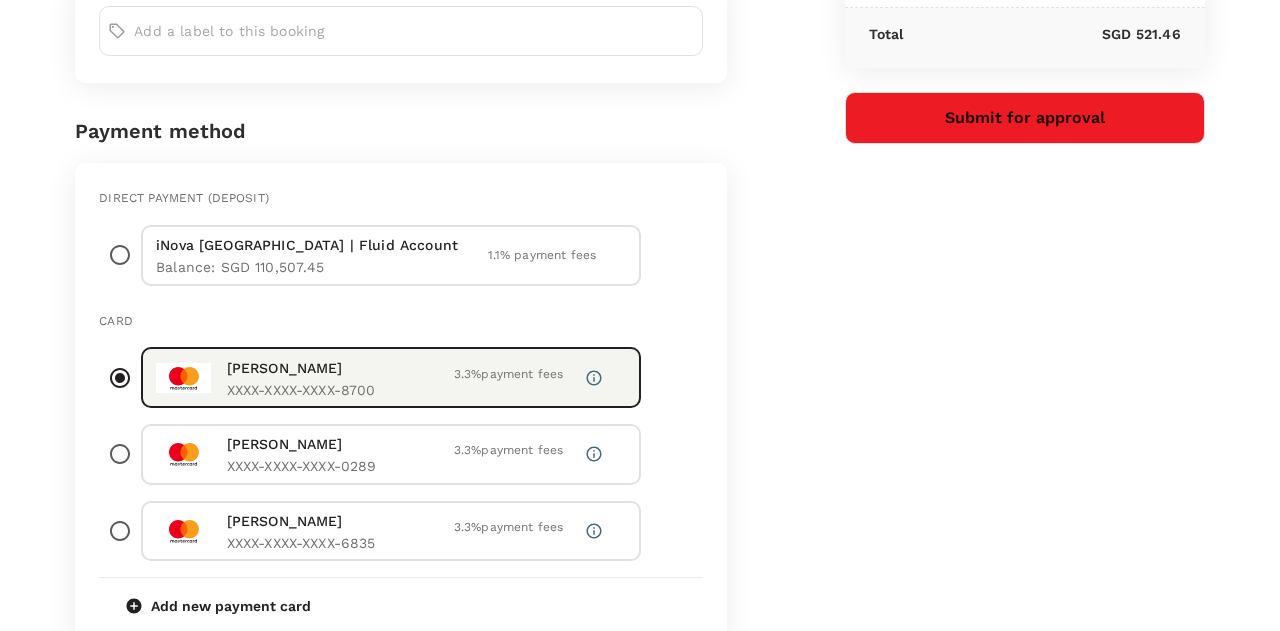 type on "Quarterly AMENA LT Meeting, [DATE]-[DATE] in [GEOGRAPHIC_DATA]." 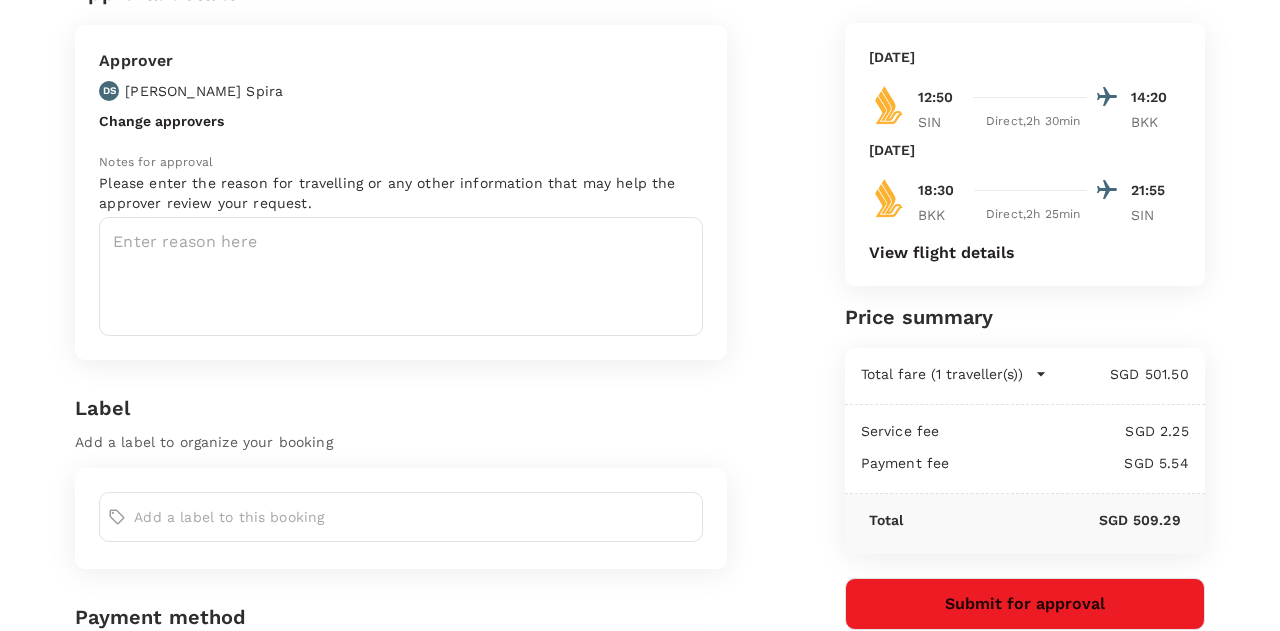scroll, scrollTop: 0, scrollLeft: 0, axis: both 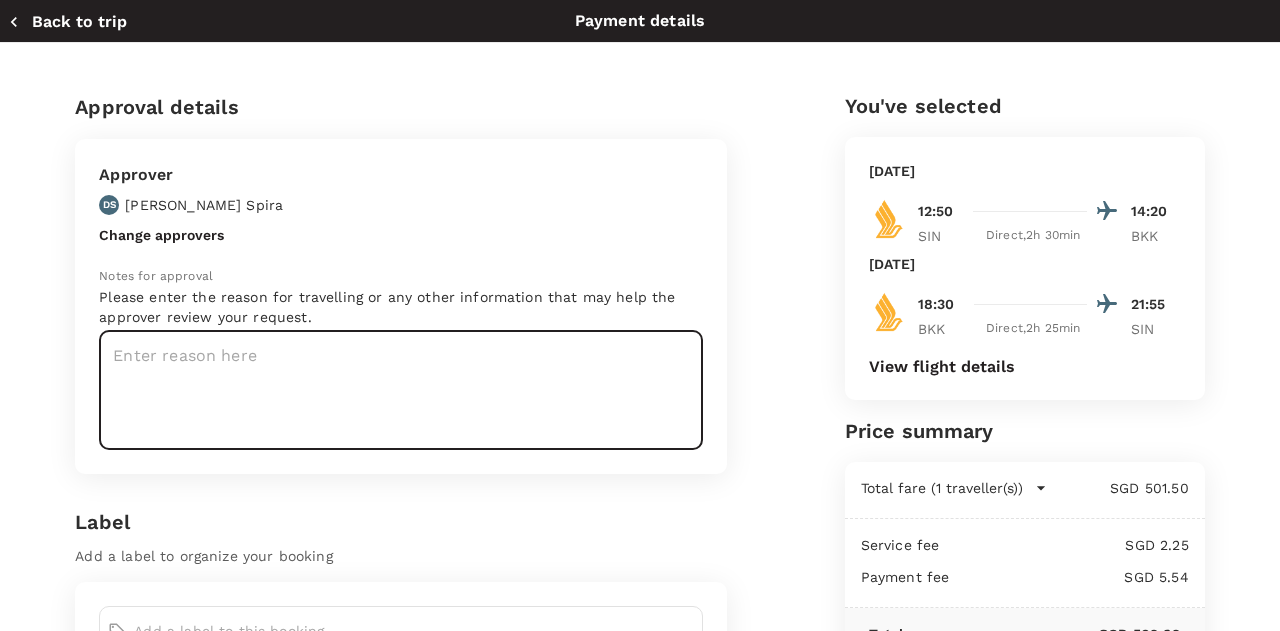 click at bounding box center [401, 390] 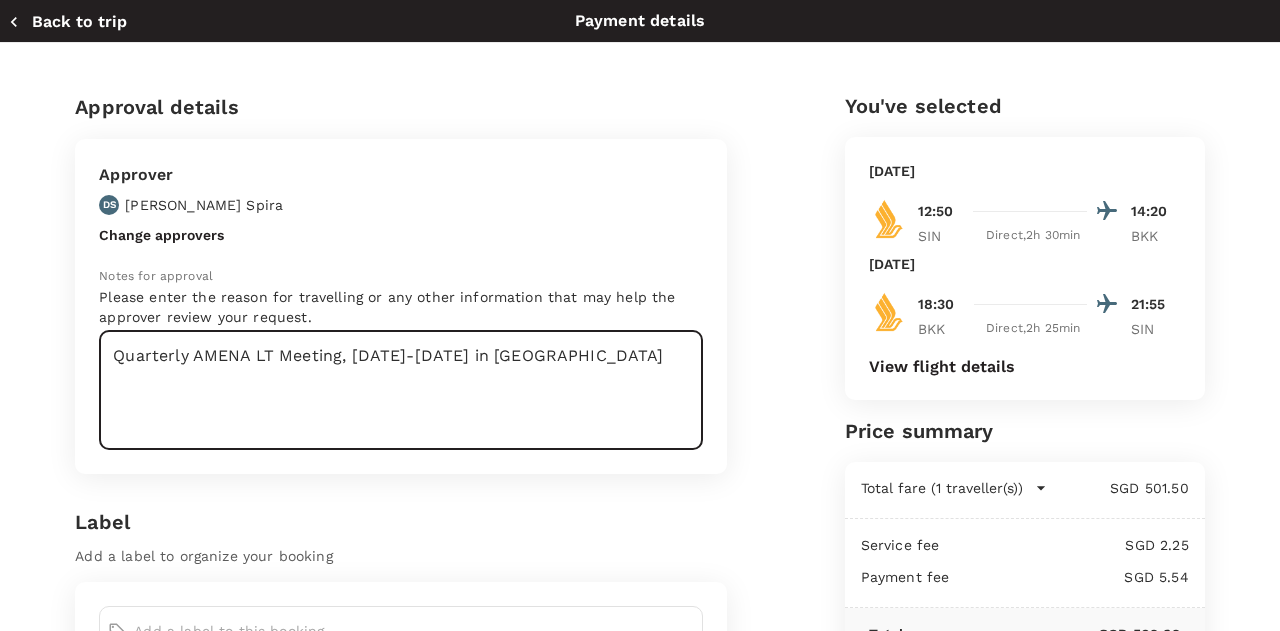 scroll, scrollTop: 600, scrollLeft: 0, axis: vertical 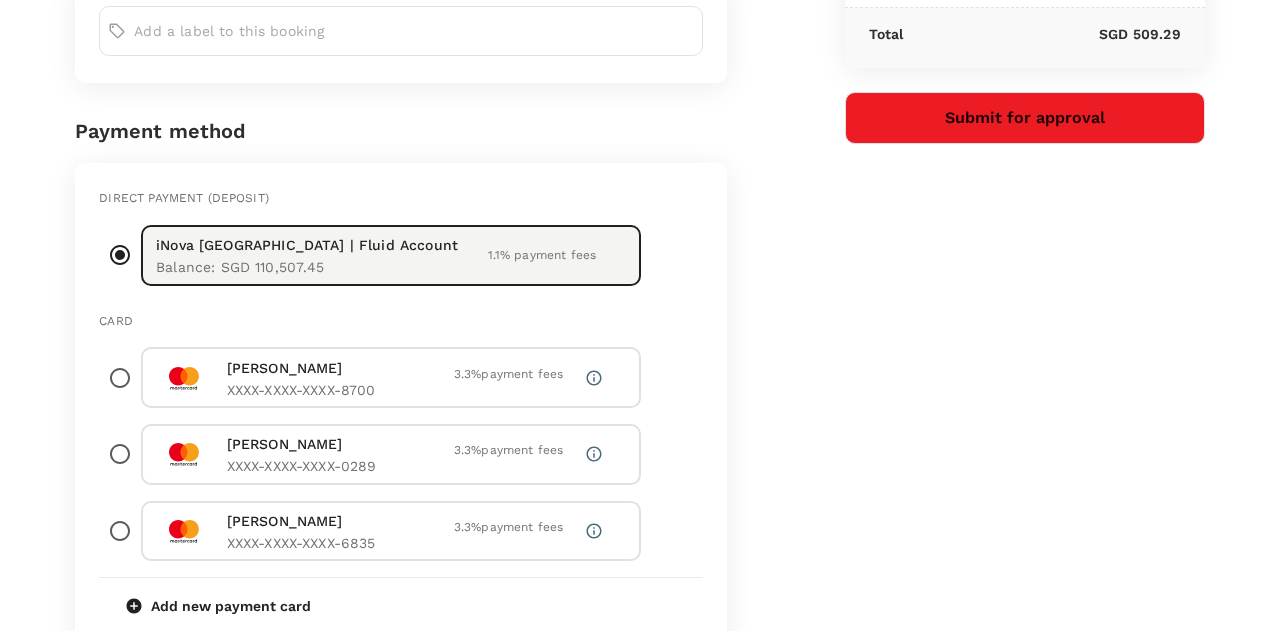 type on "Quarterly AMENA LT Meeting, [DATE]-[DATE] in [GEOGRAPHIC_DATA]" 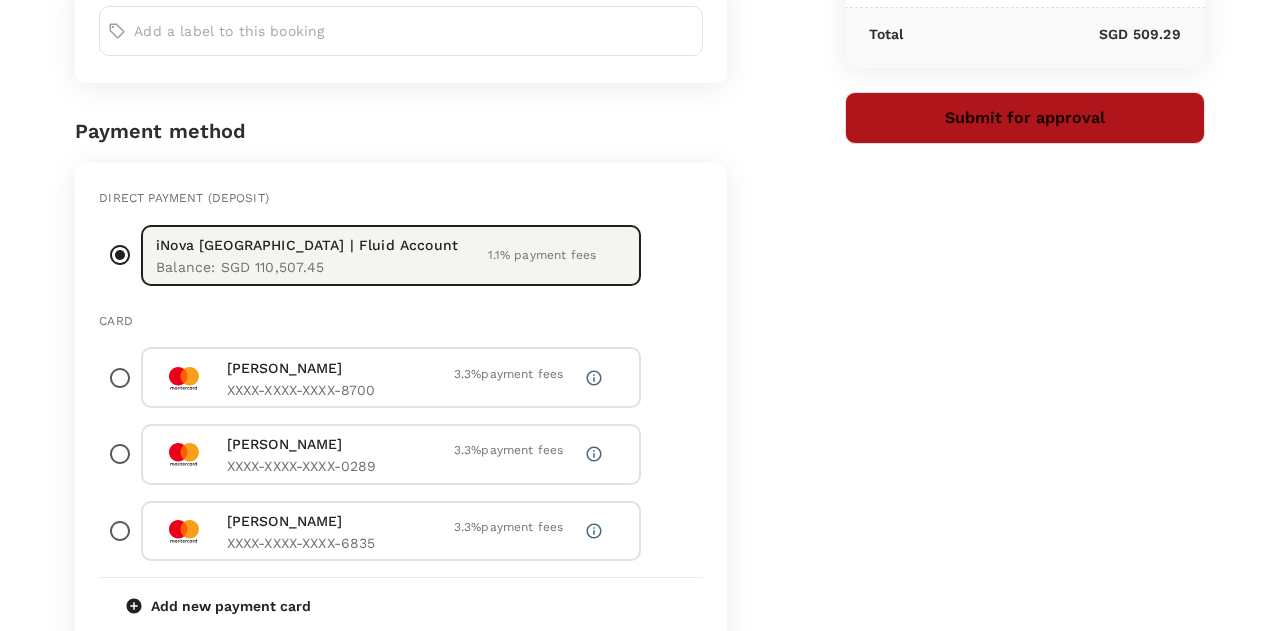 click on "Submit for approval" at bounding box center (1025, 118) 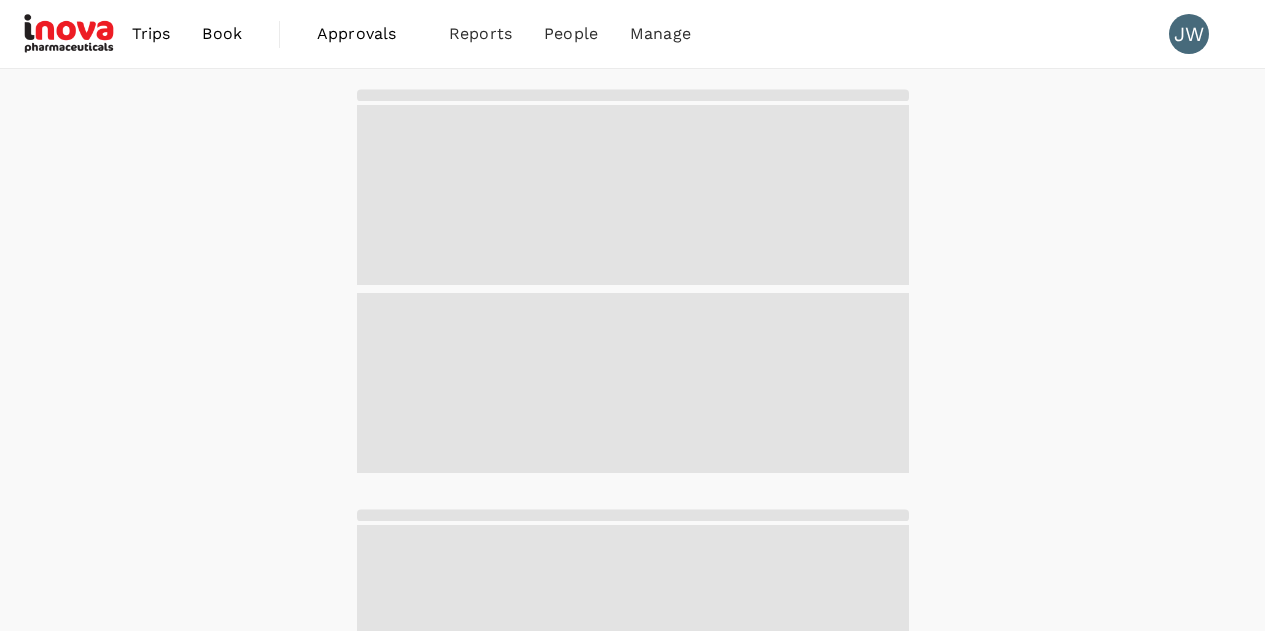 scroll, scrollTop: 0, scrollLeft: 0, axis: both 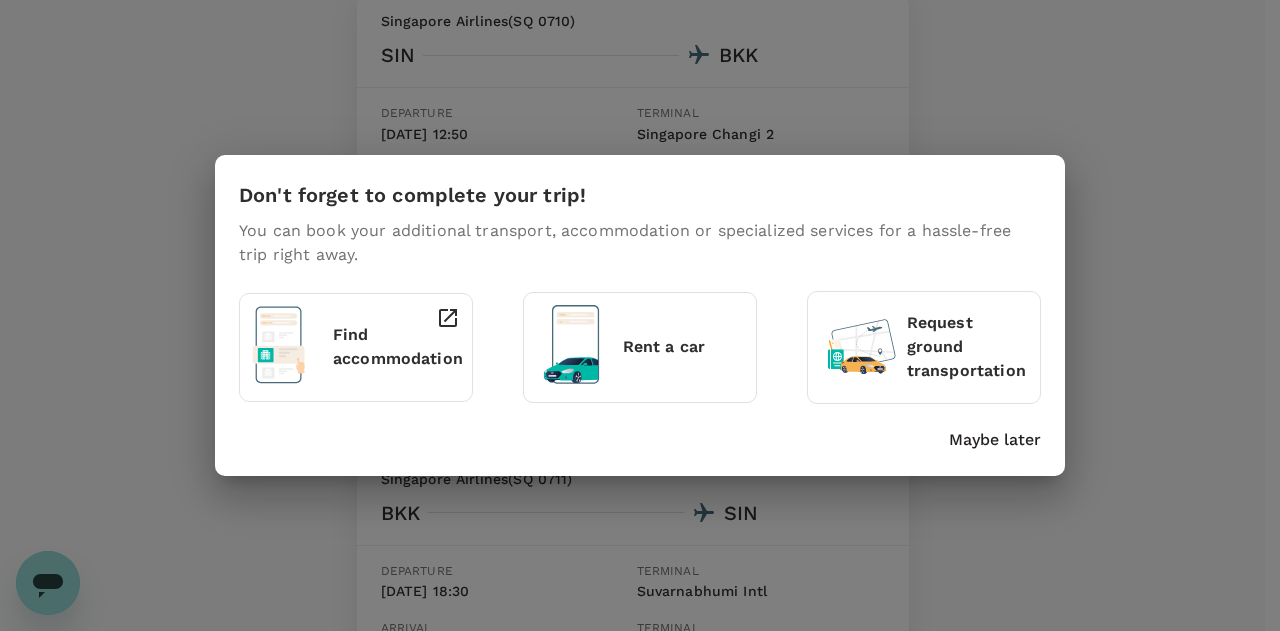 drag, startPoint x: 1270, startPoint y: 161, endPoint x: 1266, endPoint y: 293, distance: 132.0606 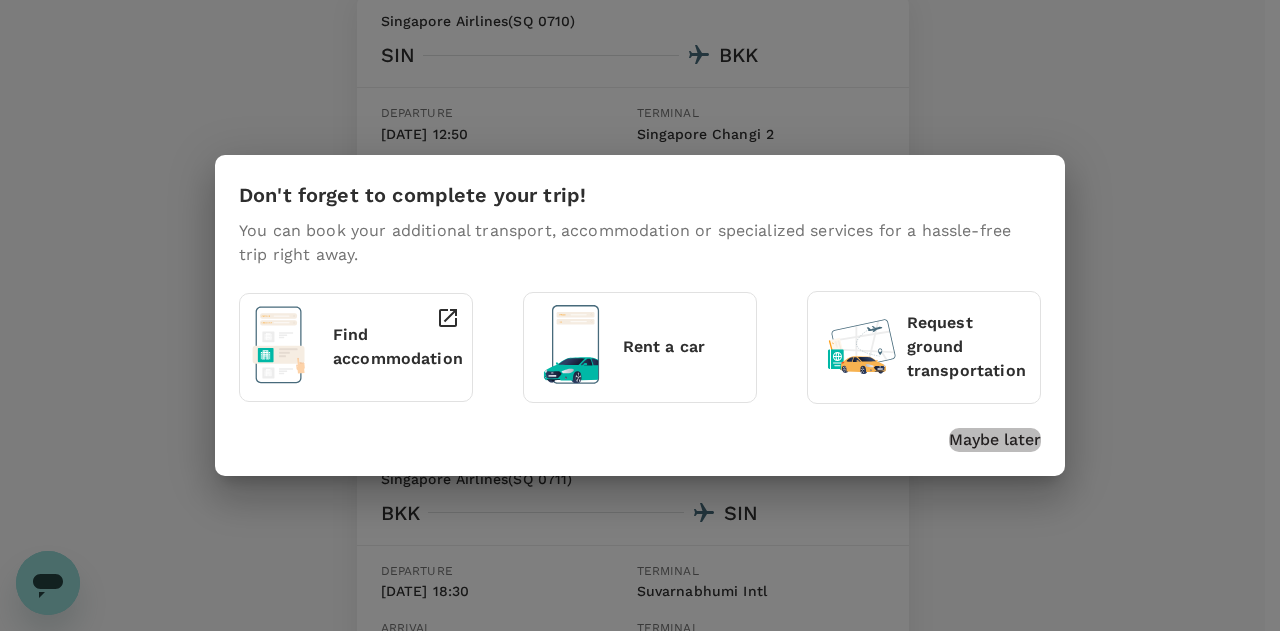 click on "Maybe later" at bounding box center [995, 440] 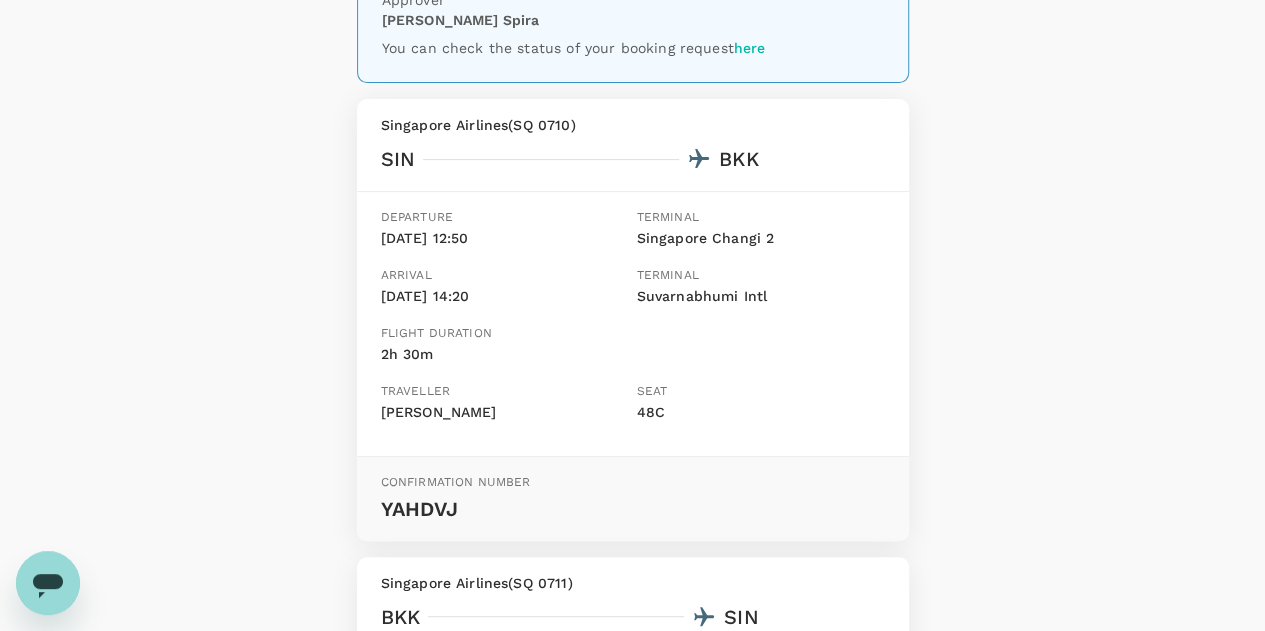 scroll, scrollTop: 0, scrollLeft: 0, axis: both 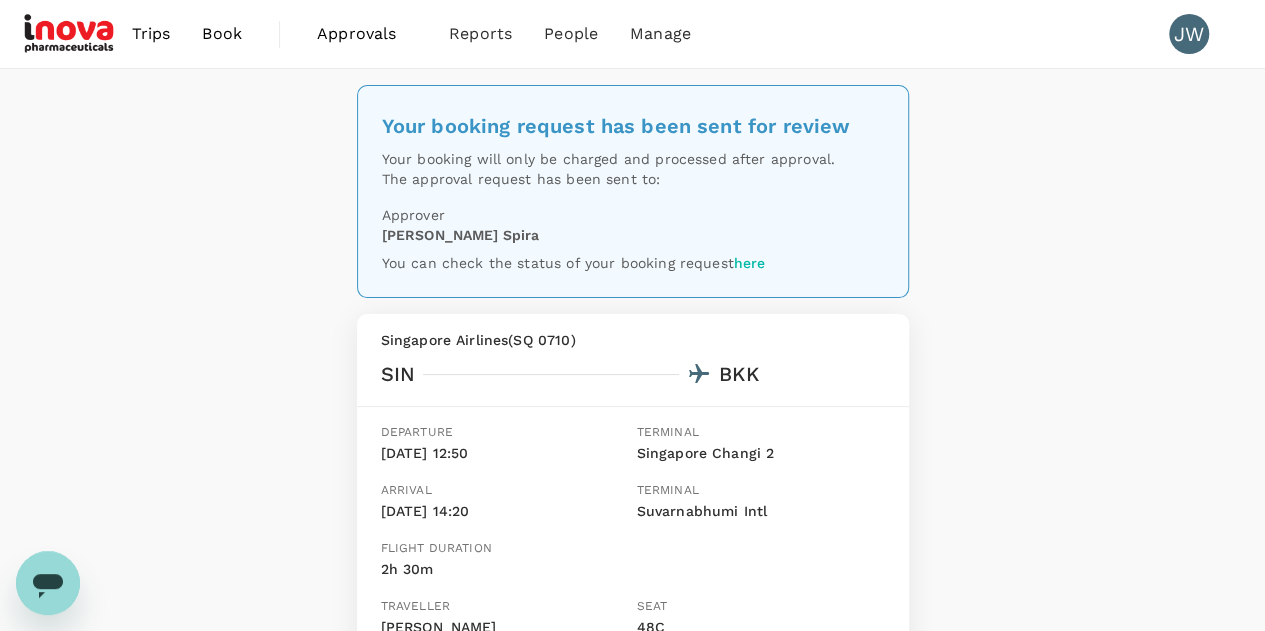 click on "Book" at bounding box center (222, 34) 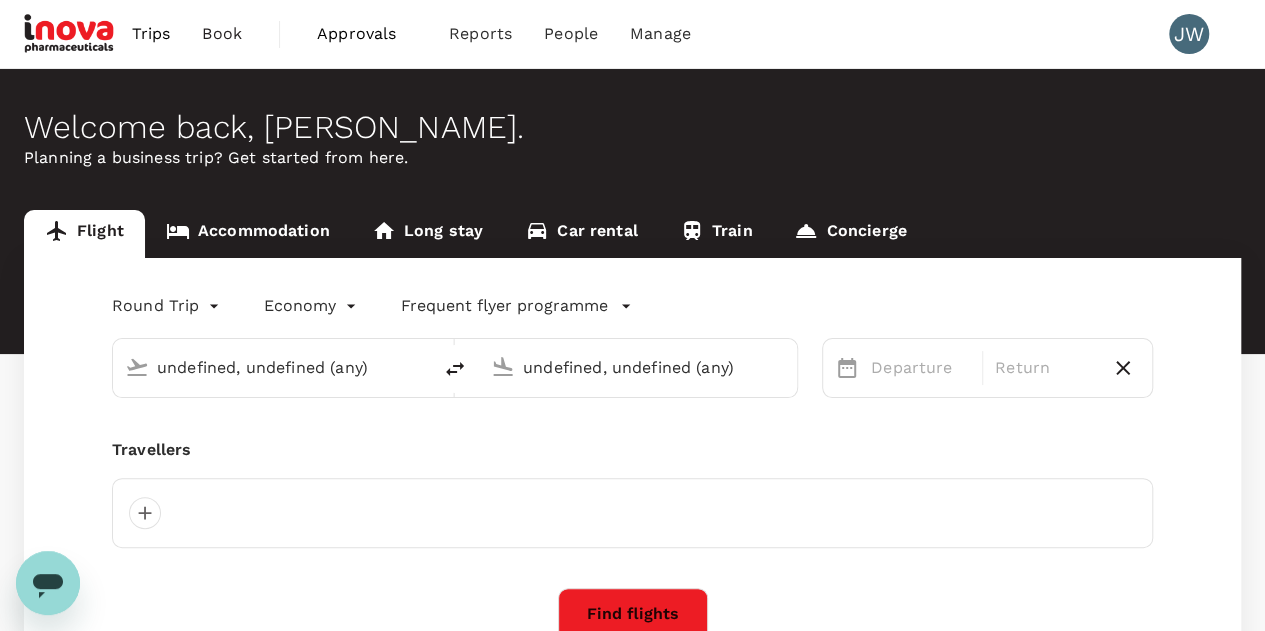 type 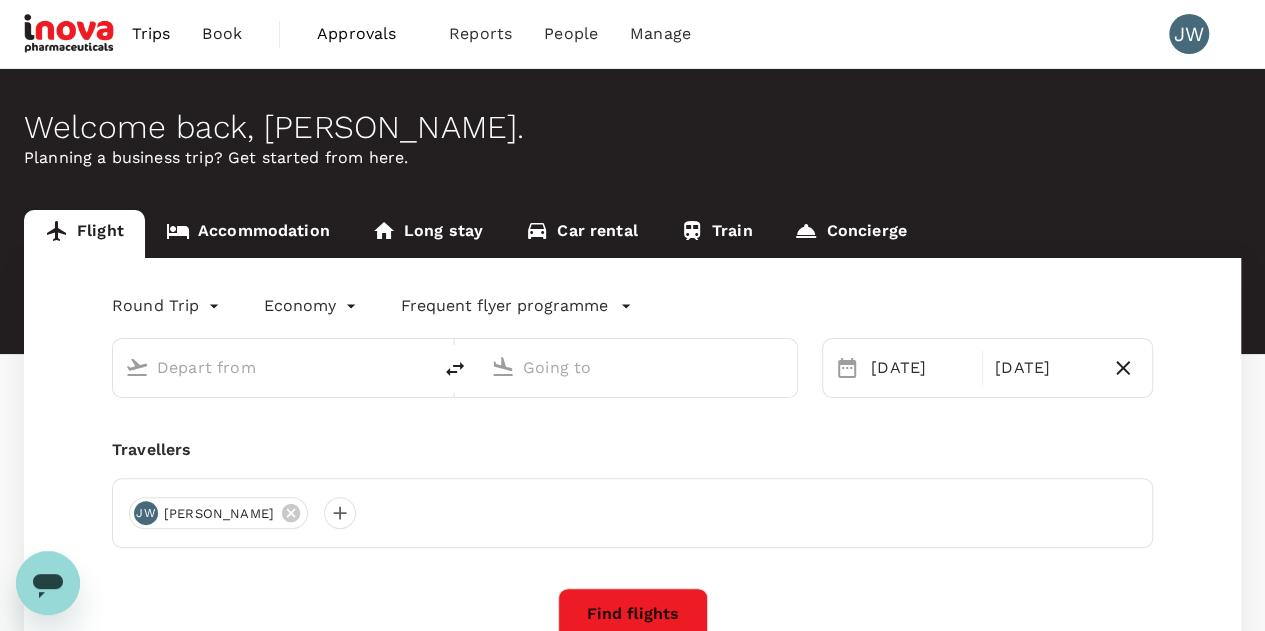 type on "Singapore Changi (SIN)" 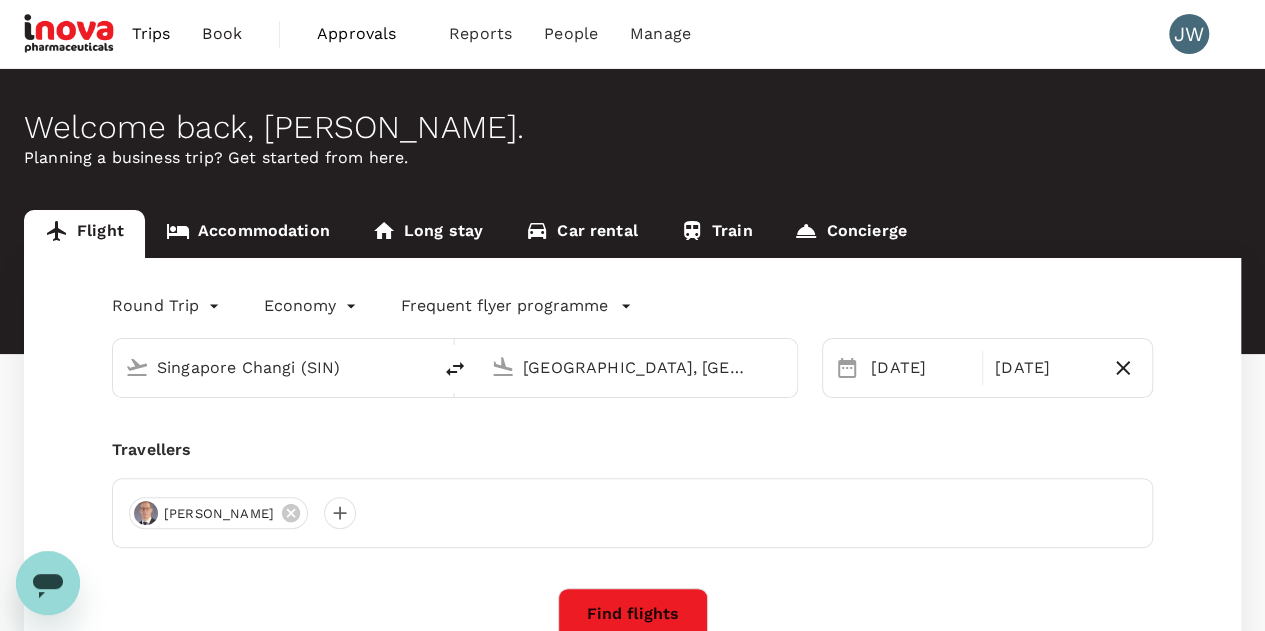 type 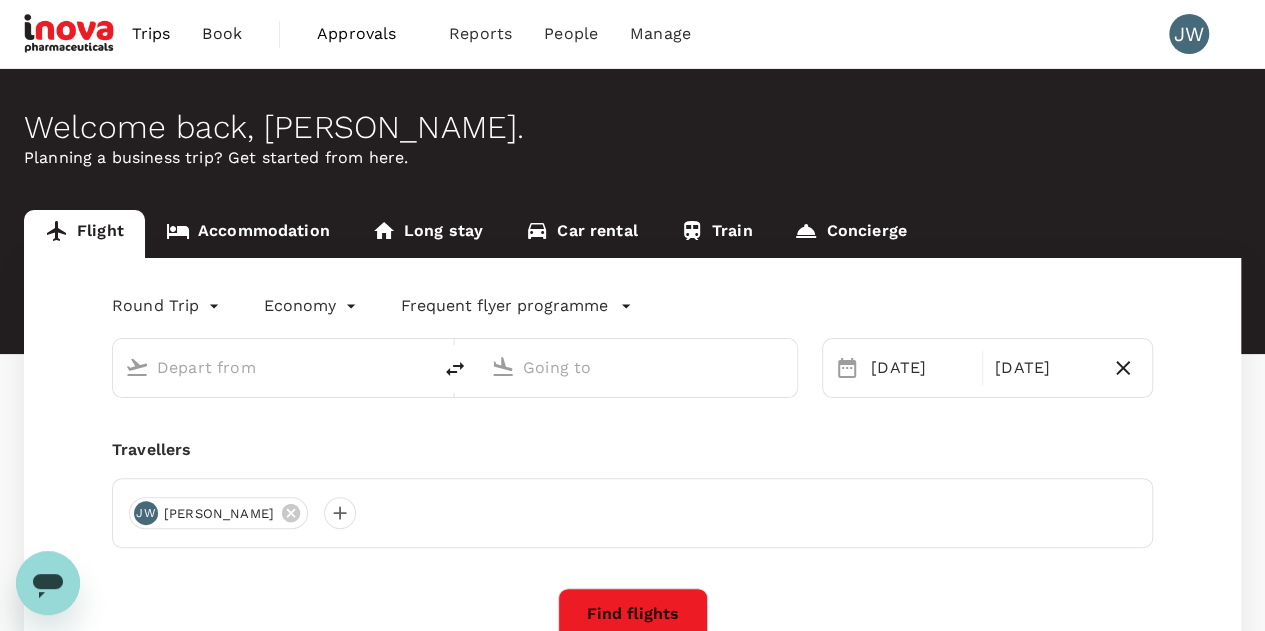 type on "Singapore Changi (SIN)" 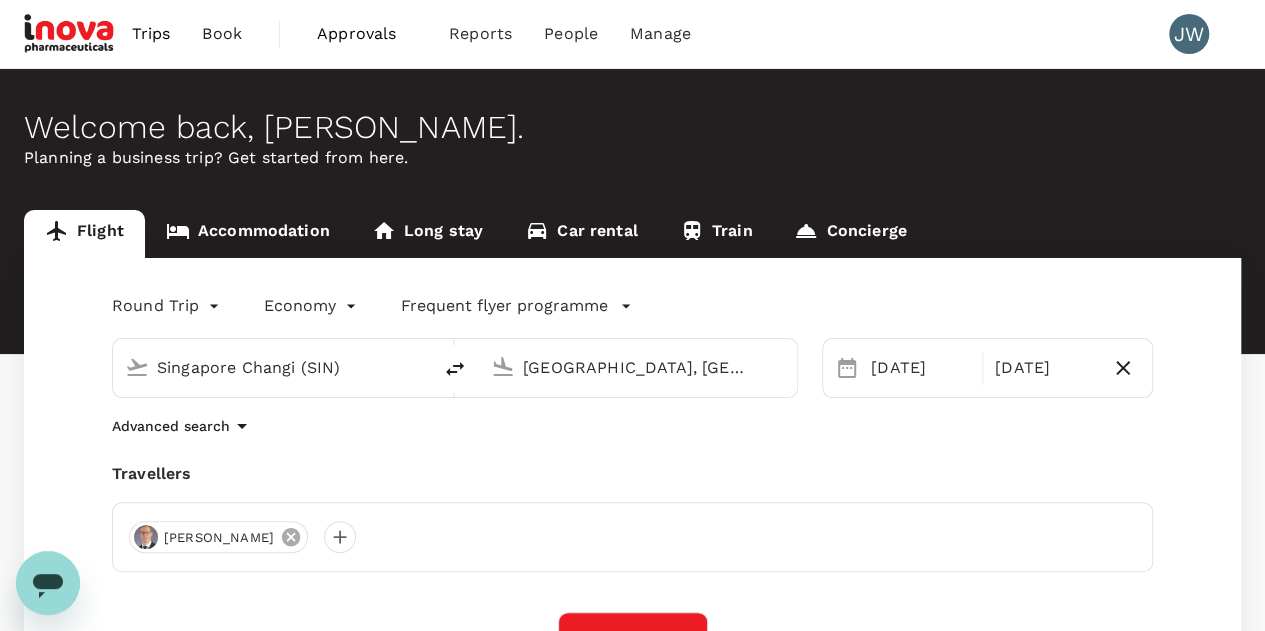 click 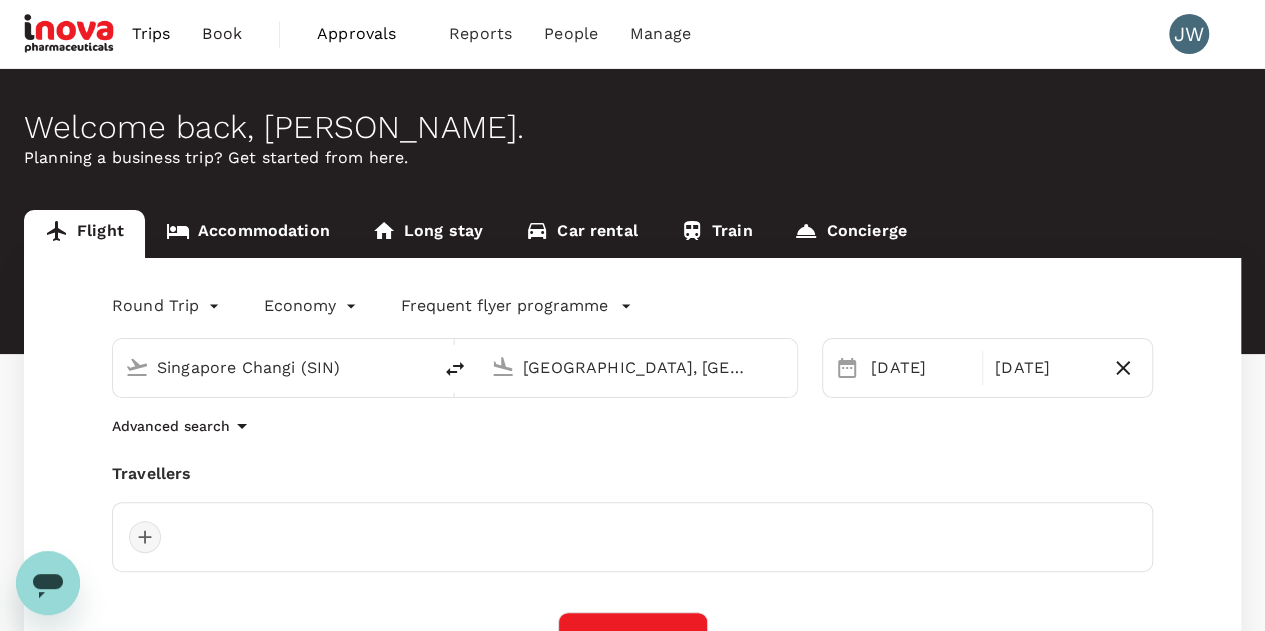 click at bounding box center [145, 537] 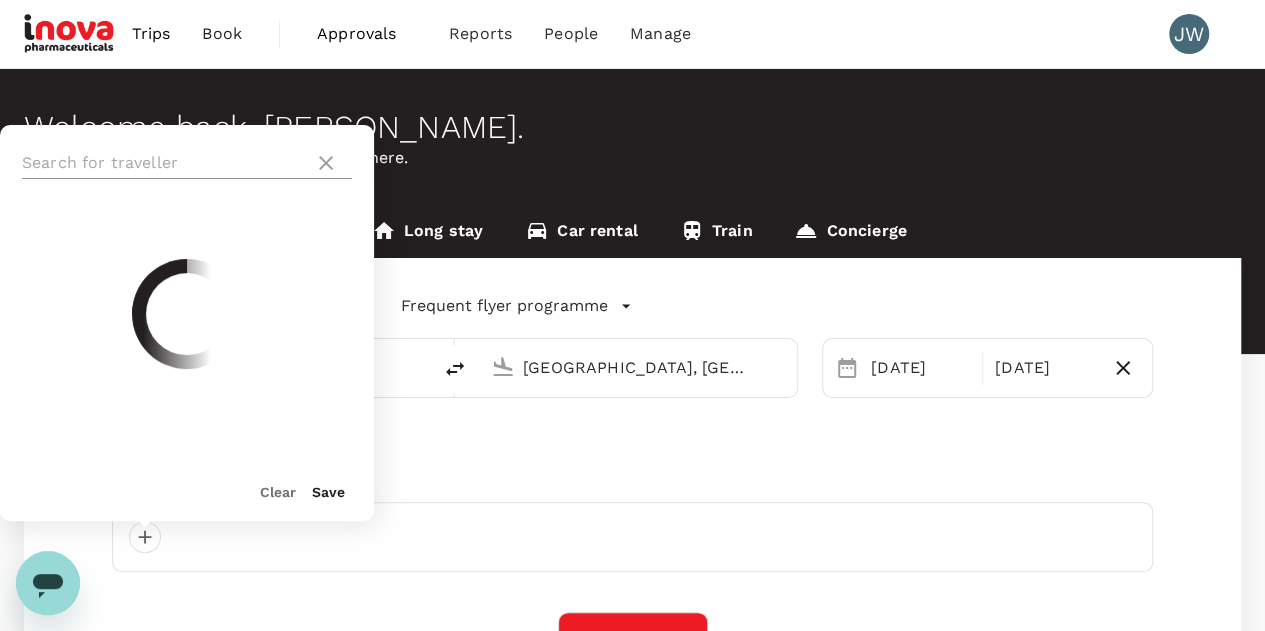click at bounding box center [164, 163] 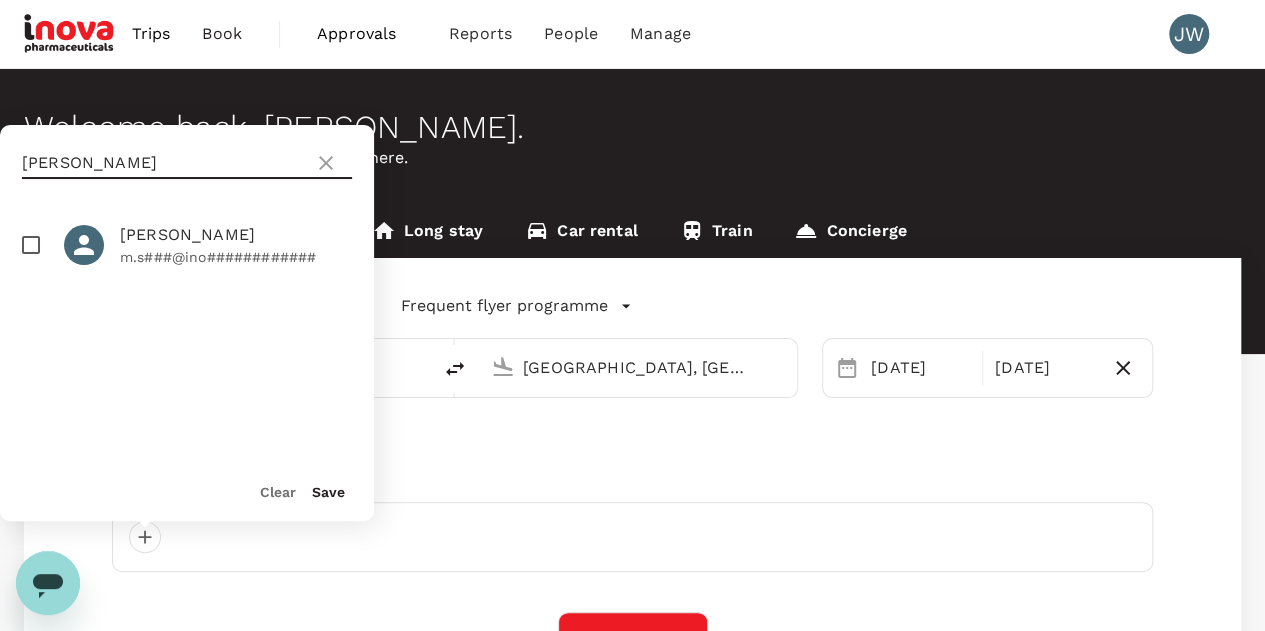 type on "michael smit" 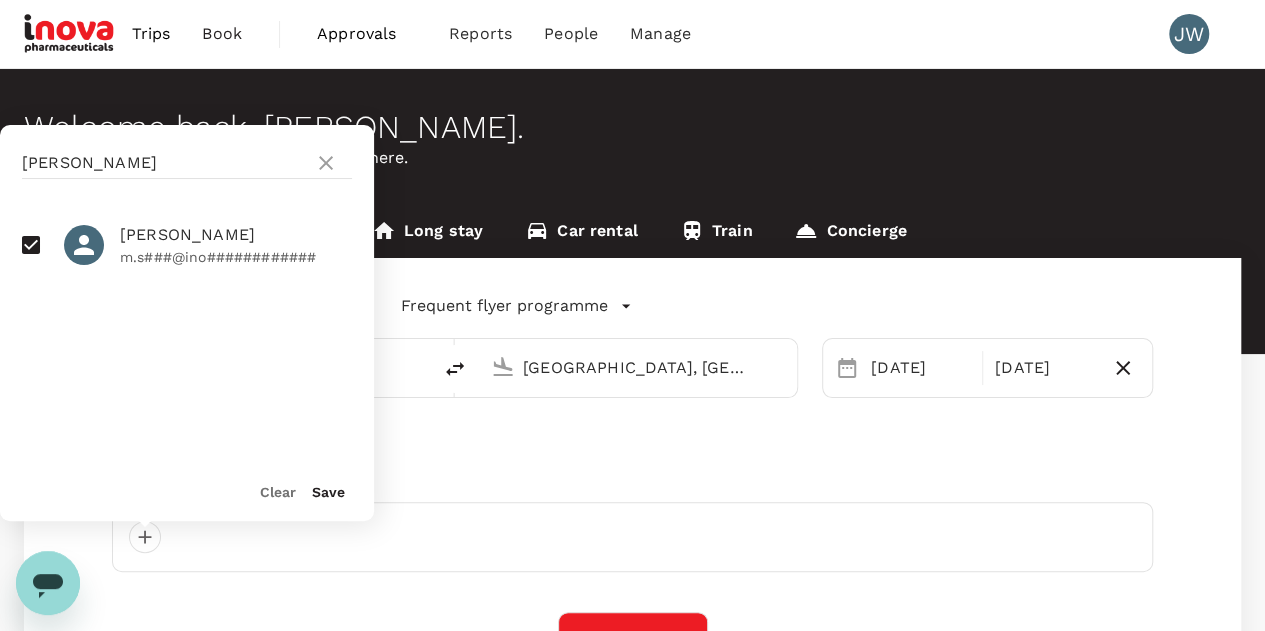 click on "Save" at bounding box center (328, 492) 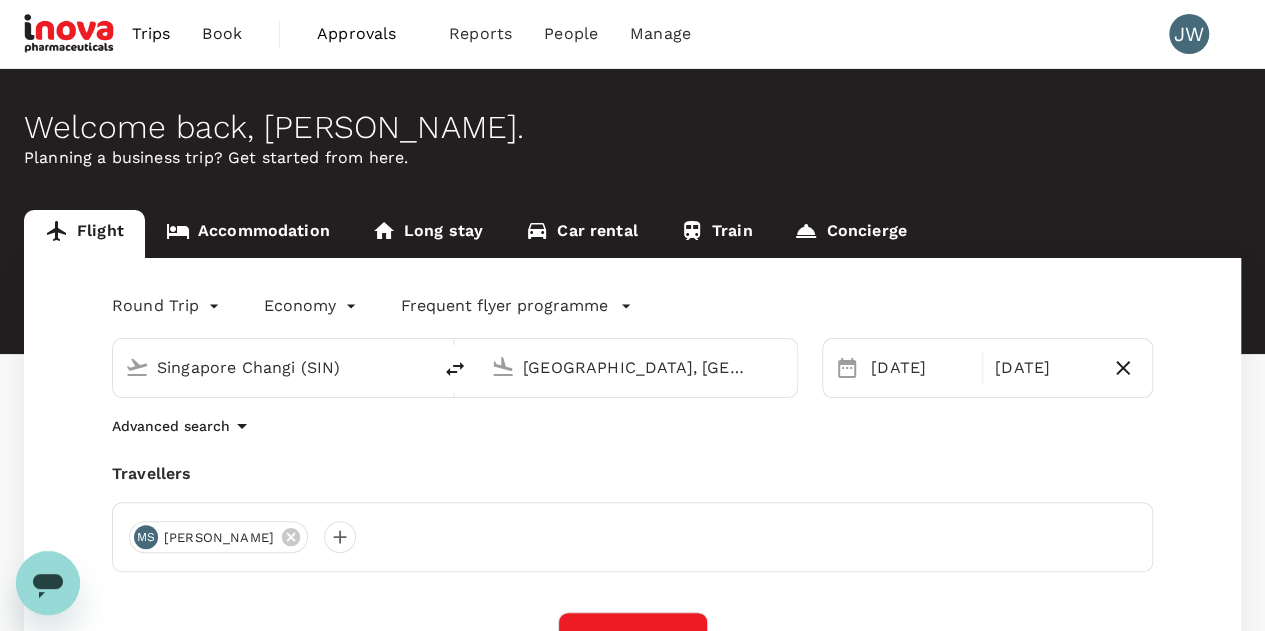 click on "[GEOGRAPHIC_DATA], [GEOGRAPHIC_DATA] (any)" at bounding box center [639, 367] 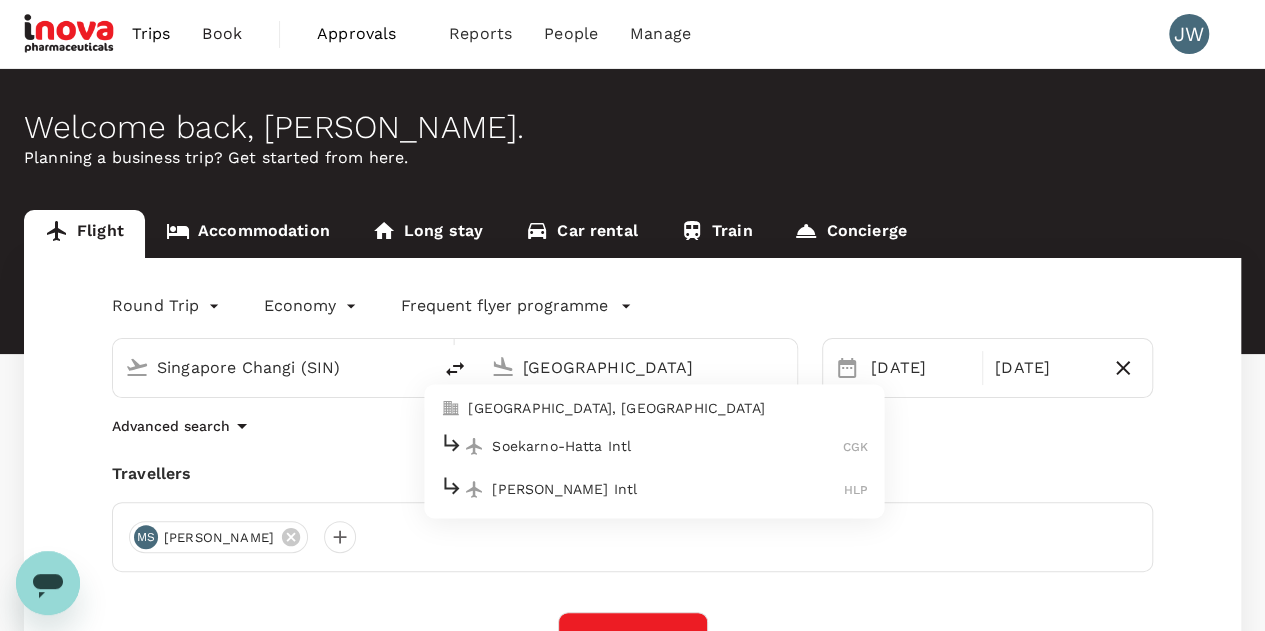 click on "Soekarno-Hatta Intl" at bounding box center [667, 446] 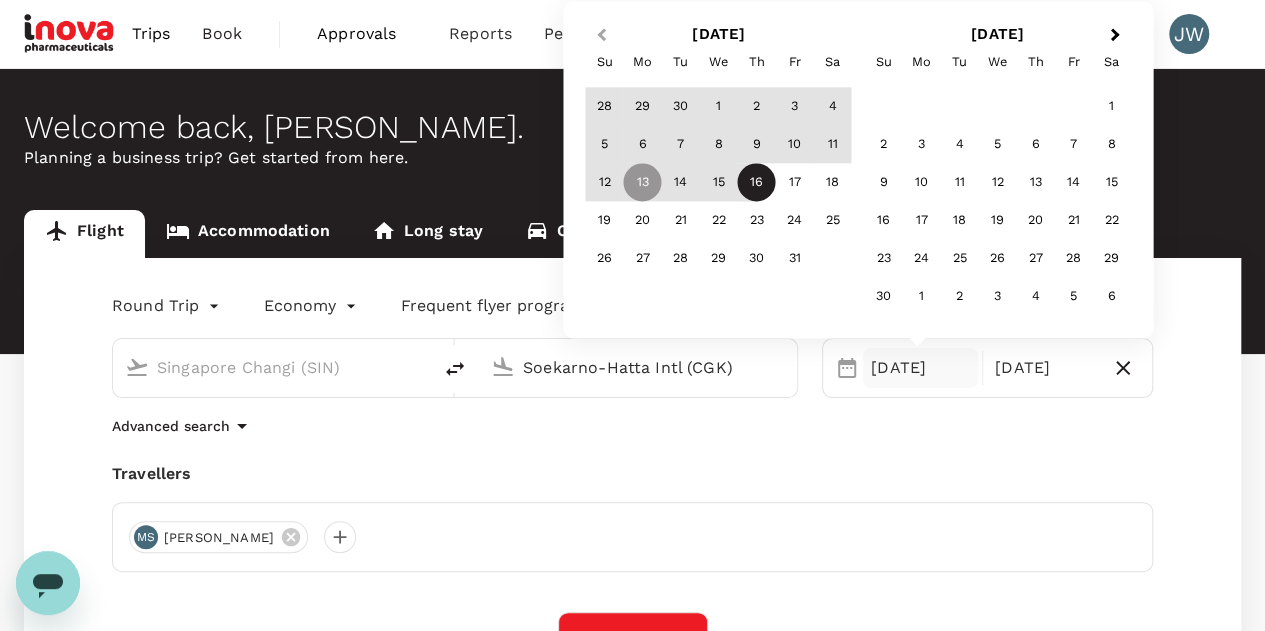 type on "Soekarno-Hatta Intl (CGK)" 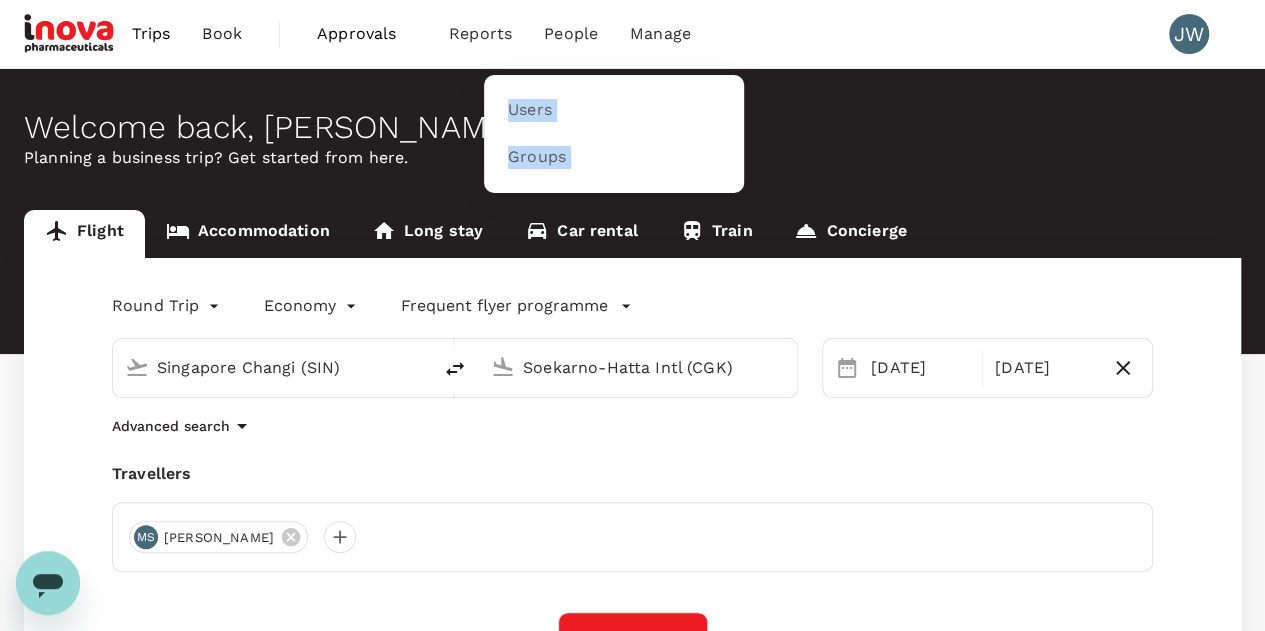 click on "People" at bounding box center (571, 34) 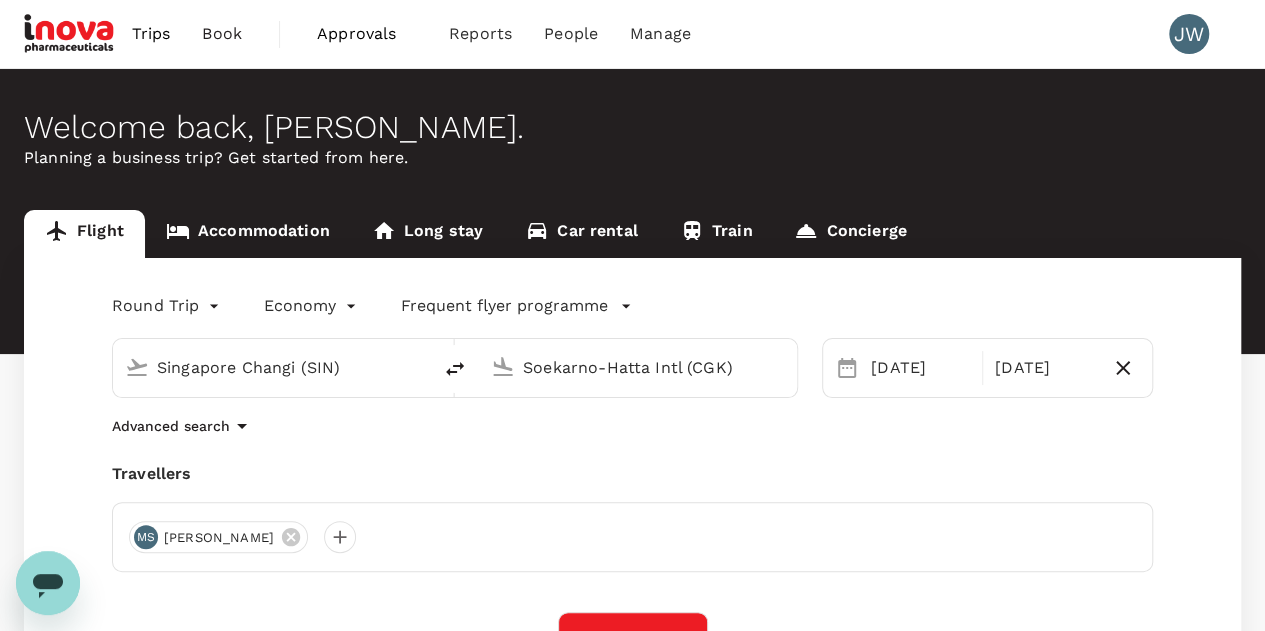 click on "Trips Book Approvals 0 Reports People Manage JW" at bounding box center (632, 34) 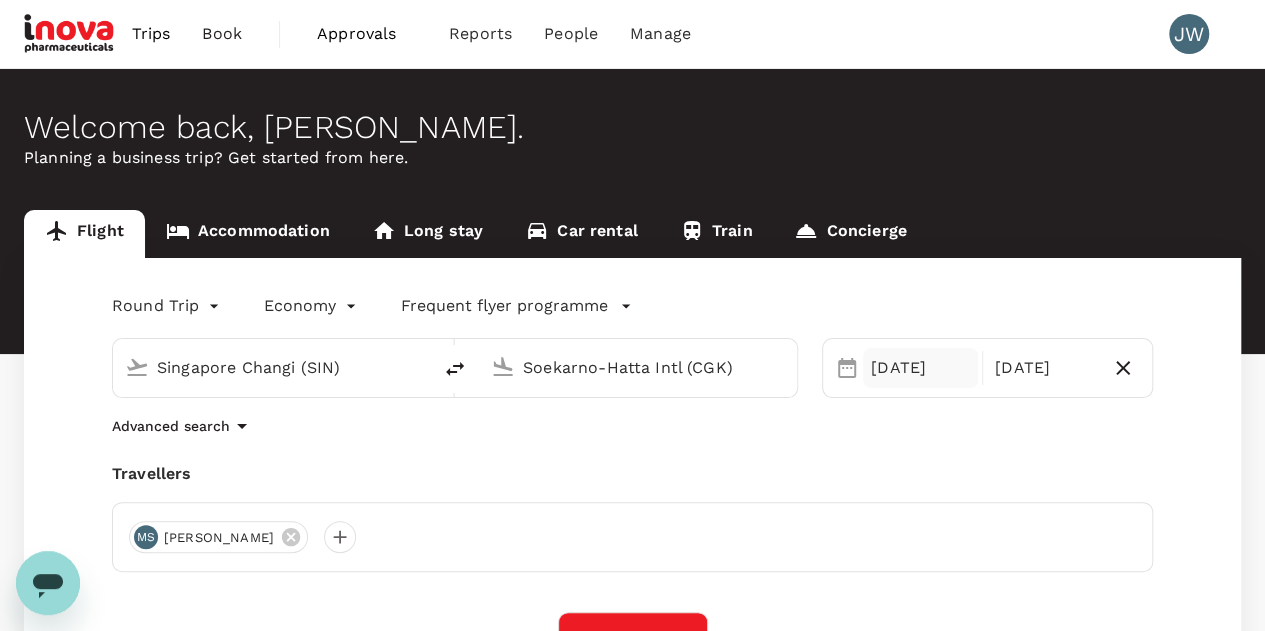click on "[DATE]" at bounding box center [920, 368] 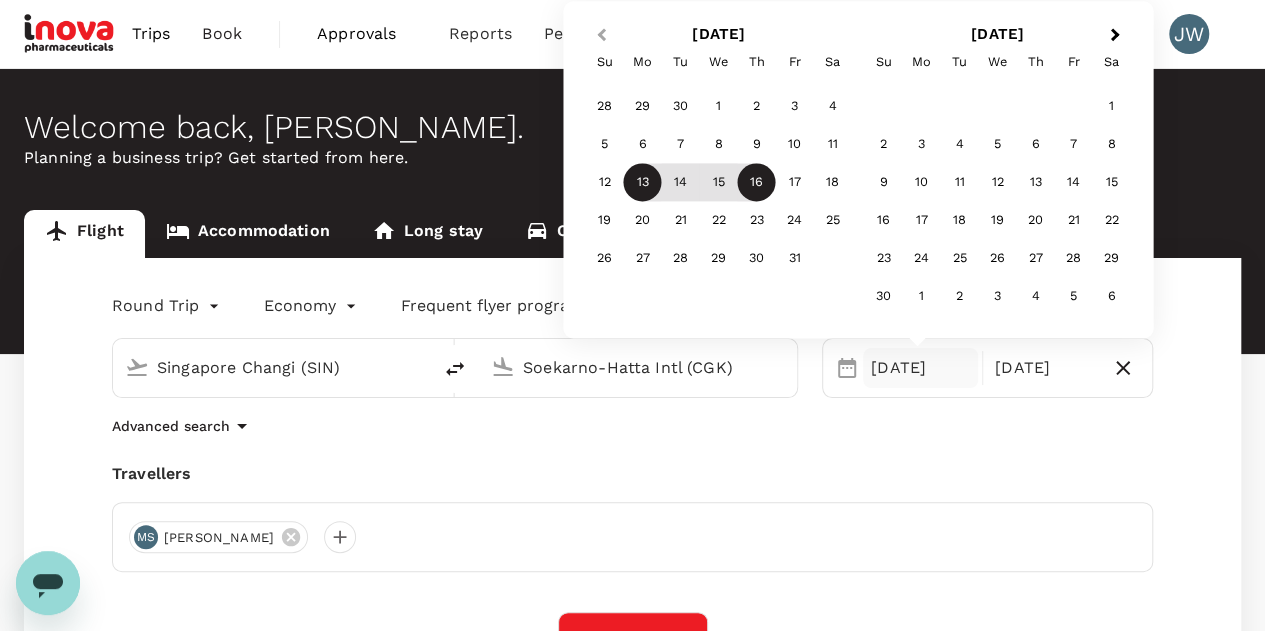 click on "Previous Month" at bounding box center (599, 36) 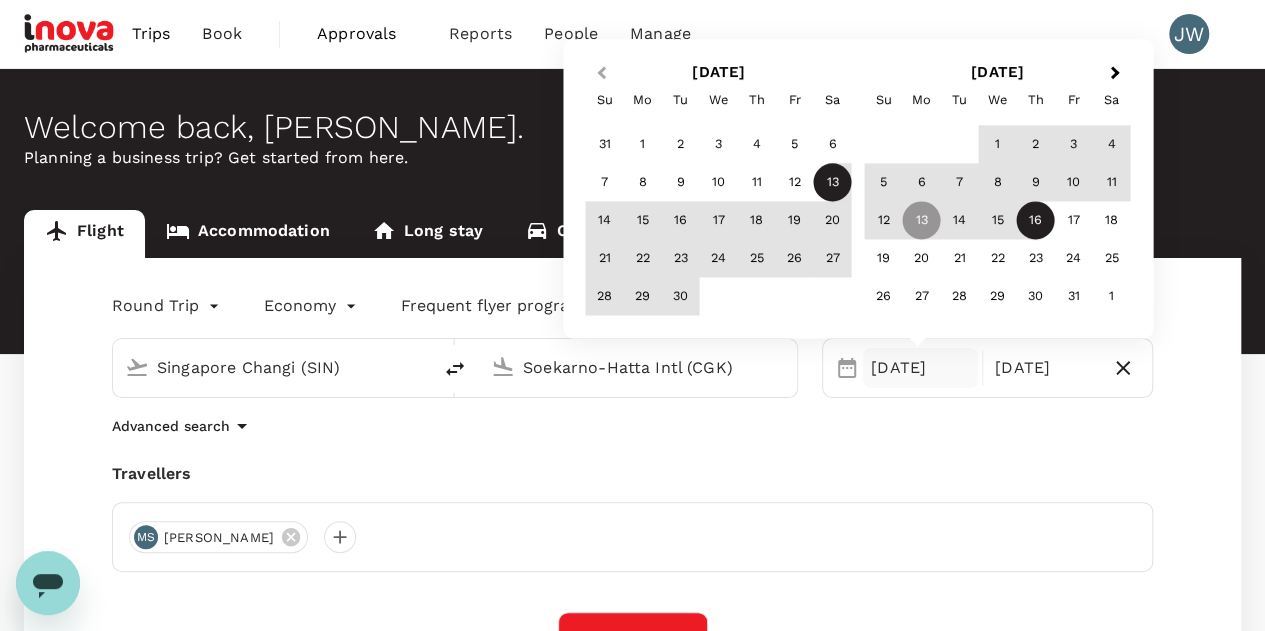 click on "Previous Month" at bounding box center (599, 74) 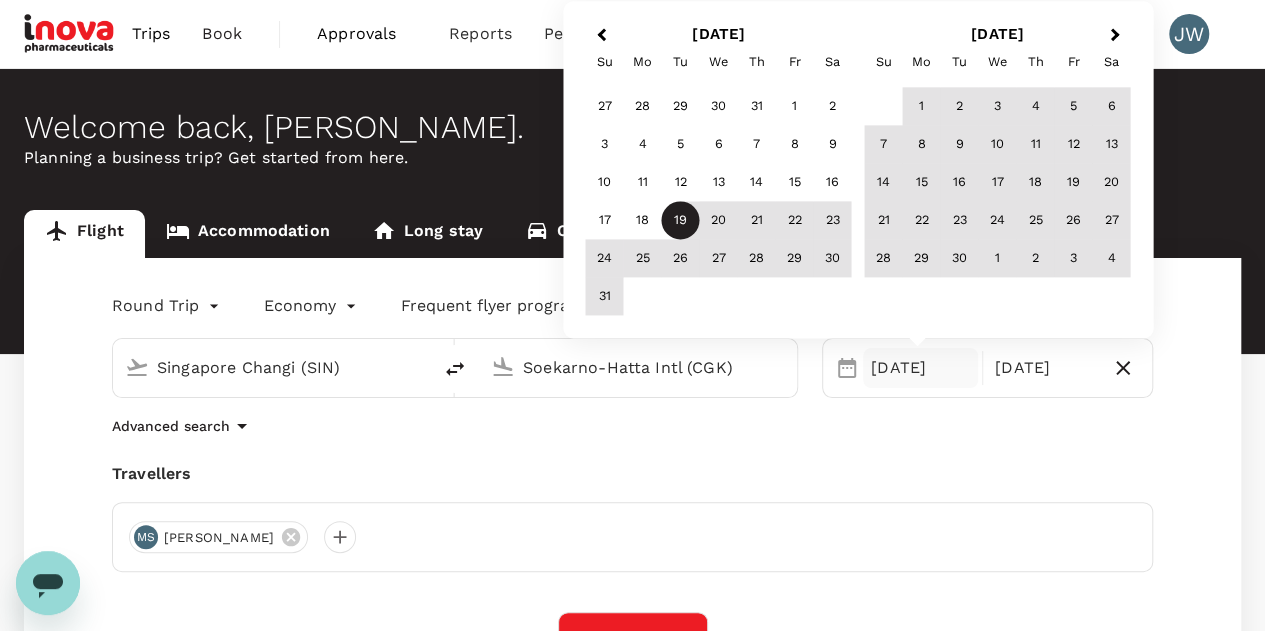 click on "19" at bounding box center [681, 221] 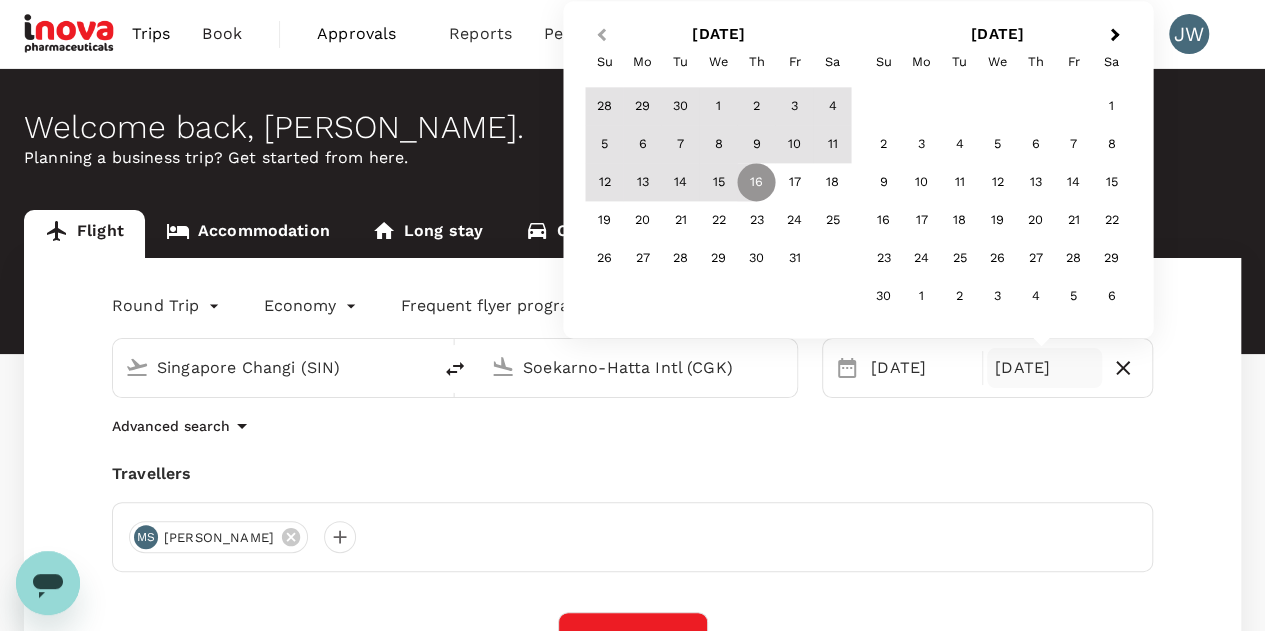 click on "Previous Month" at bounding box center (601, 35) 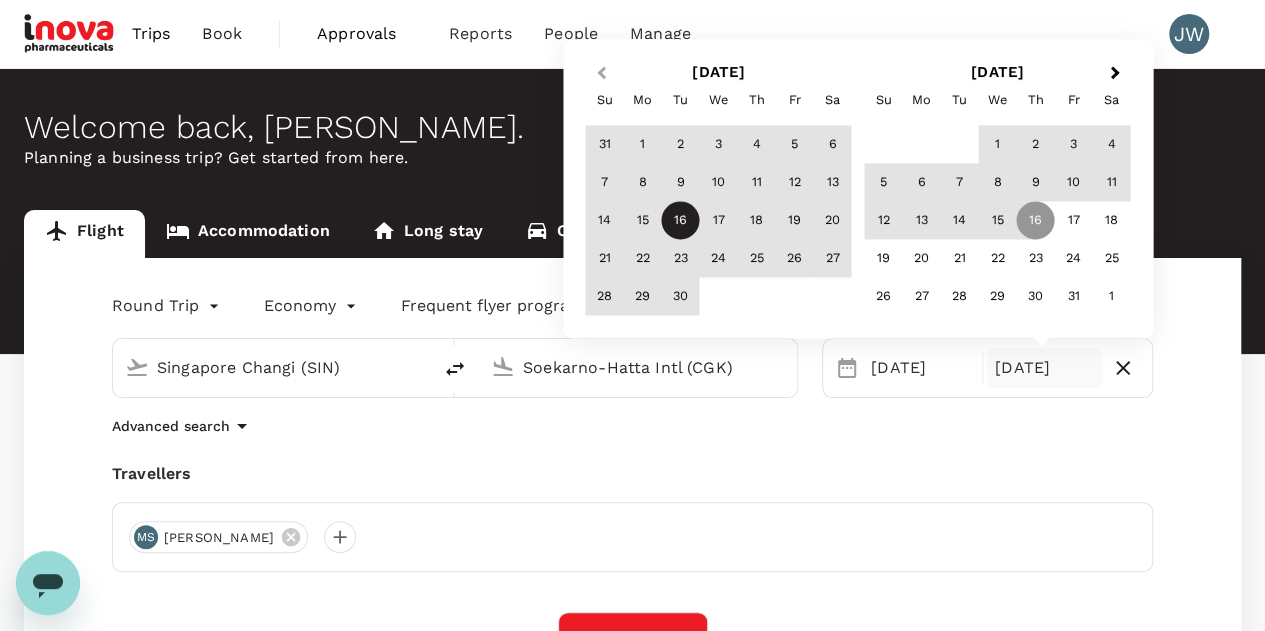 click on "Previous Month" at bounding box center (599, 74) 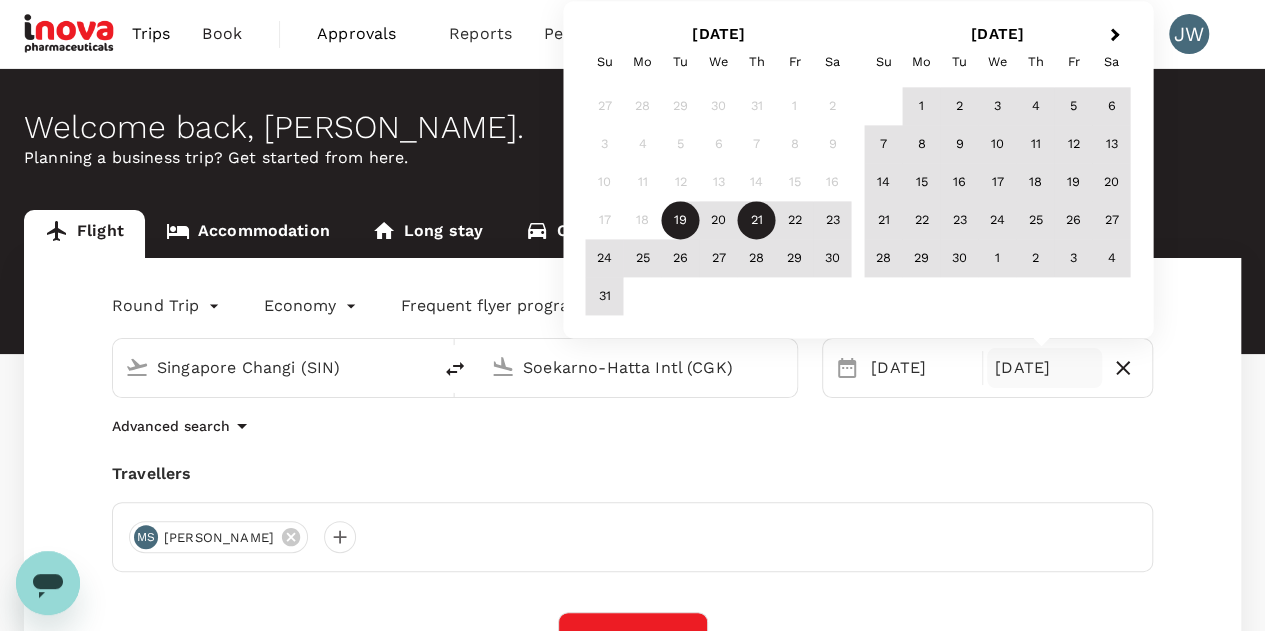click on "21" at bounding box center (757, 221) 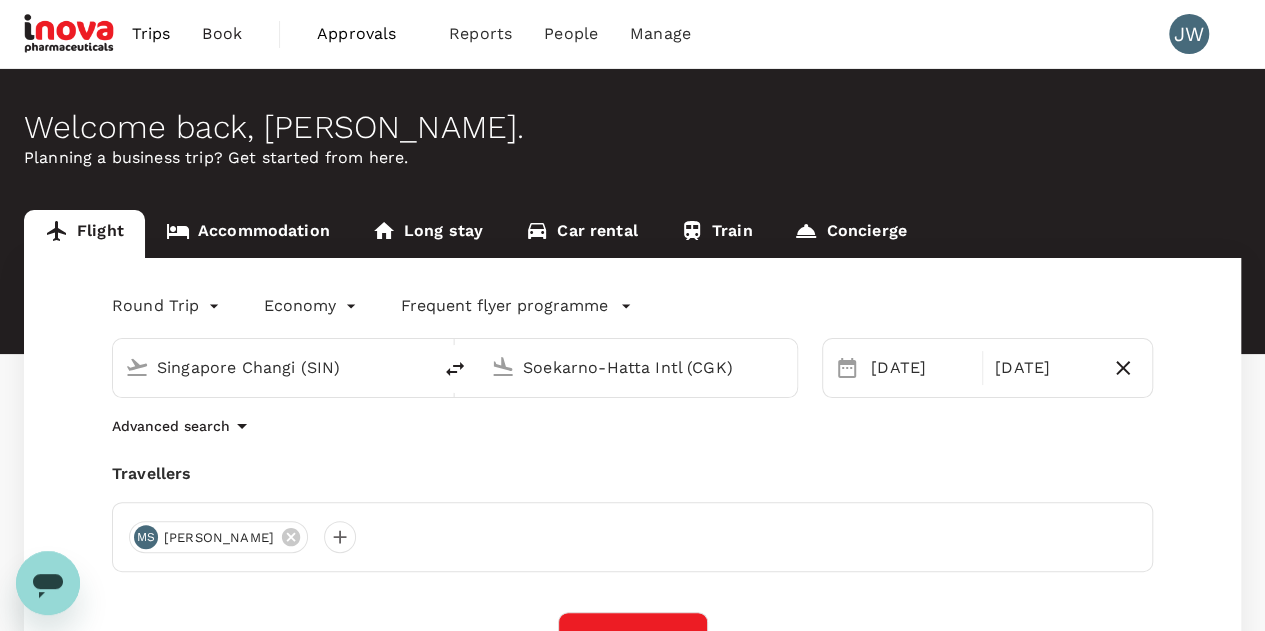 click on "Round Trip roundtrip Economy economy Frequent flyer programme Singapore Changi (SIN) Soekarno-Hatta Intl (CGK) Selected date: Tuesday, August 19th, 2025 19 Aug Selected date: Thursday, August 21st, 2025 21 Aug Advanced search Travellers   MS Michael Smit Find flights Your recent search Flight to Bangkok CSIN - CBKK 21 Jul - 24 Jul · 1 Traveller Flight to Tokyo CSIN - CHND 06 Nov - 11 Nov · 1 Traveller Flight to Tokyo CSIN - CHND 01 Sep - 04 Sep · 1 Traveller" at bounding box center (632, 550) 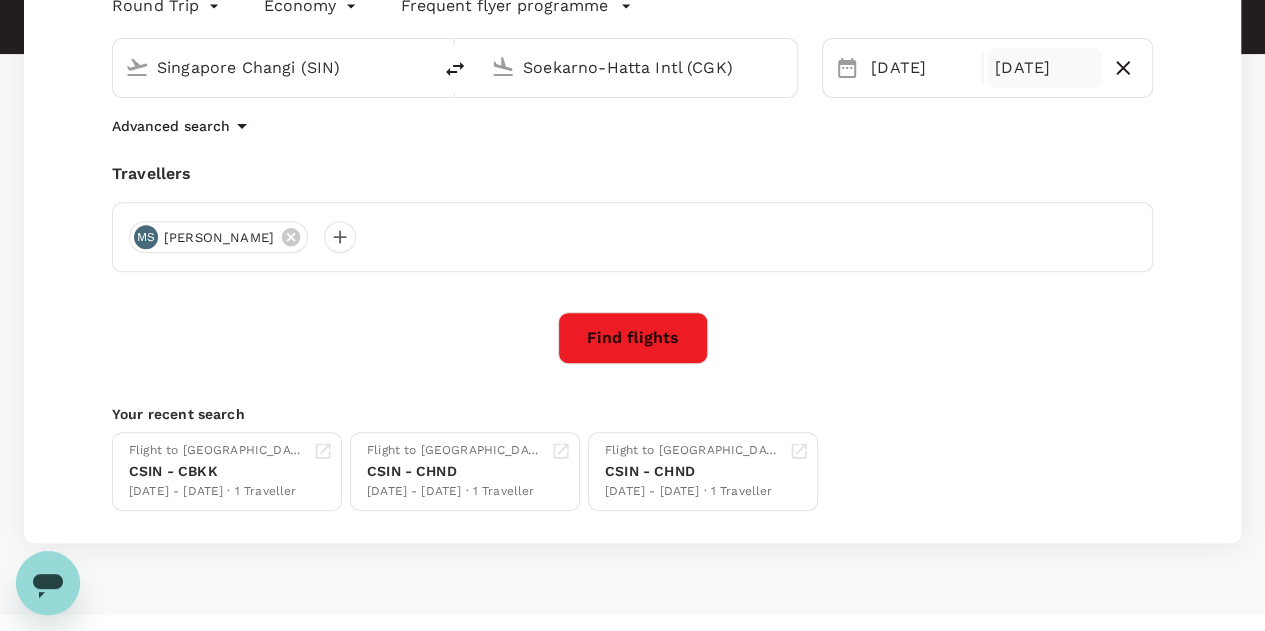 click on "21 Aug" at bounding box center (1044, 68) 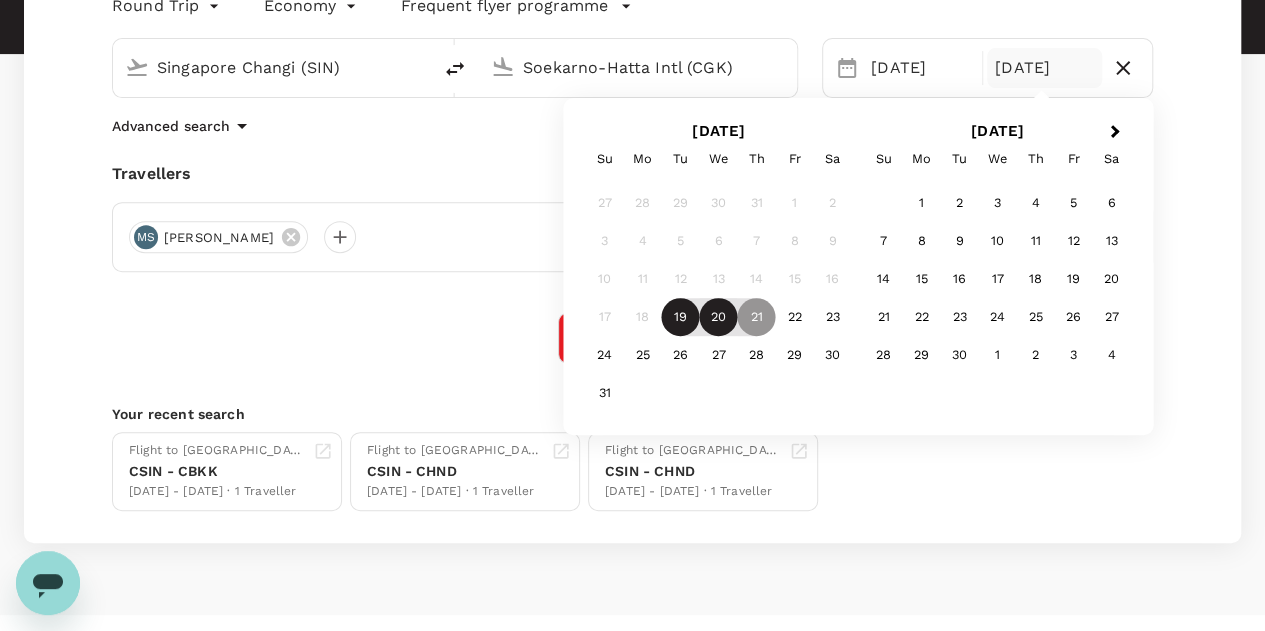 click on "20" at bounding box center (719, 317) 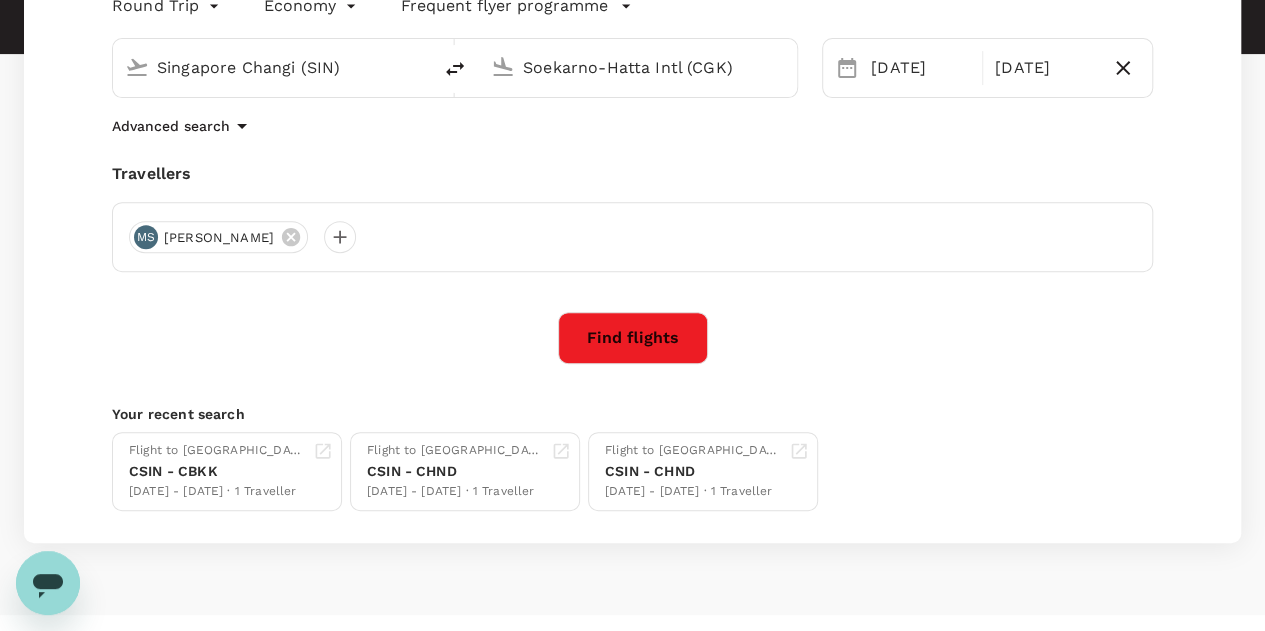 click on "Find flights" at bounding box center (633, 338) 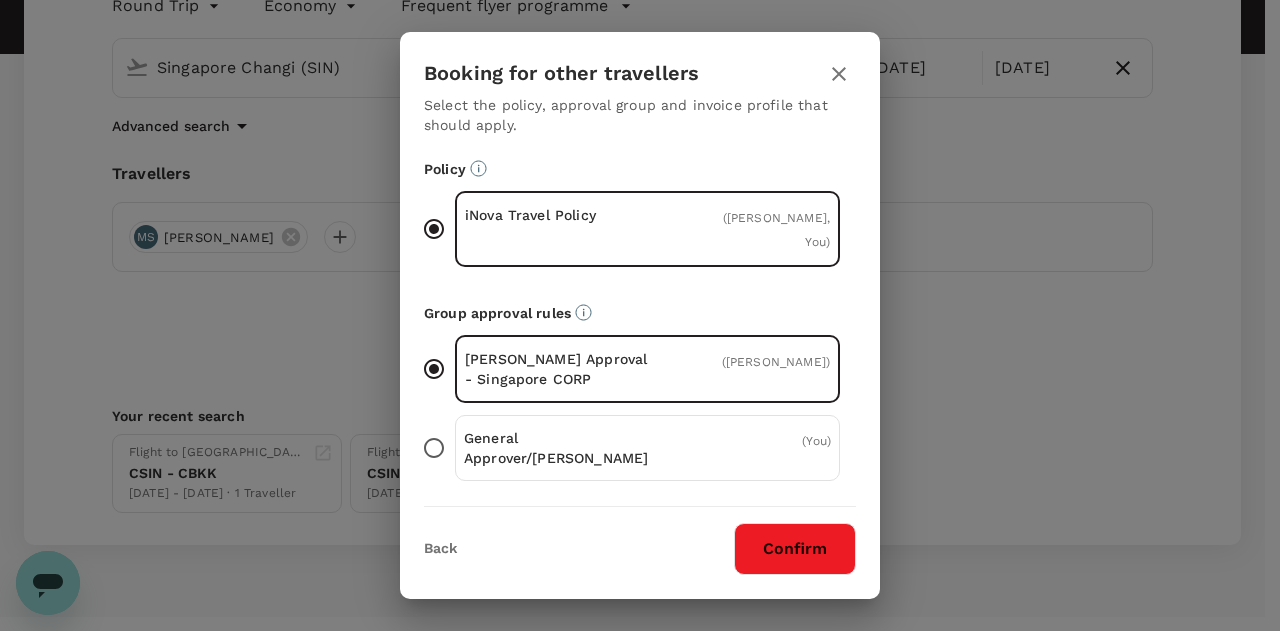 click on "Confirm" at bounding box center (795, 549) 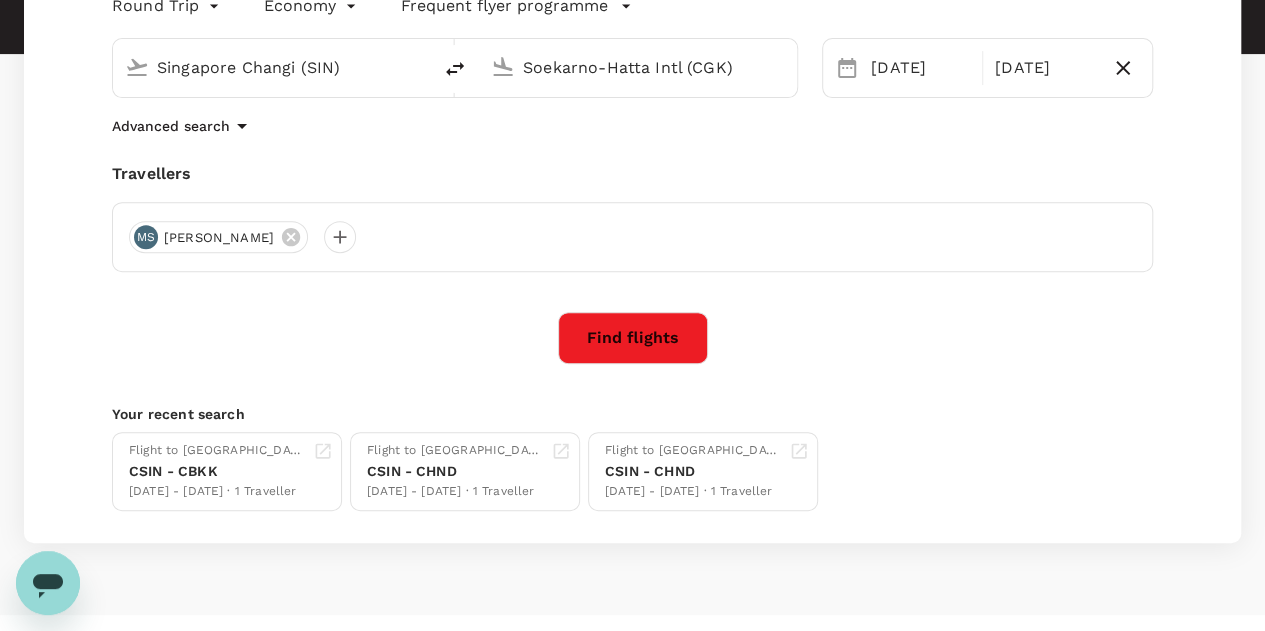 scroll, scrollTop: 0, scrollLeft: 0, axis: both 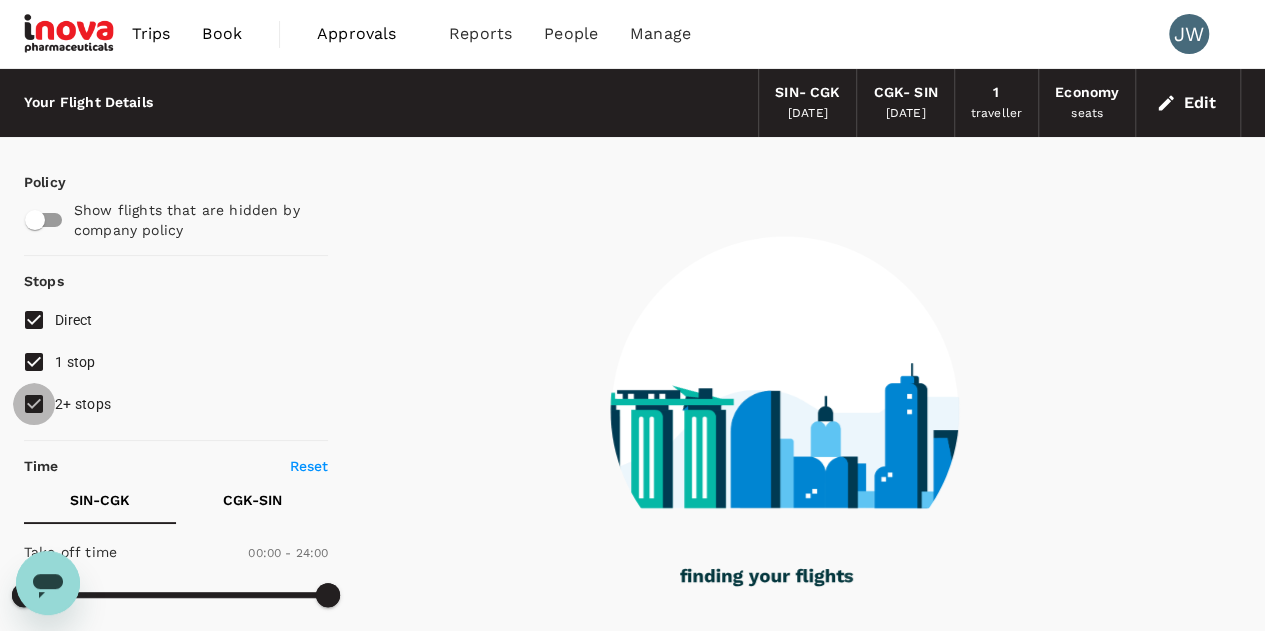click on "2+ stops" at bounding box center (34, 404) 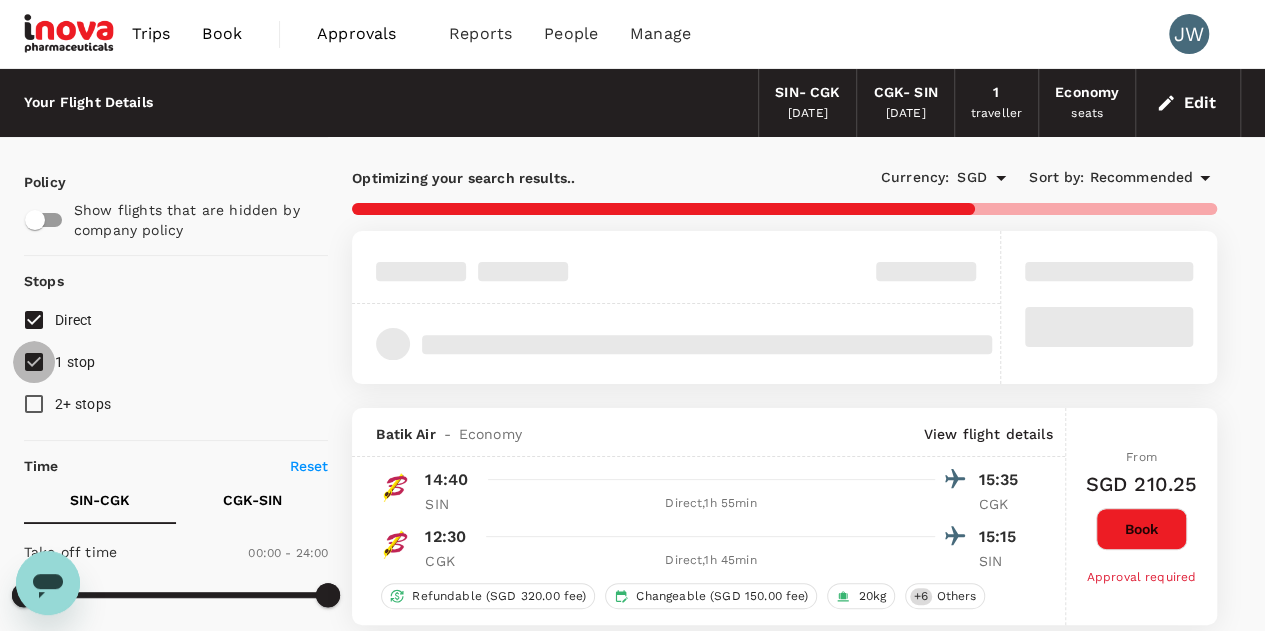 drag, startPoint x: 35, startPoint y: 354, endPoint x: 46, endPoint y: 347, distance: 13.038404 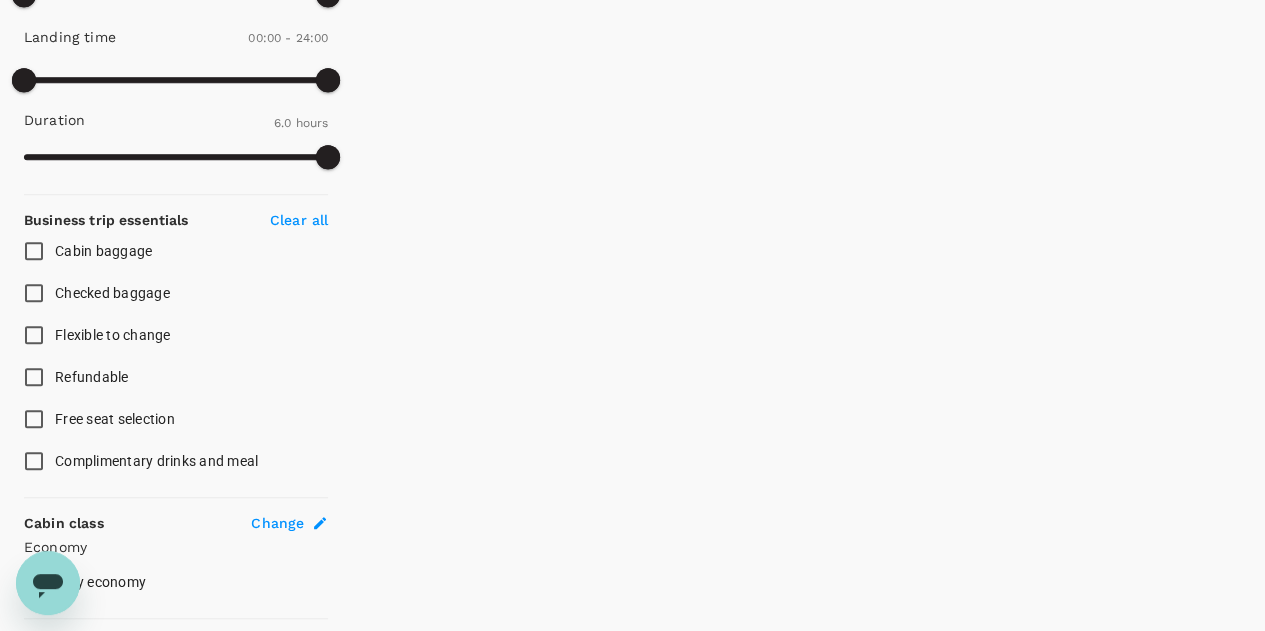 scroll, scrollTop: 300, scrollLeft: 0, axis: vertical 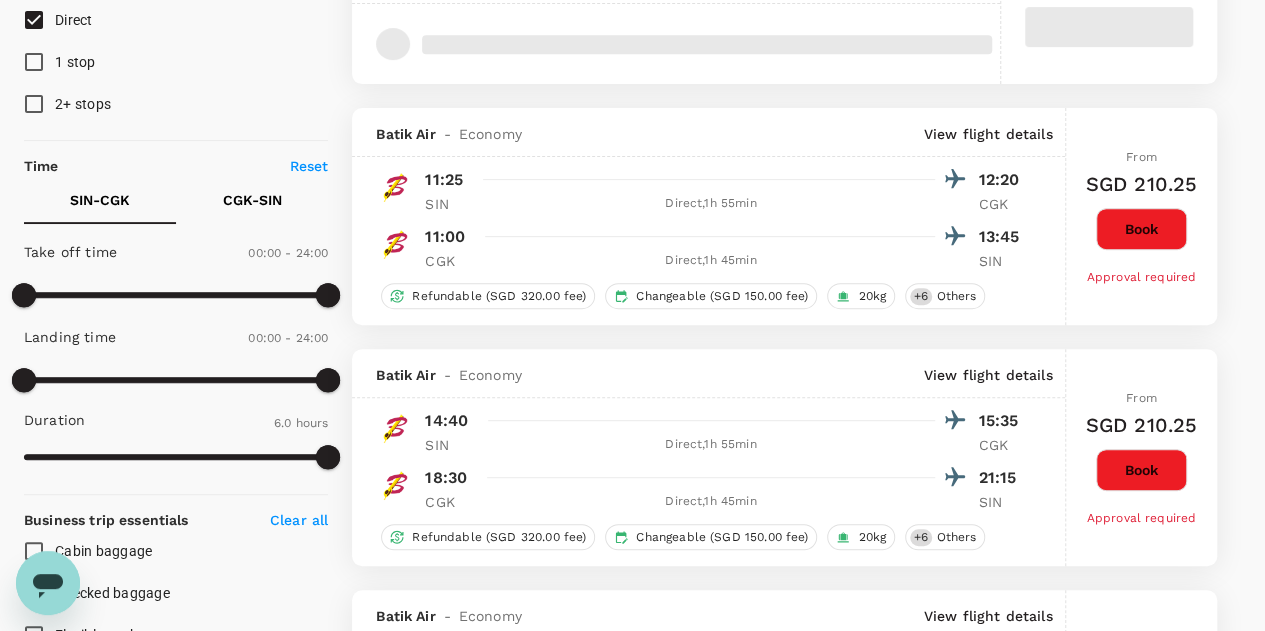 type on "SGD" 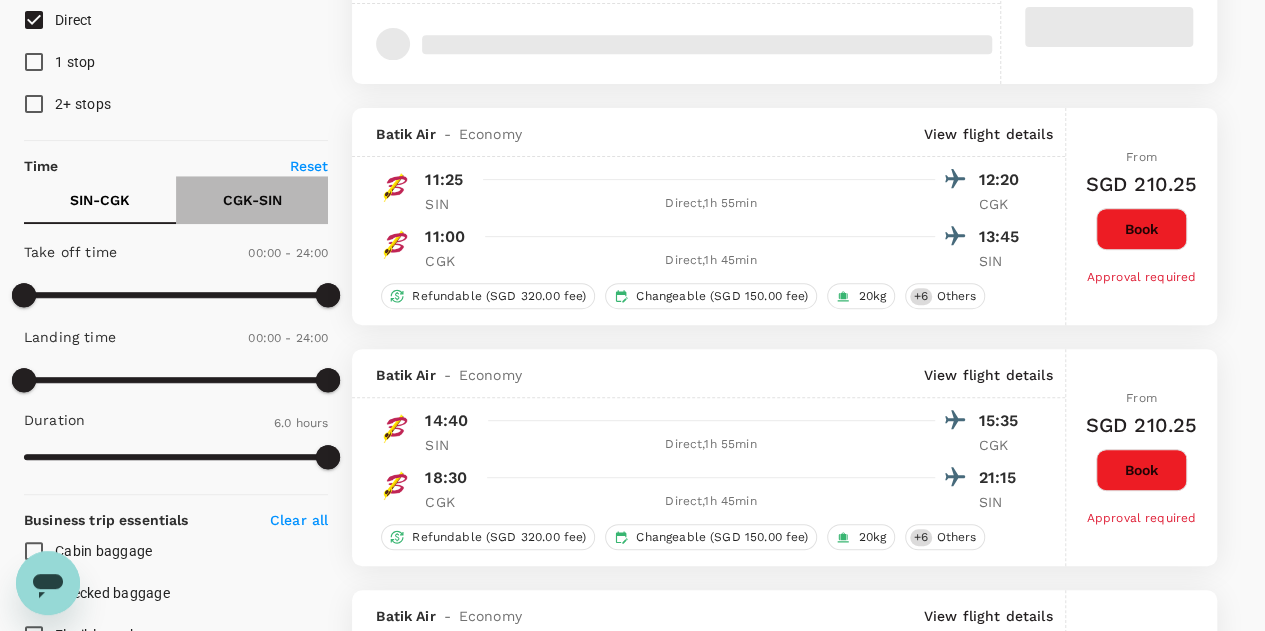 click on "CGK - SIN" at bounding box center [252, 200] 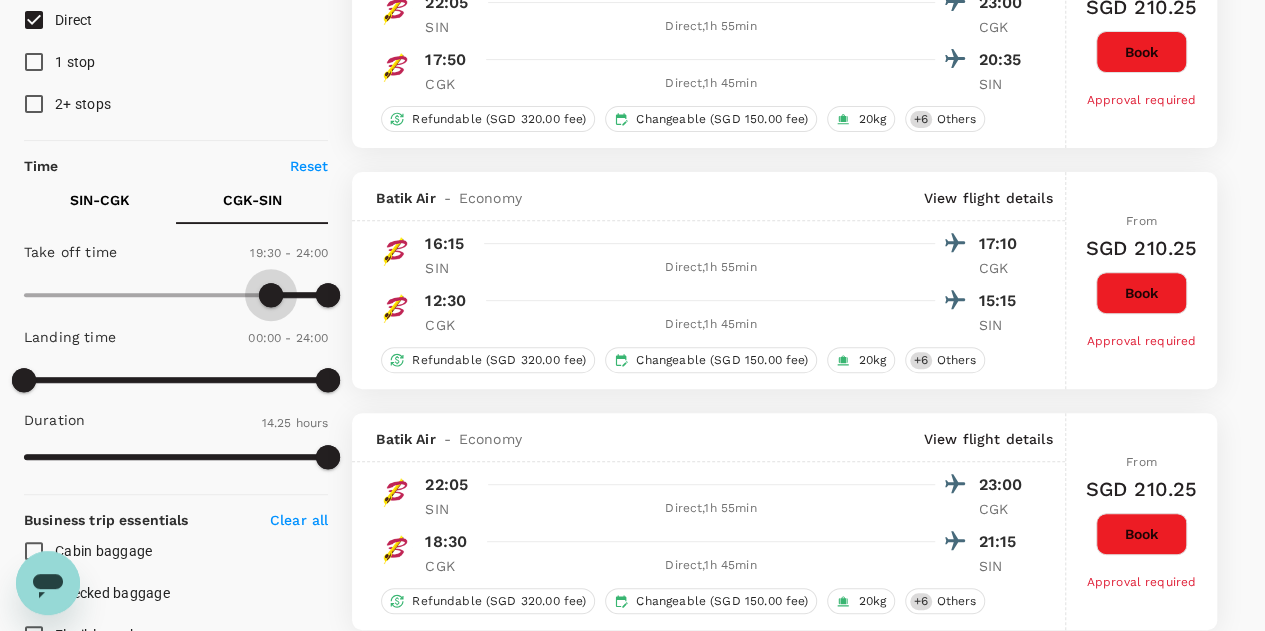 type on "1170" 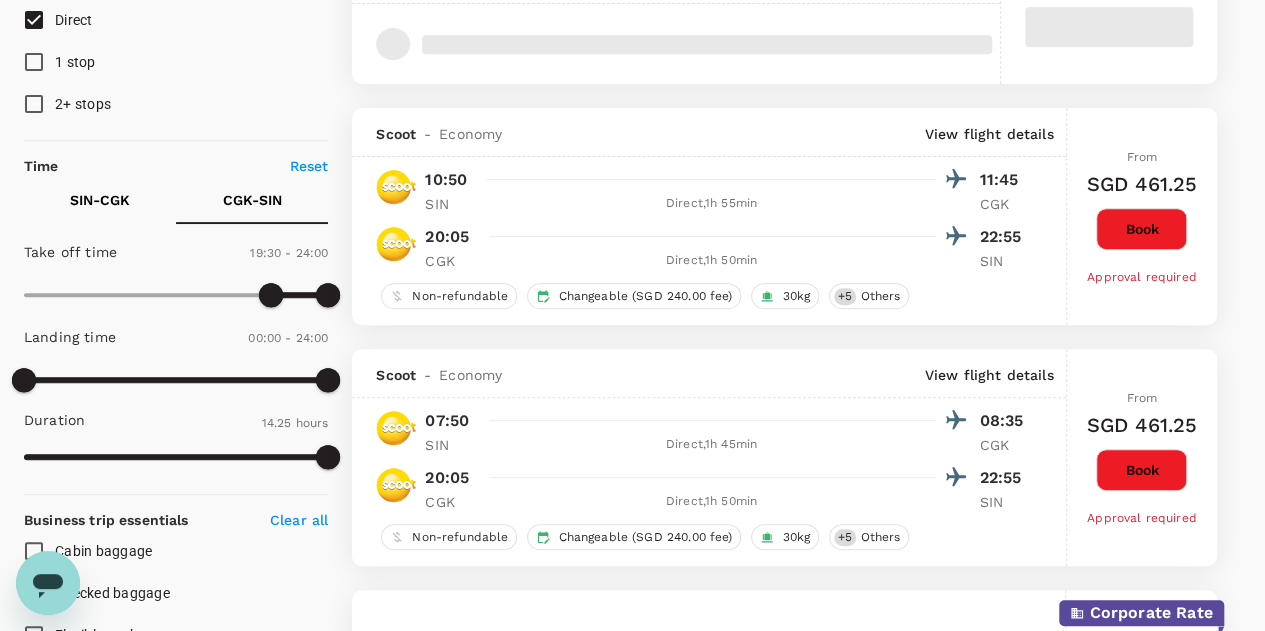 scroll, scrollTop: 1200, scrollLeft: 0, axis: vertical 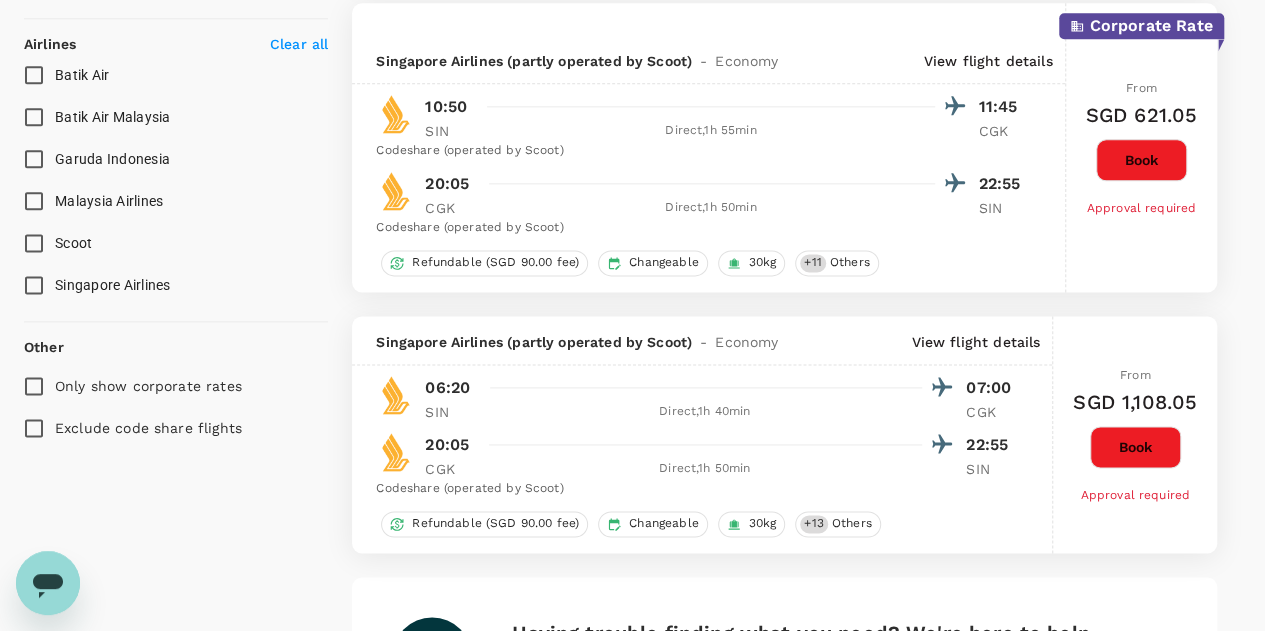 click on "Singapore Airlines" at bounding box center (34, 285) 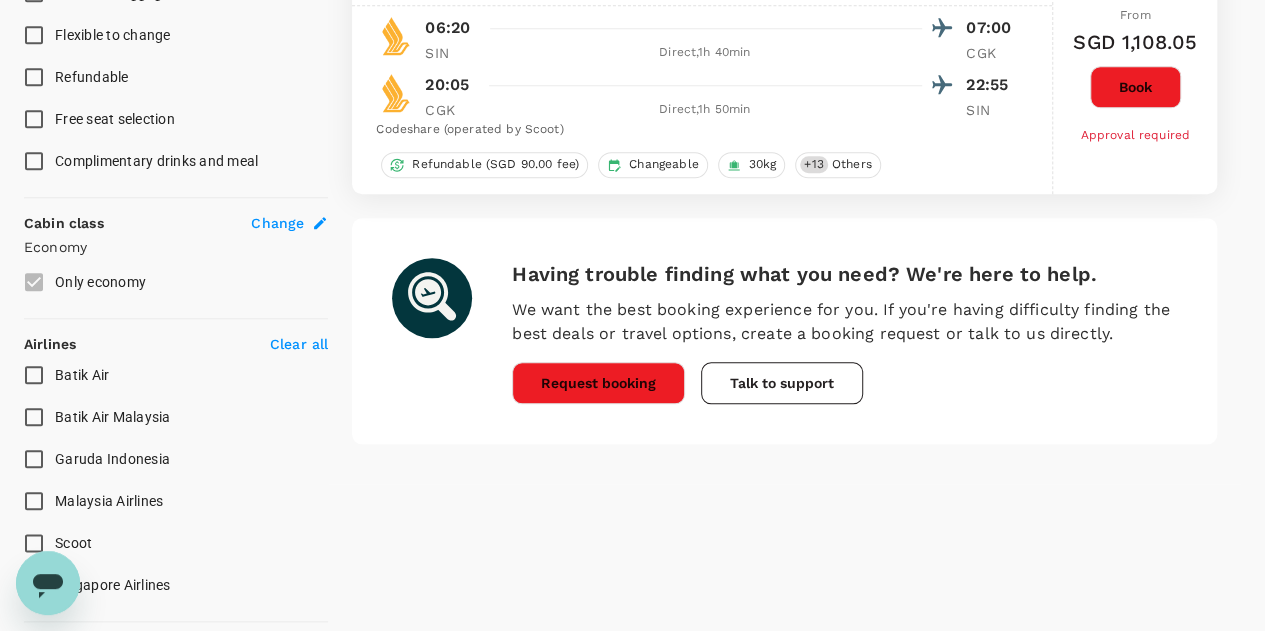 scroll, scrollTop: 1099, scrollLeft: 0, axis: vertical 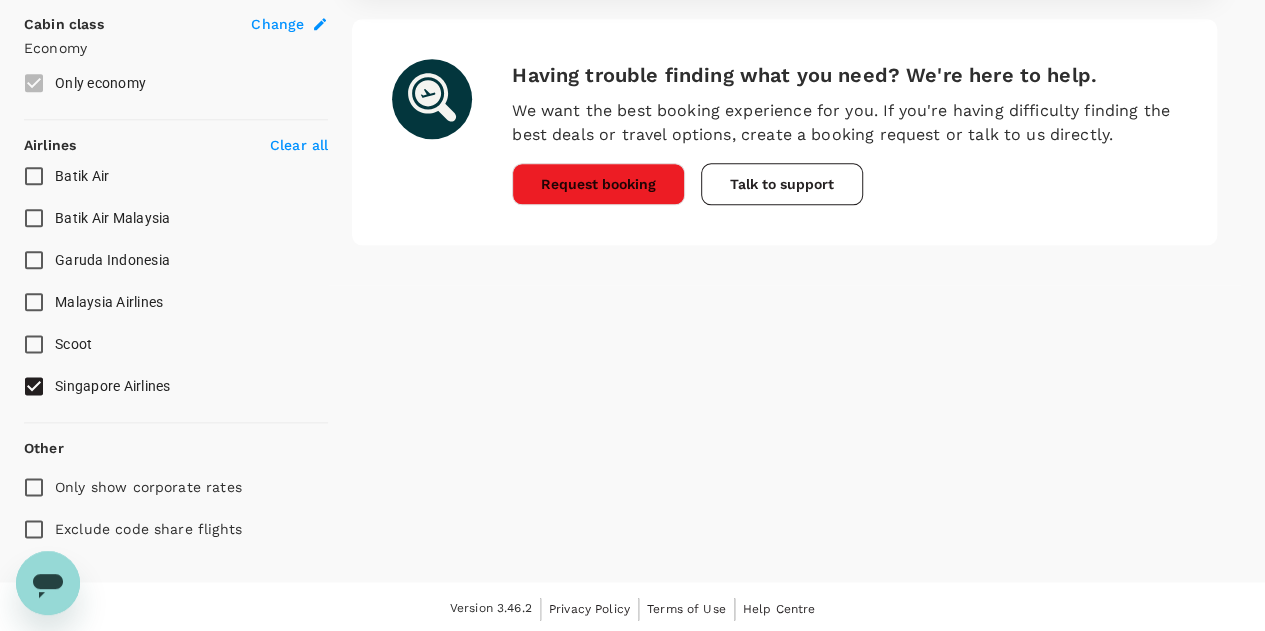 click on "Exclude code share flights" at bounding box center [34, 529] 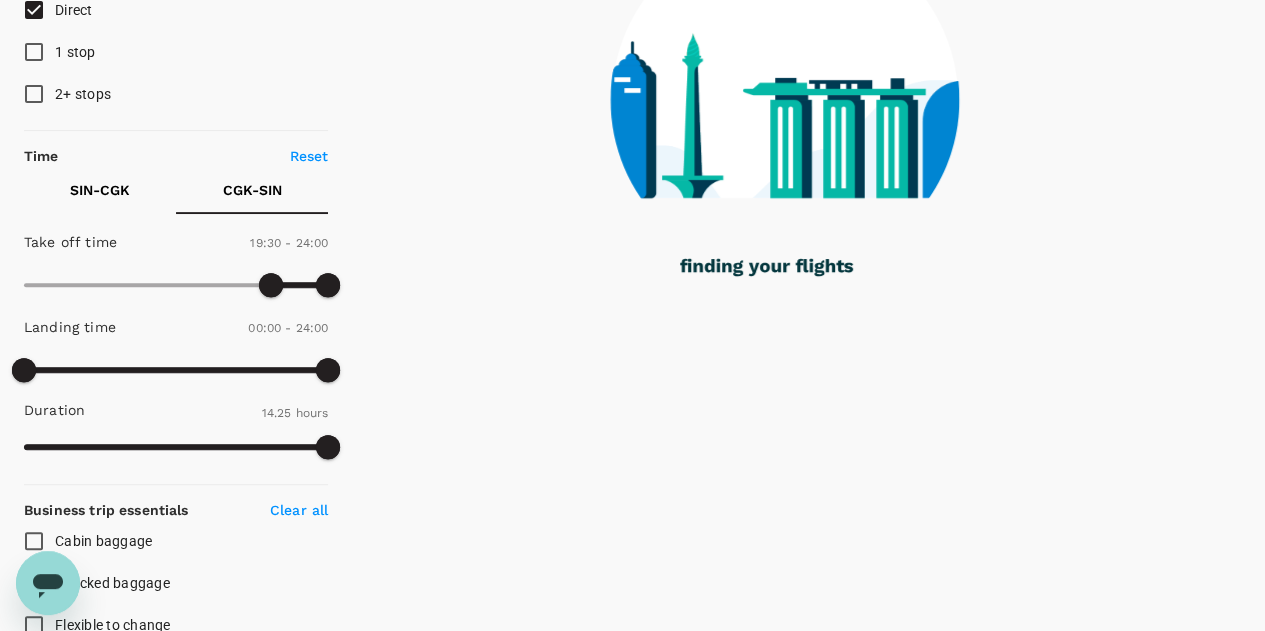scroll, scrollTop: 0, scrollLeft: 0, axis: both 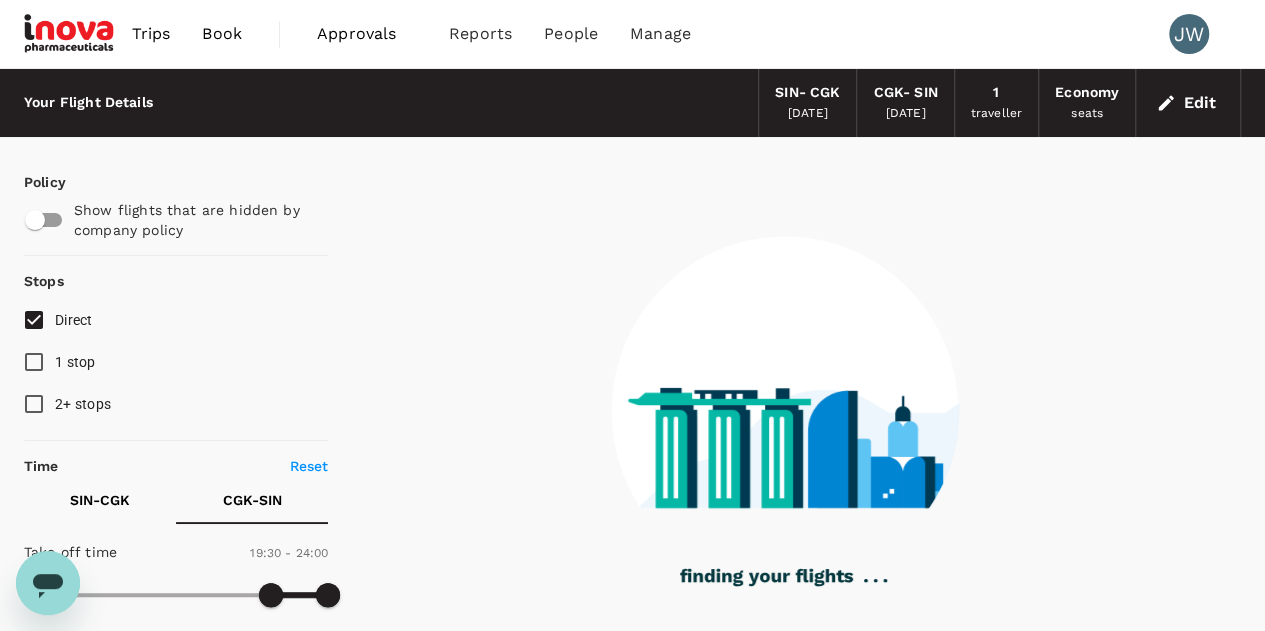 checkbox on "false" 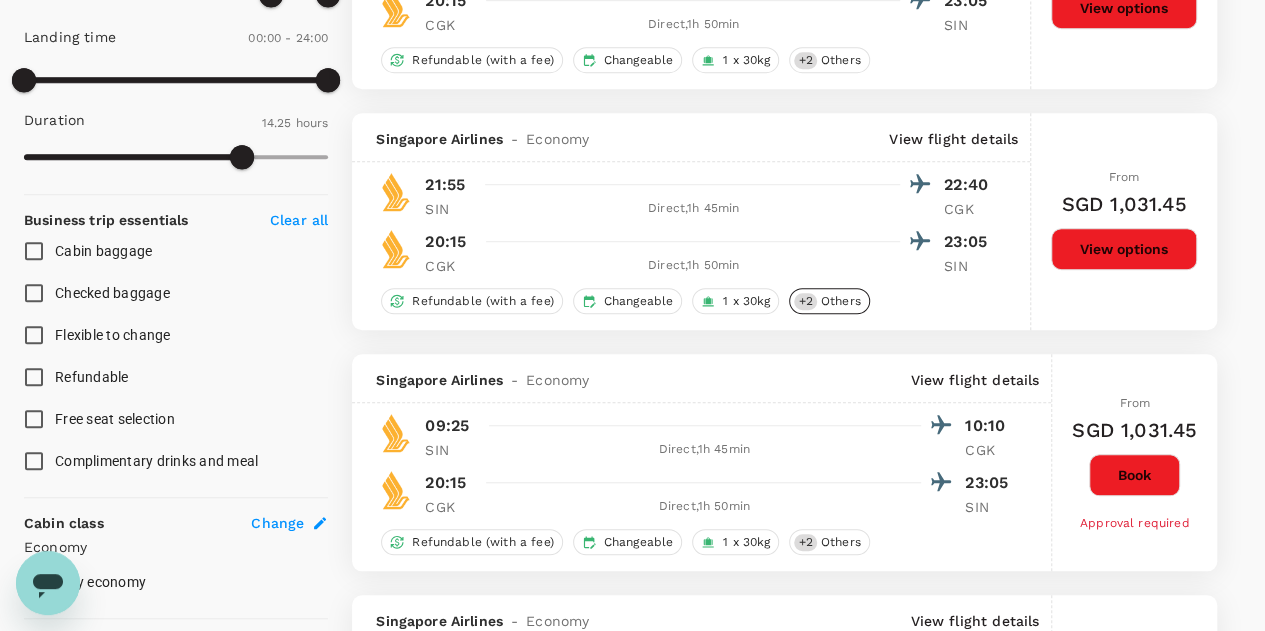 scroll, scrollTop: 300, scrollLeft: 0, axis: vertical 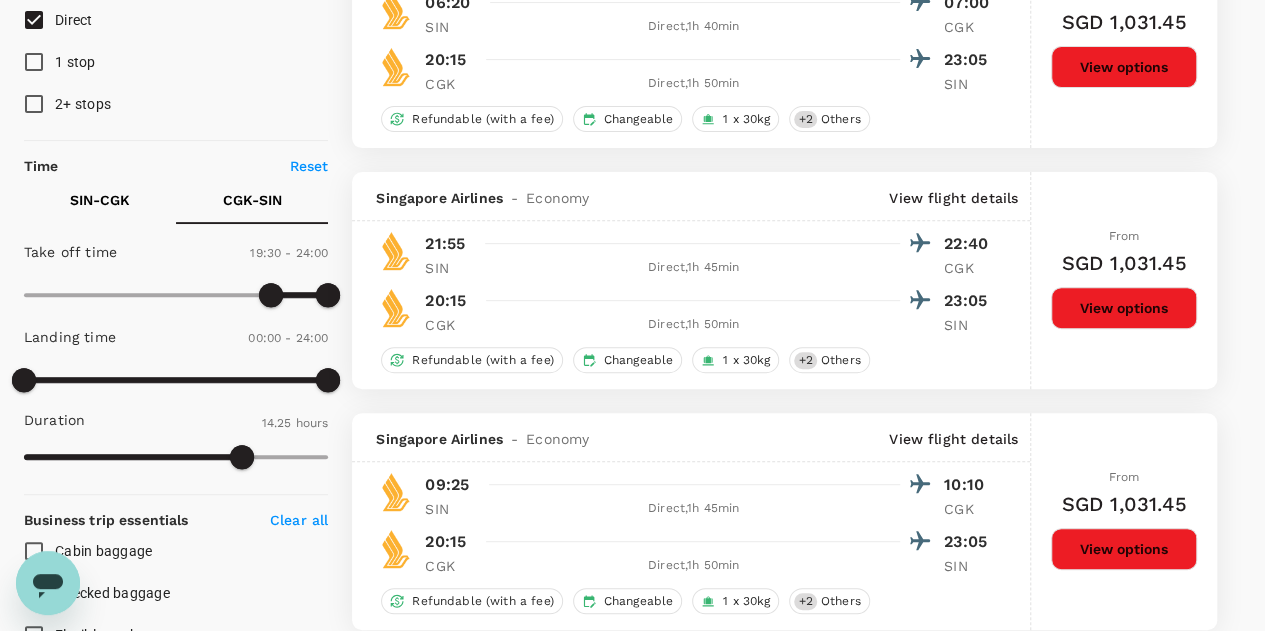 click on "SIN - CGK" at bounding box center (100, 200) 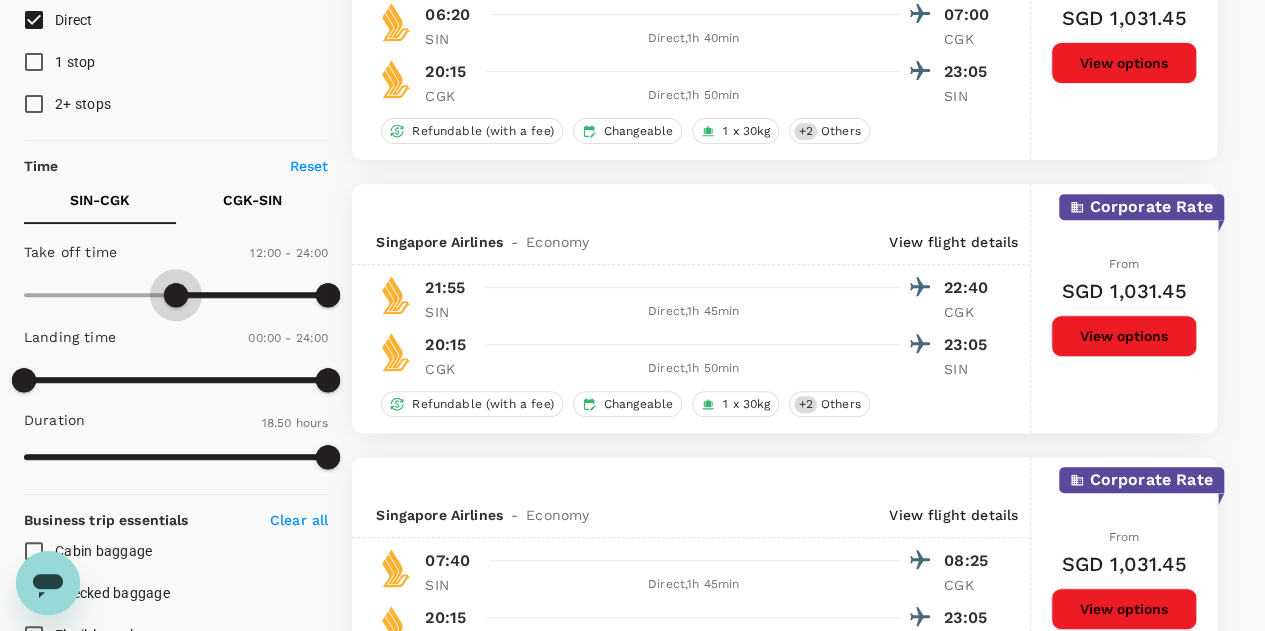 drag, startPoint x: 22, startPoint y: 299, endPoint x: 174, endPoint y: 316, distance: 152.94771 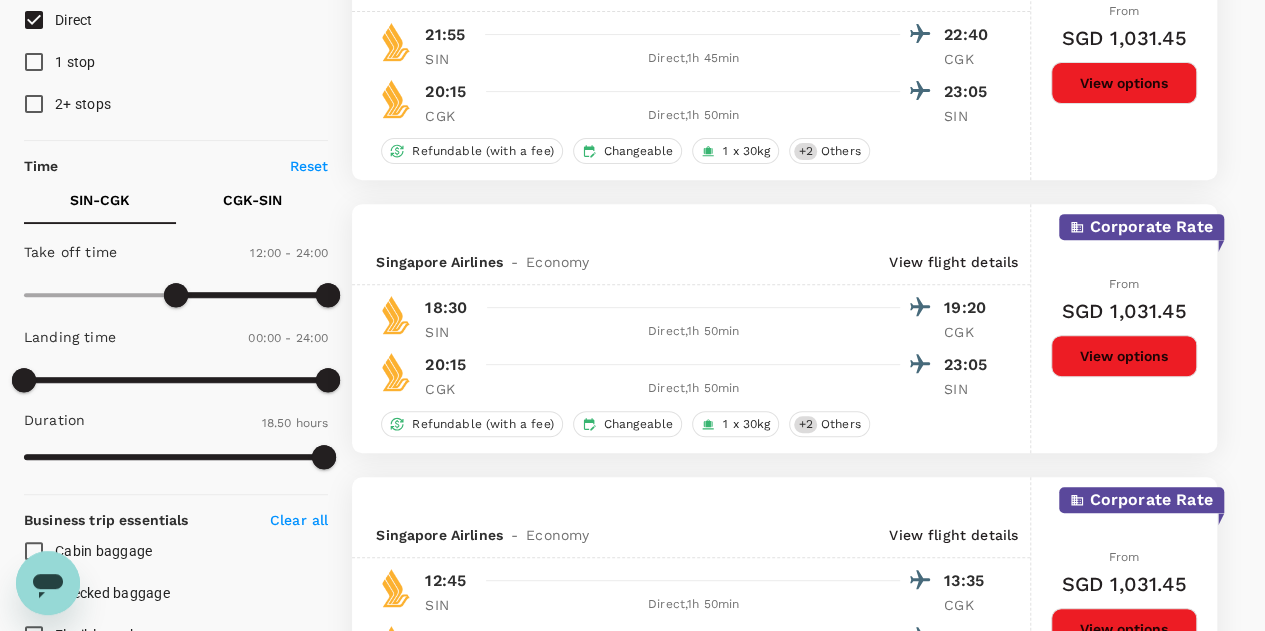 scroll, scrollTop: 0, scrollLeft: 0, axis: both 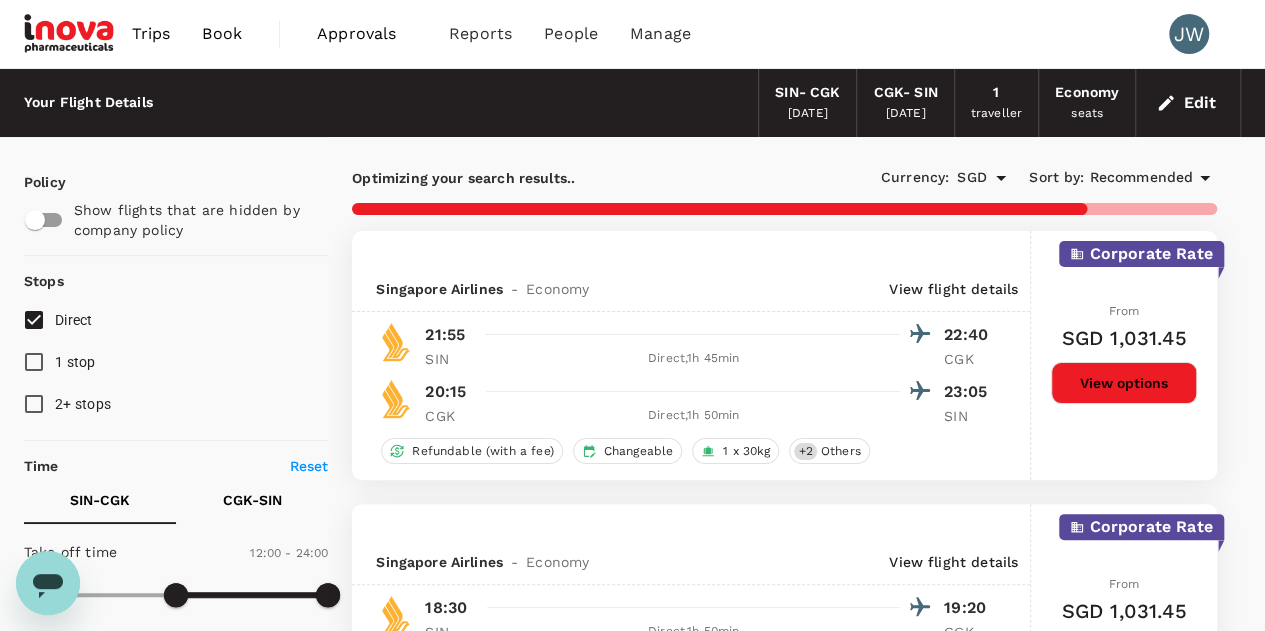 click on "Recommended" at bounding box center (1141, 178) 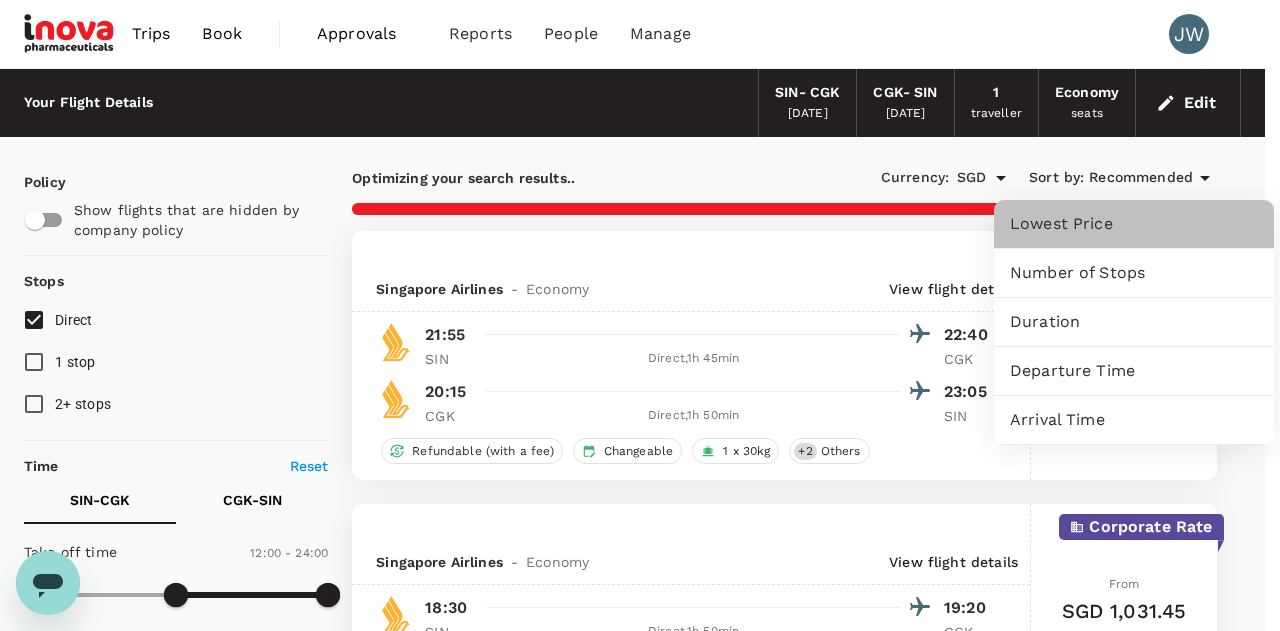 click on "Lowest Price" at bounding box center [1134, 224] 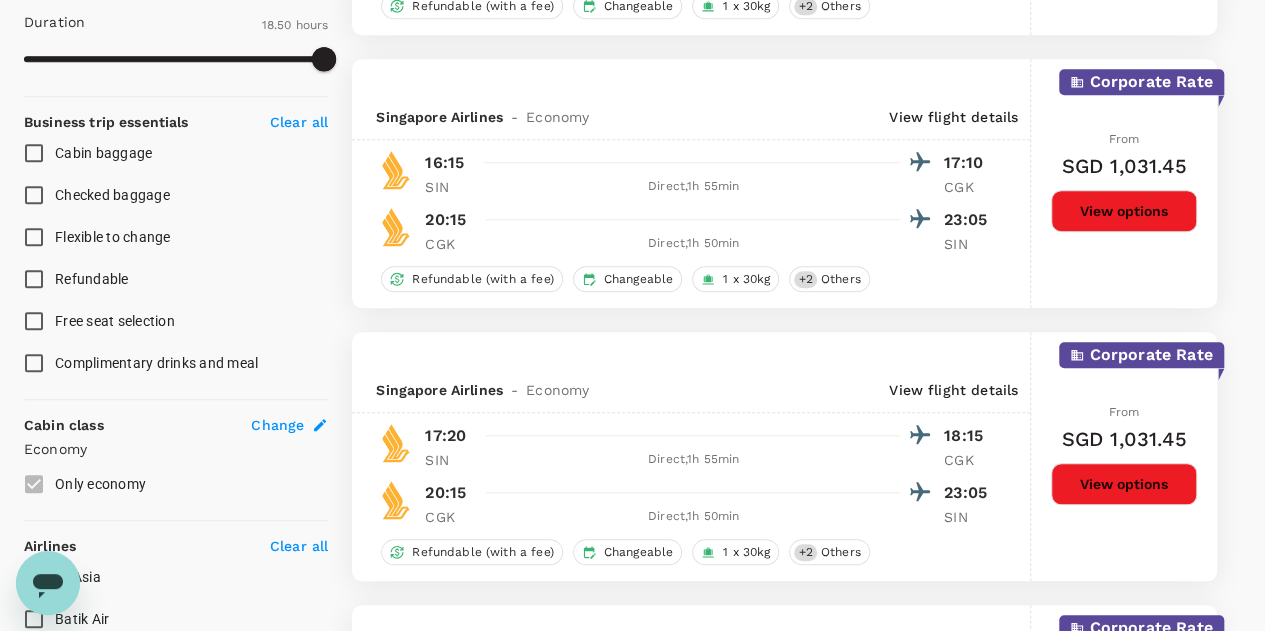 scroll, scrollTop: 398, scrollLeft: 0, axis: vertical 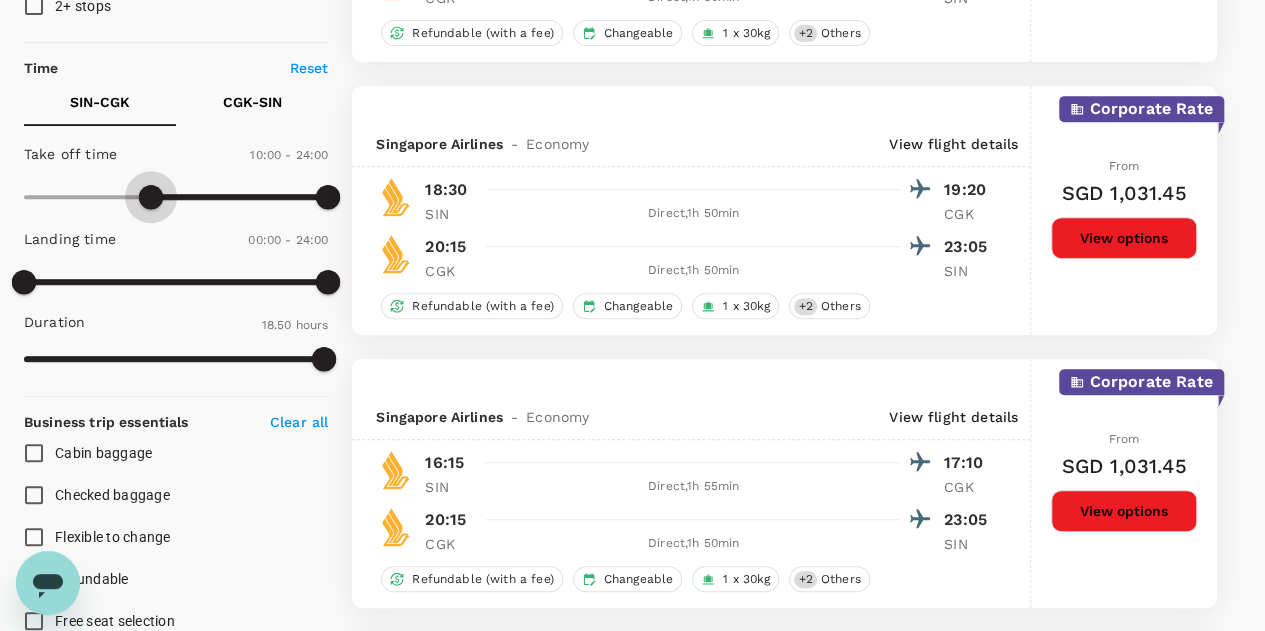 type on "570" 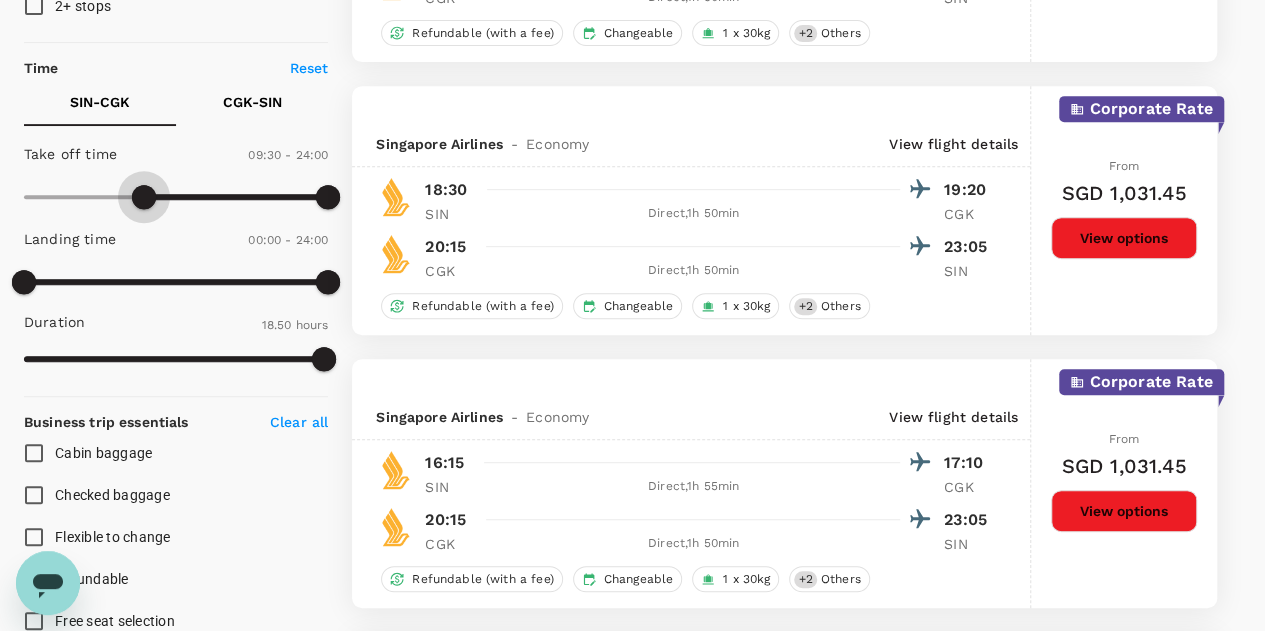 drag, startPoint x: 183, startPoint y: 195, endPoint x: 147, endPoint y: 197, distance: 36.05551 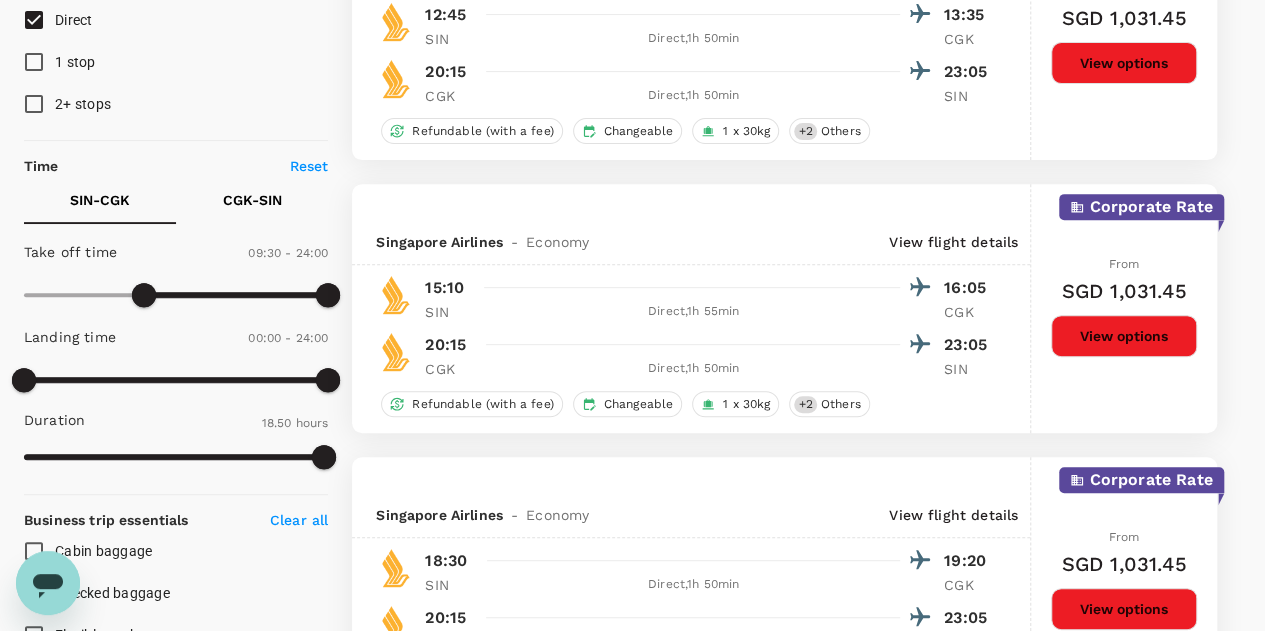 scroll, scrollTop: 0, scrollLeft: 0, axis: both 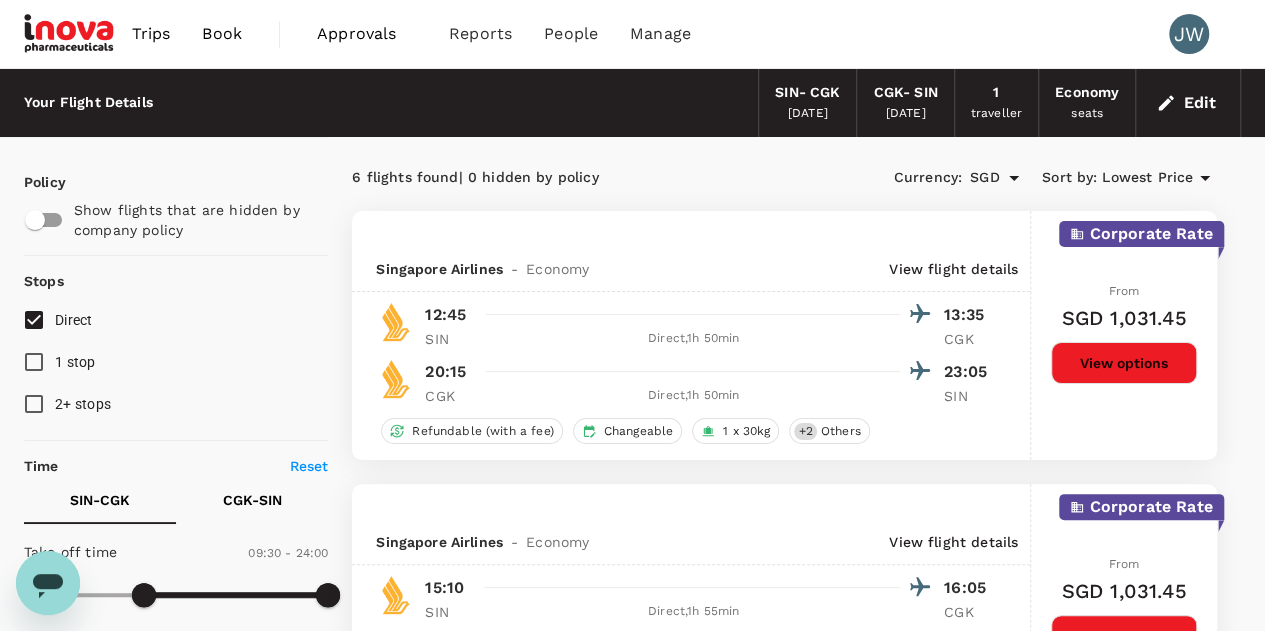 click on "20 Aug 2025" at bounding box center (906, 114) 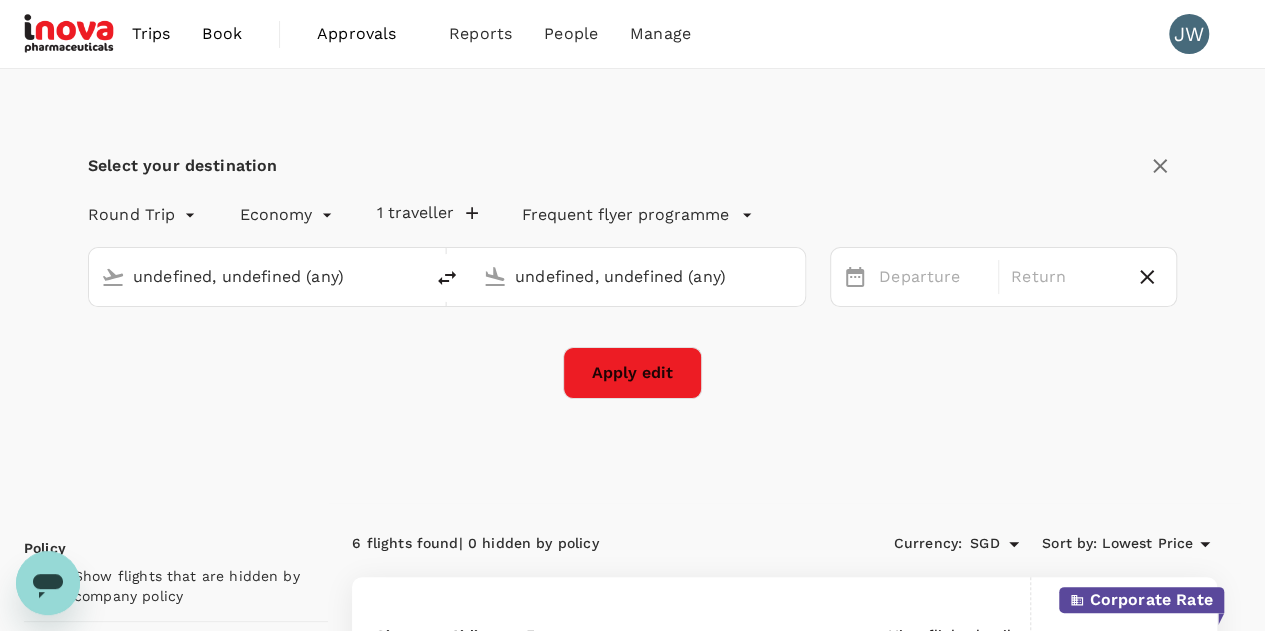 type on "Singapore Changi (SIN)" 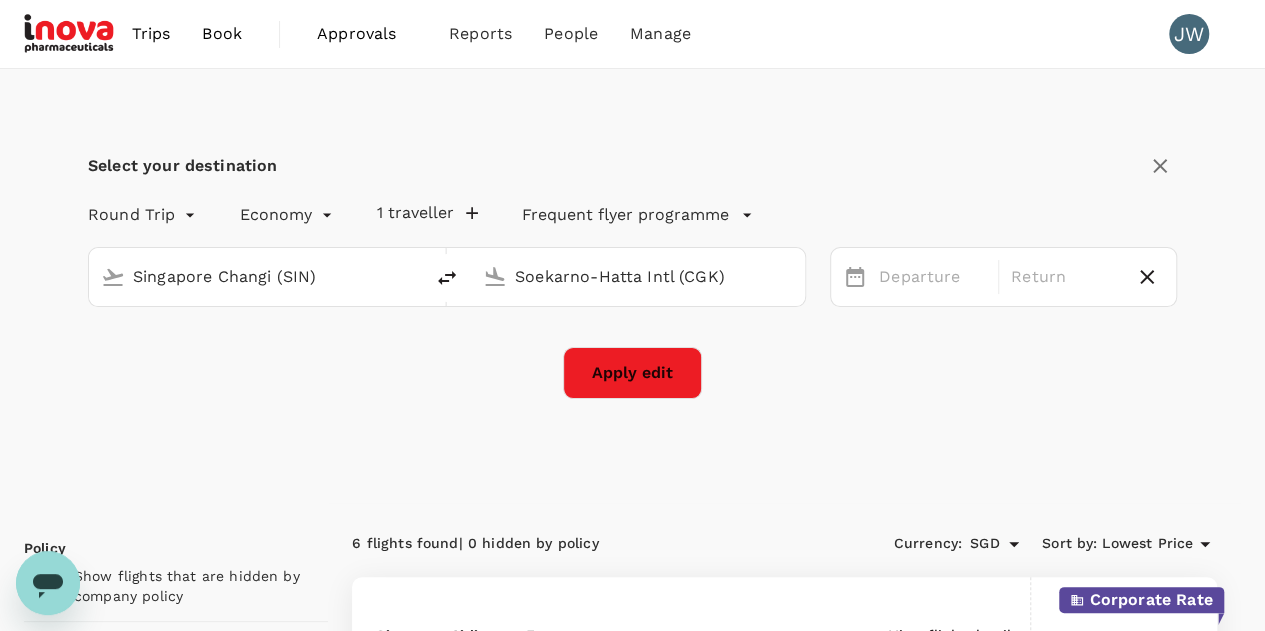 type 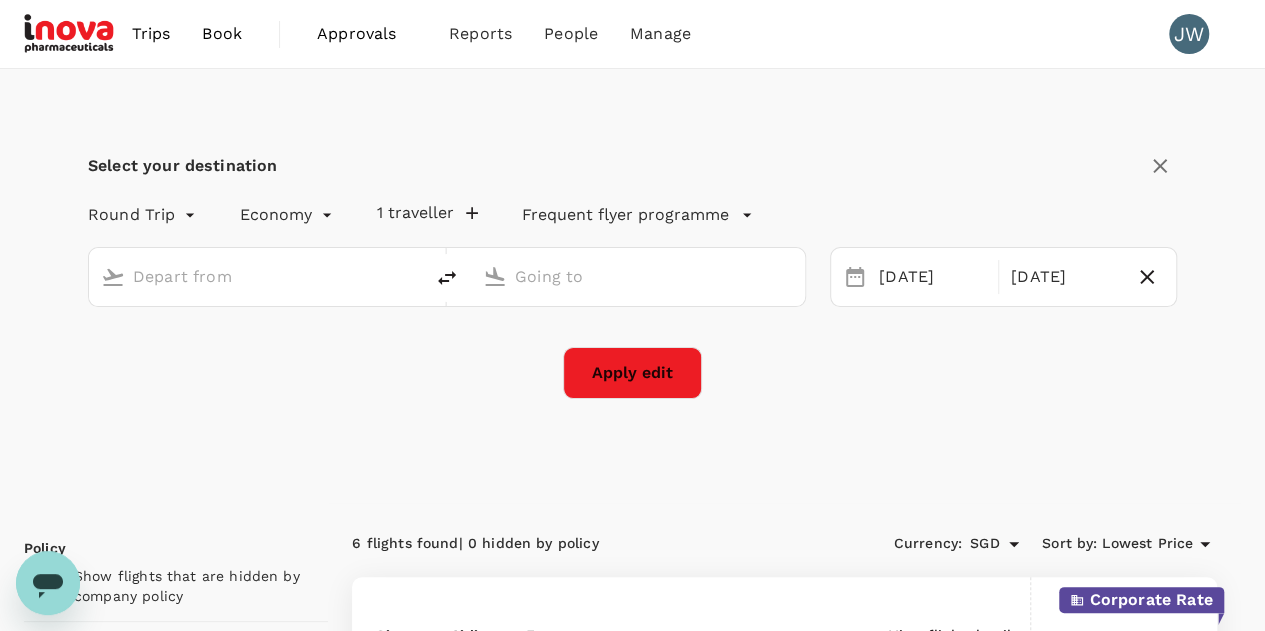 type on "Singapore Changi (SIN)" 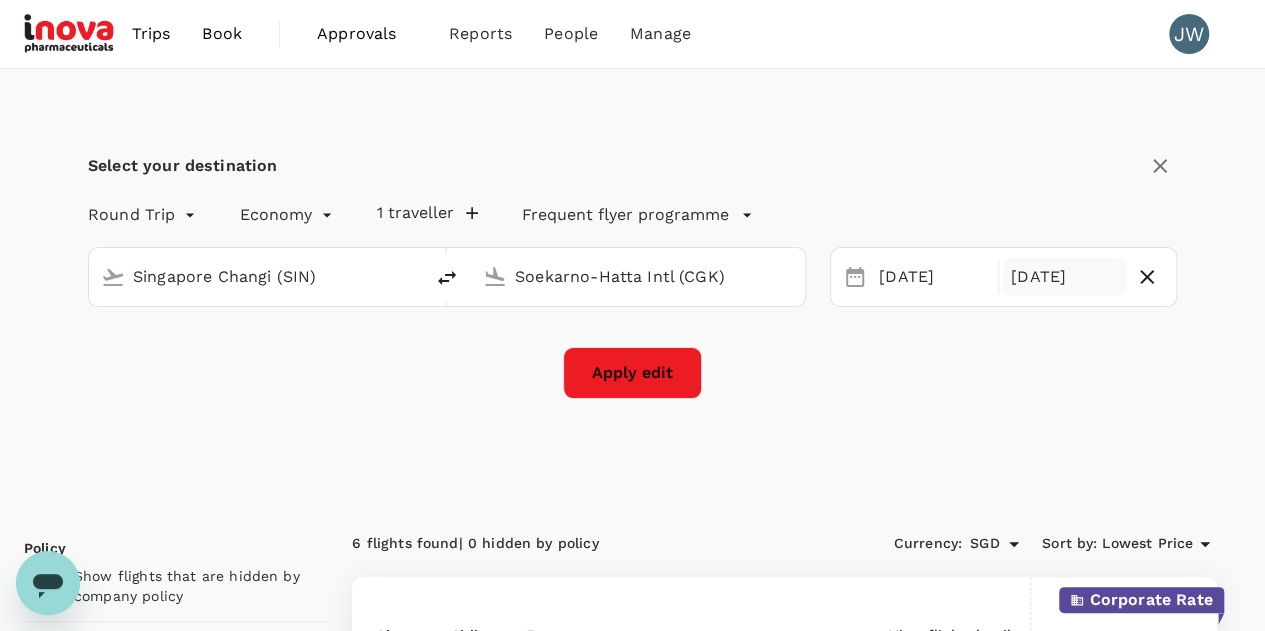 click on "20 Aug" at bounding box center (1064, 277) 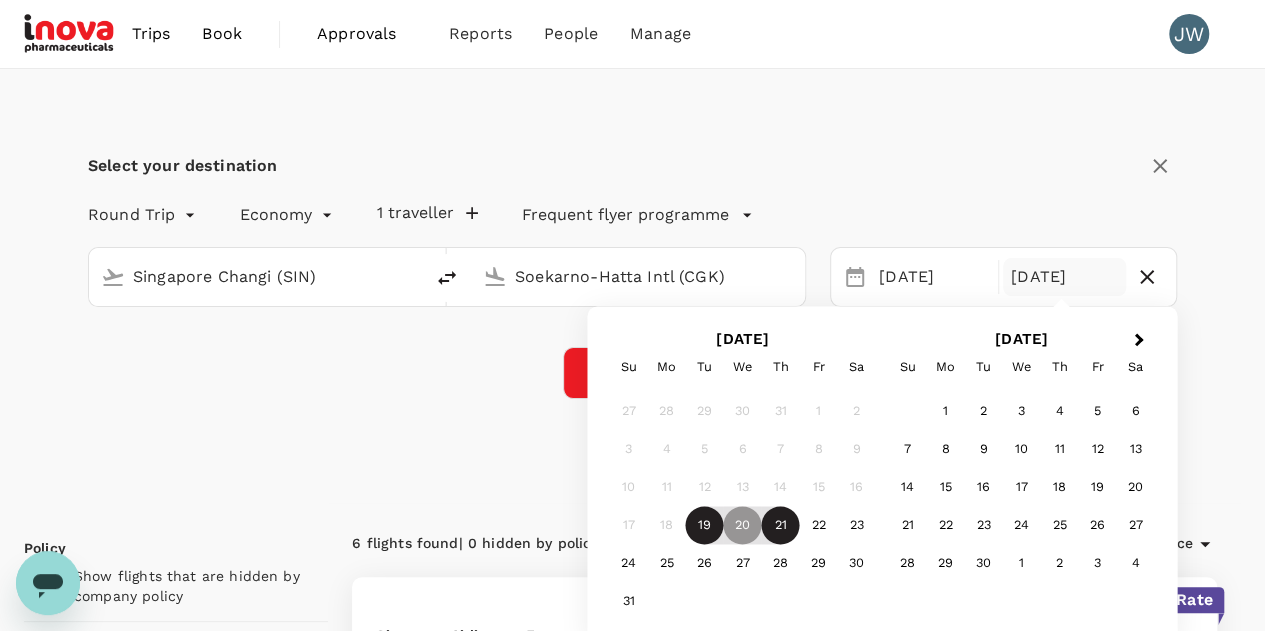 click on "21" at bounding box center (781, 526) 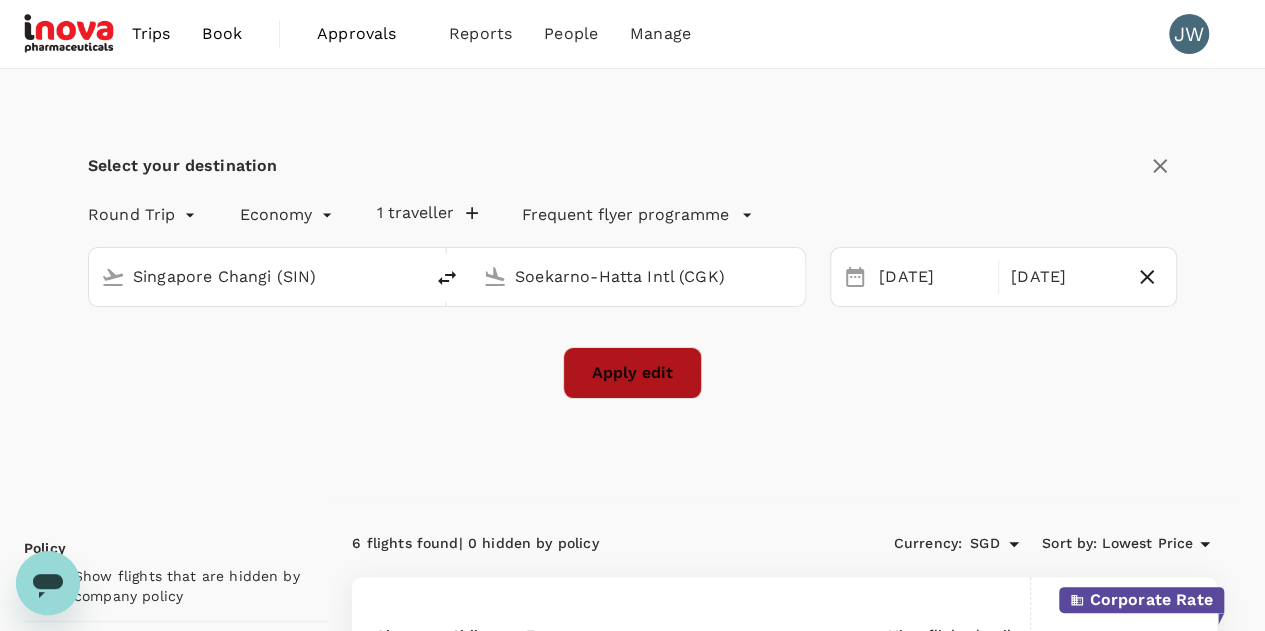 click on "Apply edit" at bounding box center [632, 373] 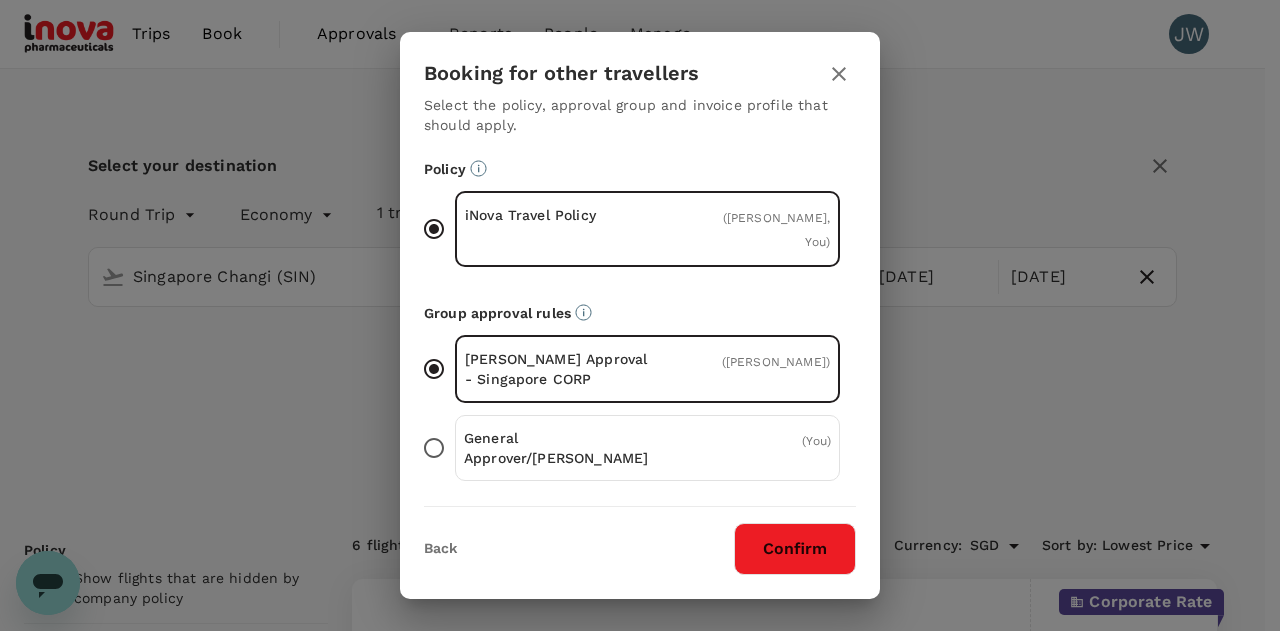 click on "Confirm" at bounding box center [795, 549] 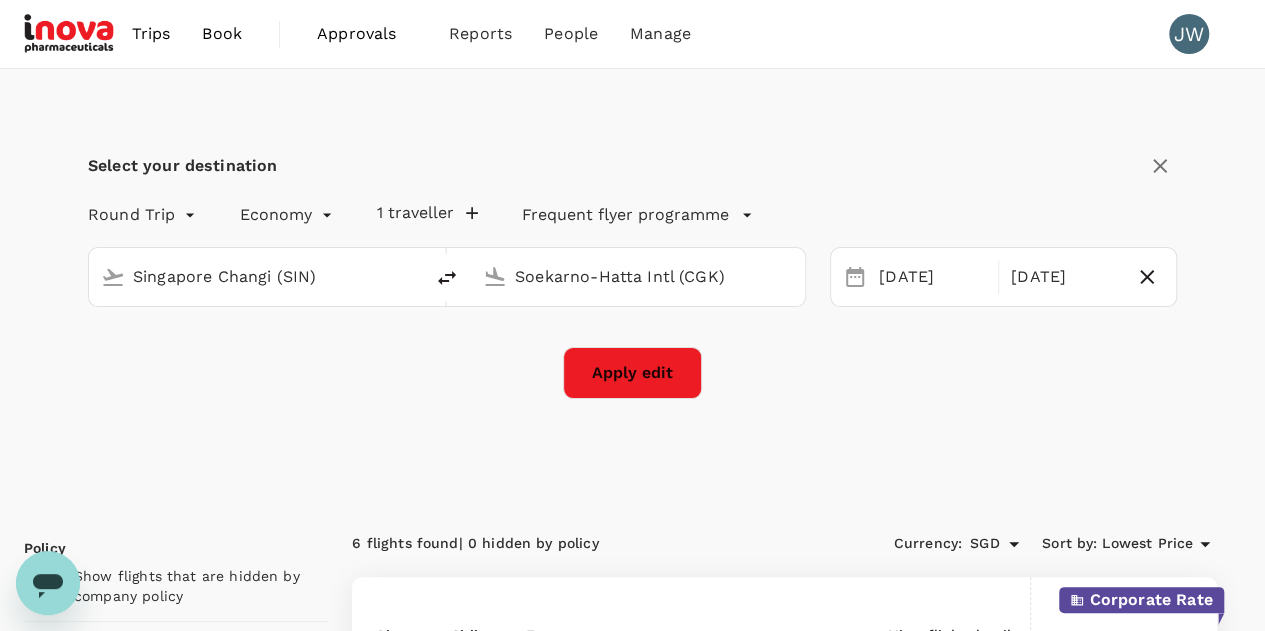 checkbox on "false" 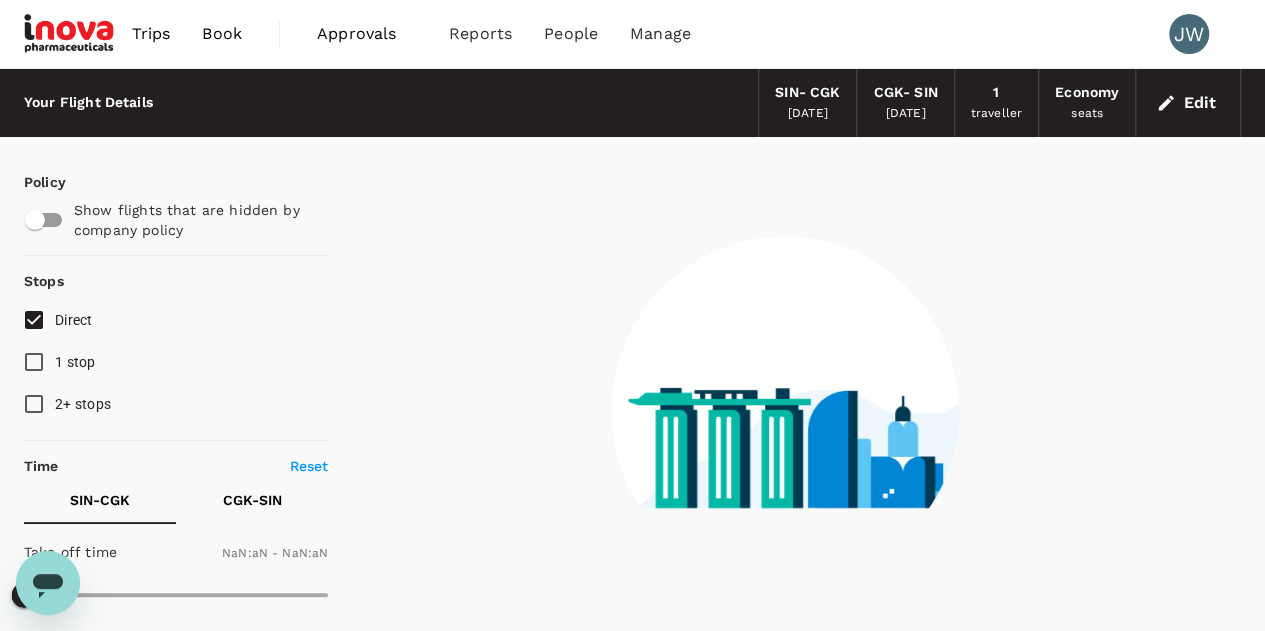 checkbox on "false" 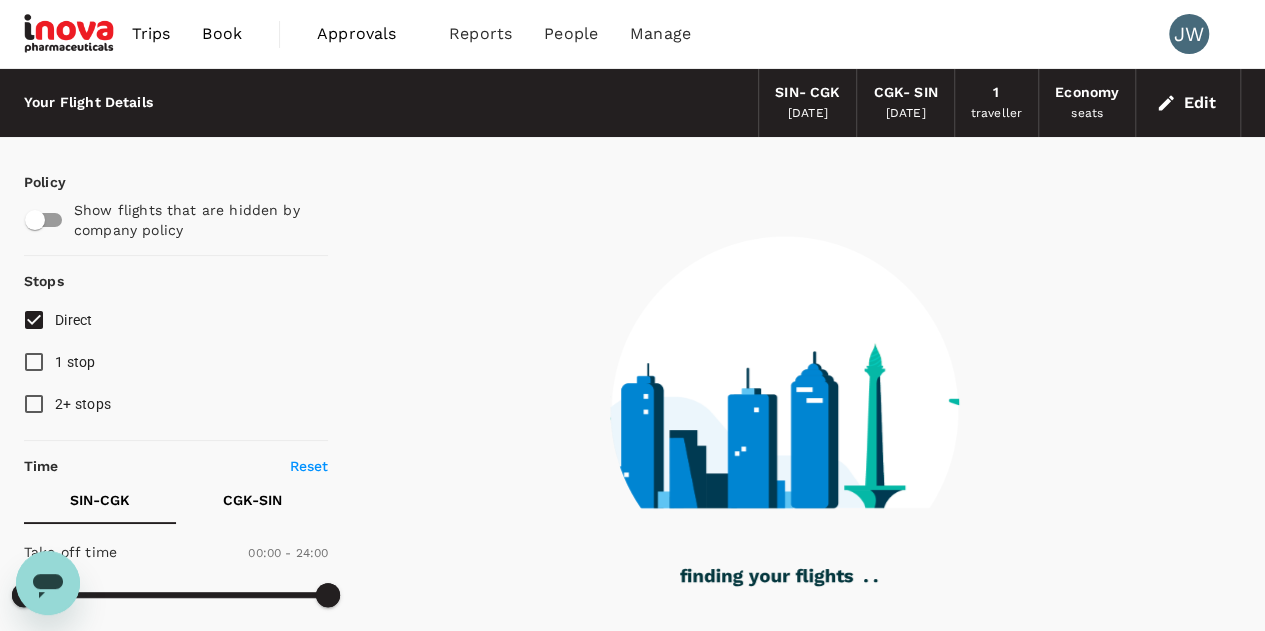 type on "120" 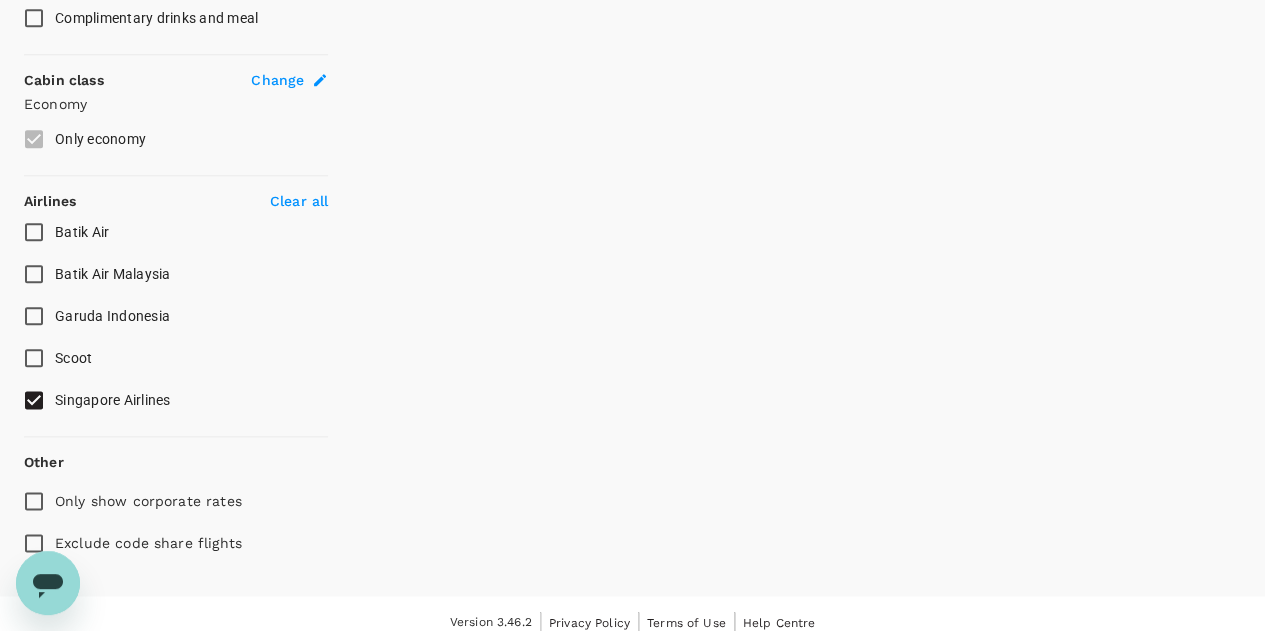 scroll, scrollTop: 1057, scrollLeft: 0, axis: vertical 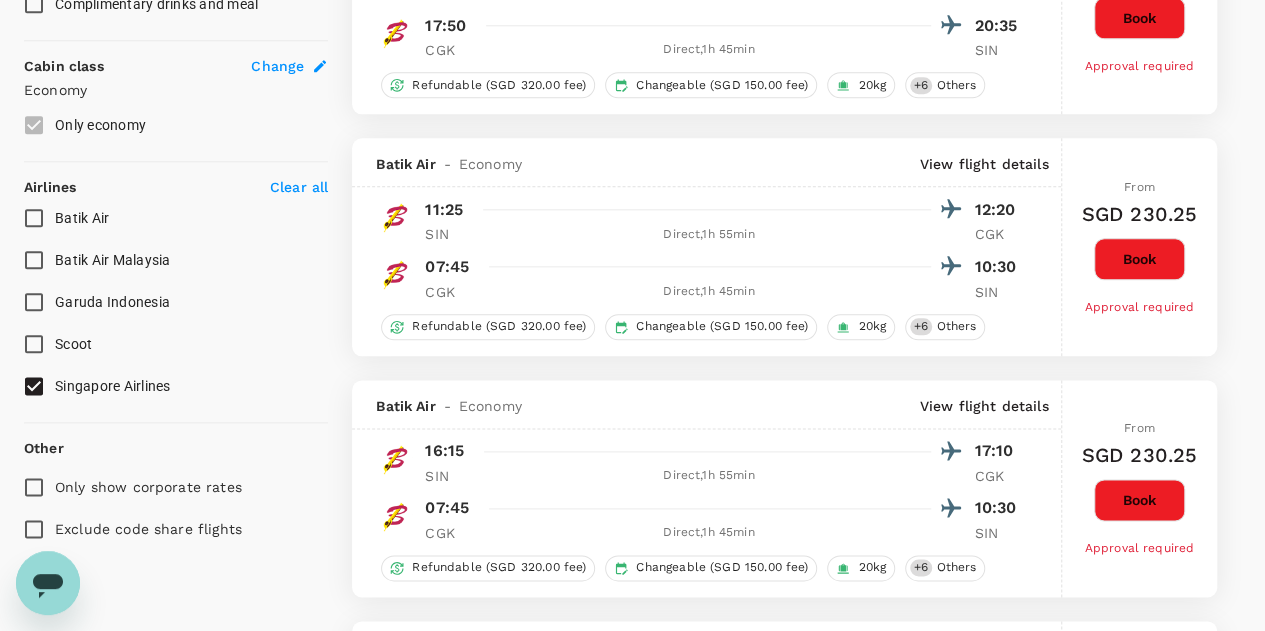 click on "Clear all" at bounding box center [299, 187] 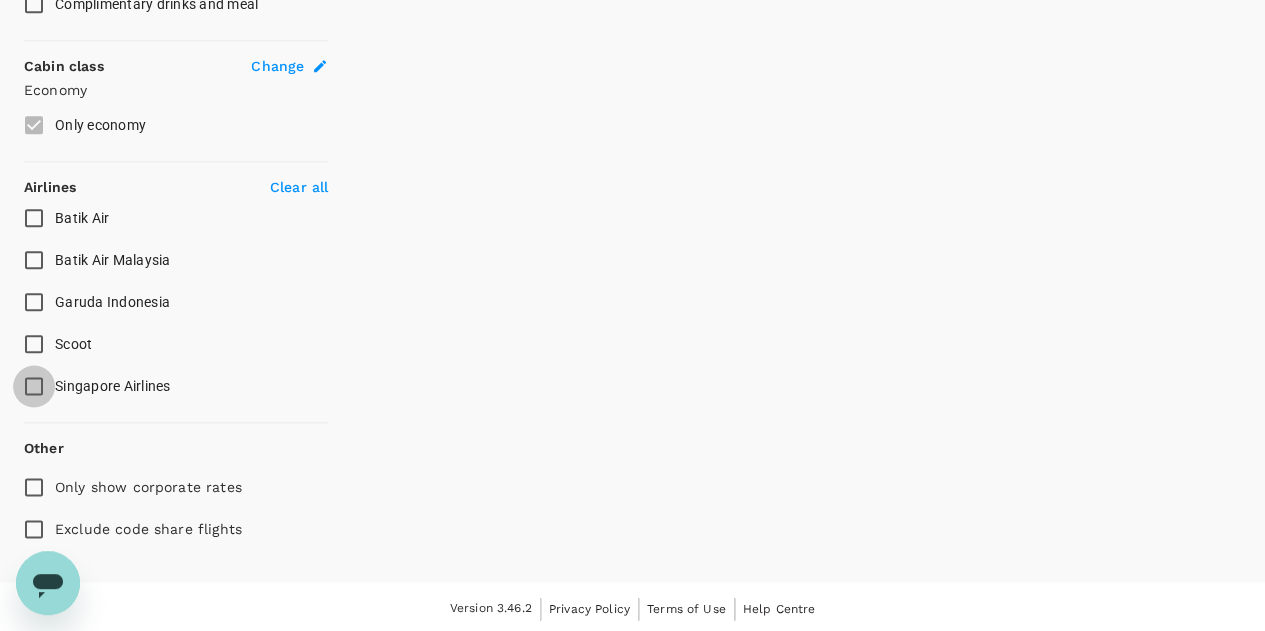 click on "Singapore Airlines" at bounding box center (34, 386) 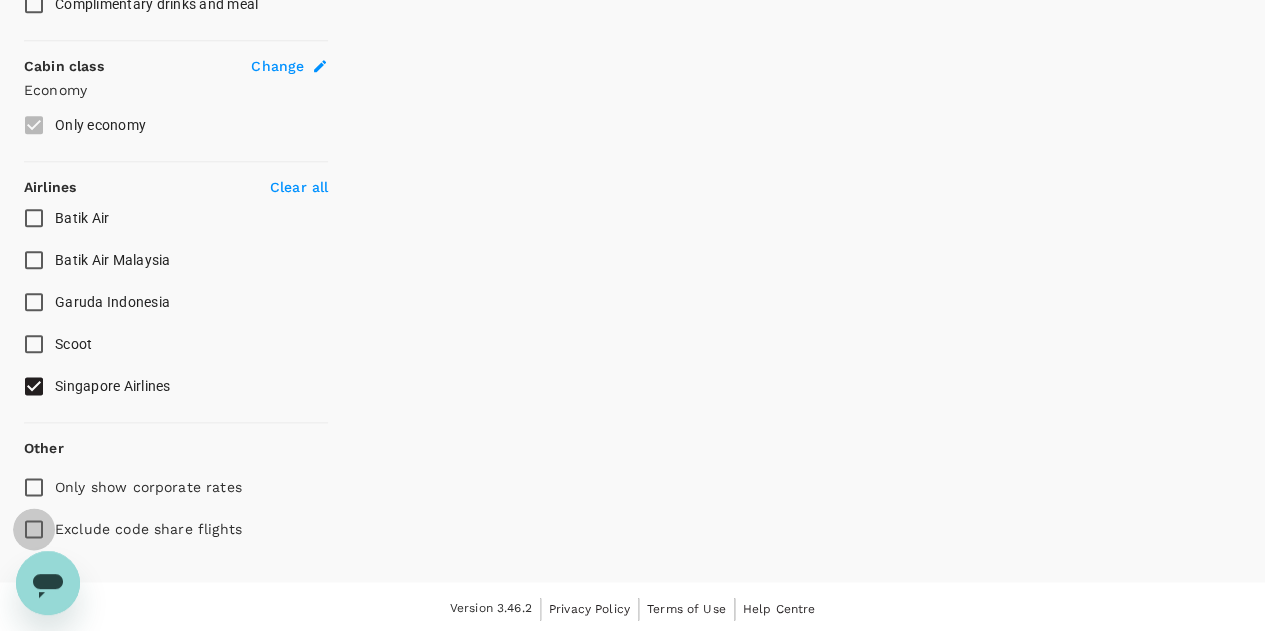 click on "Exclude code share flights" at bounding box center [34, 529] 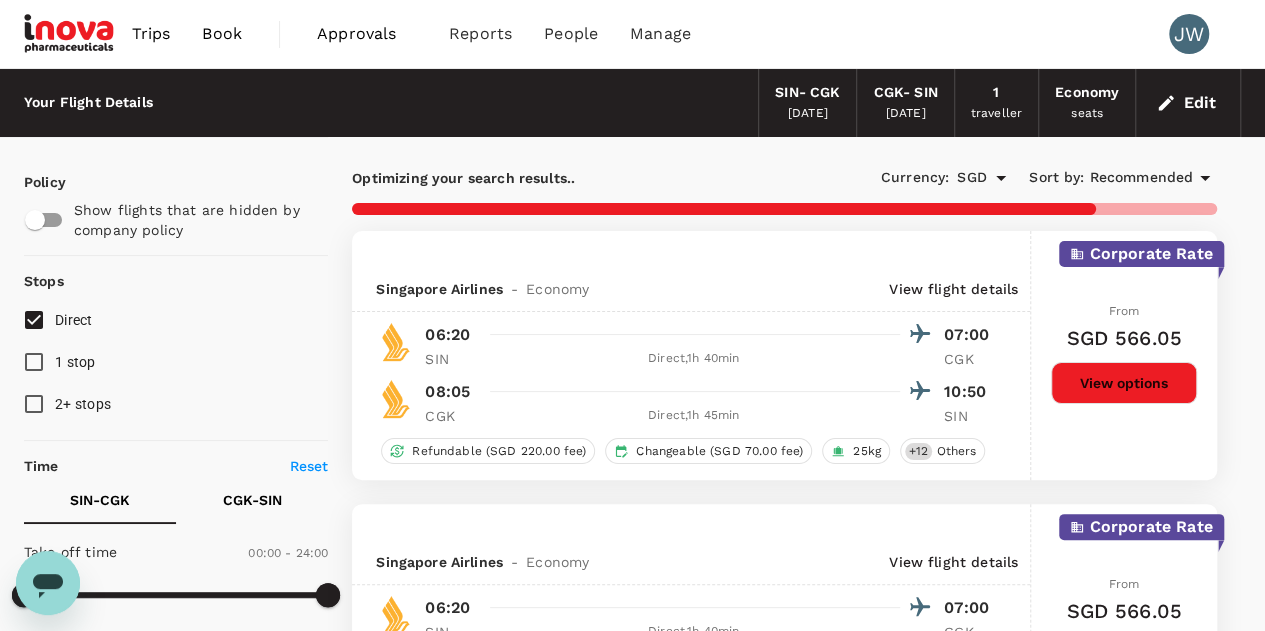 scroll, scrollTop: 300, scrollLeft: 0, axis: vertical 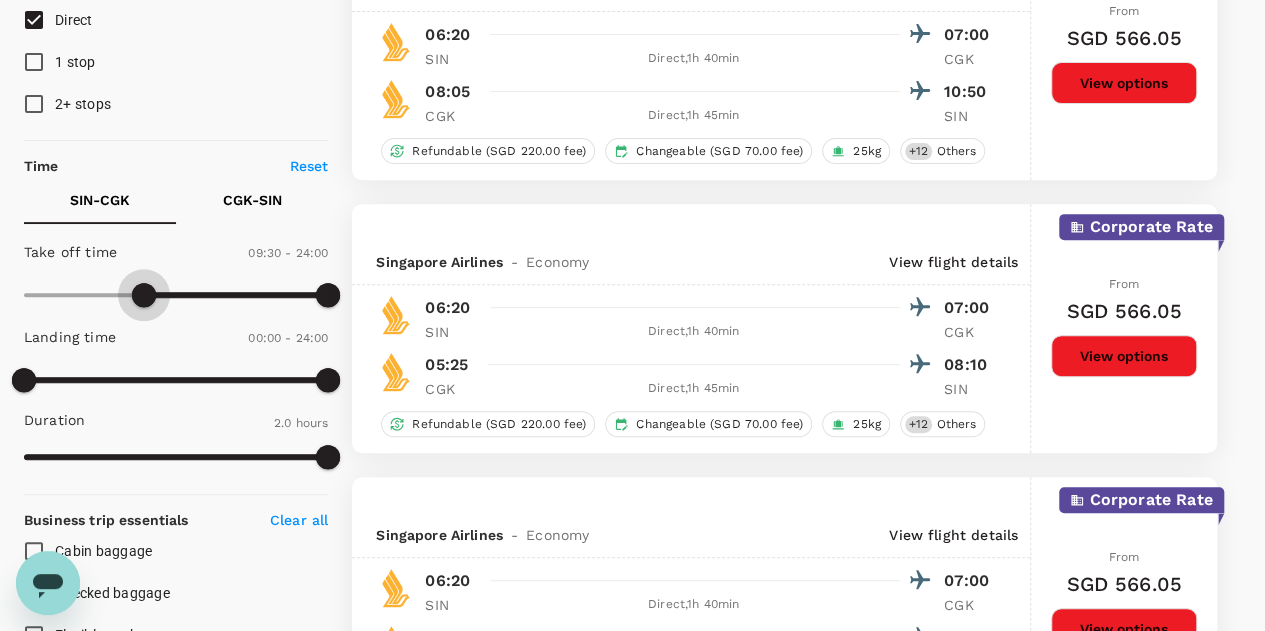 drag, startPoint x: 18, startPoint y: 304, endPoint x: 144, endPoint y: 287, distance: 127.141655 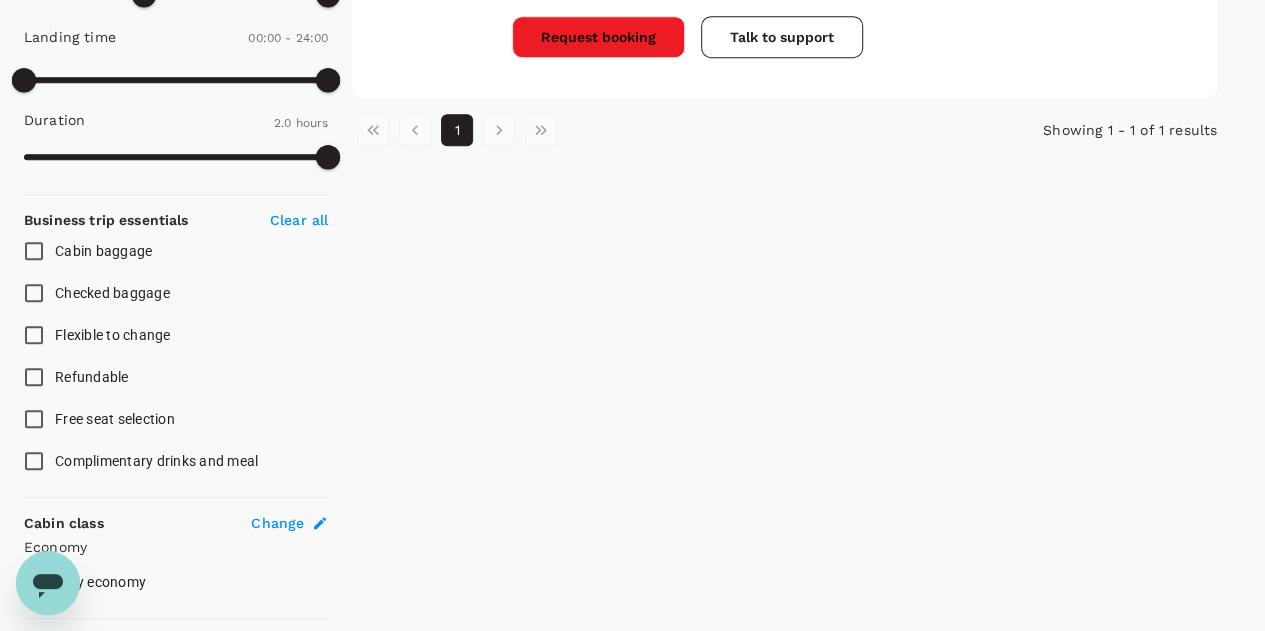 scroll, scrollTop: 300, scrollLeft: 0, axis: vertical 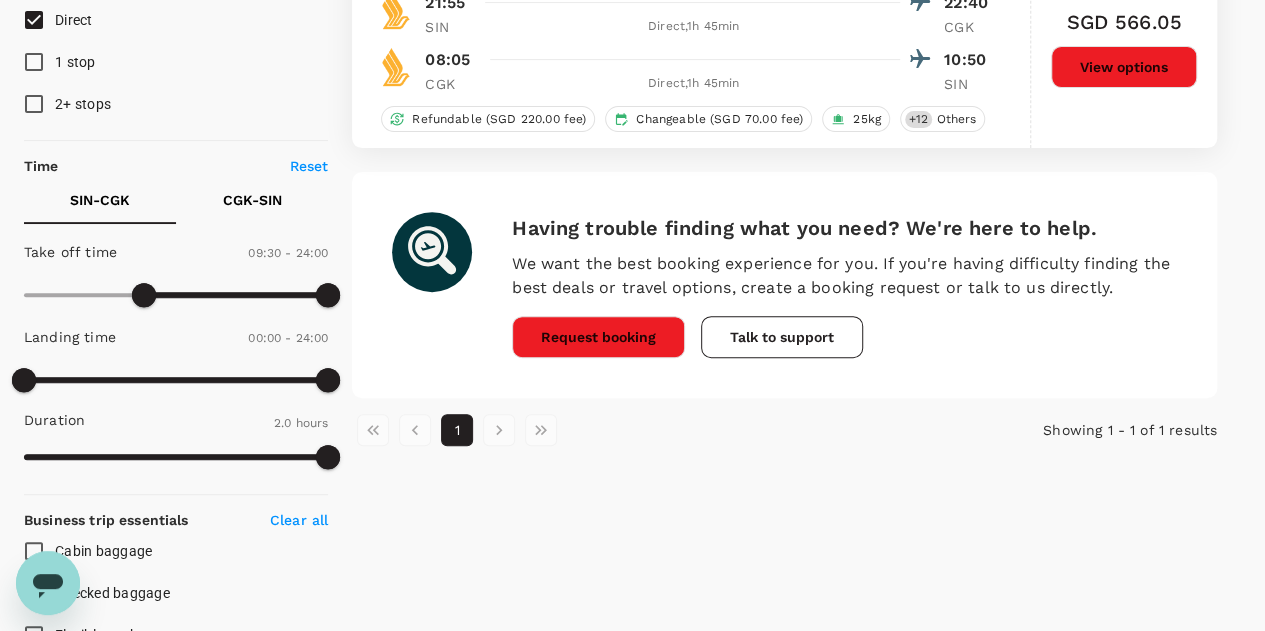 click on "CGK - SIN" at bounding box center (252, 200) 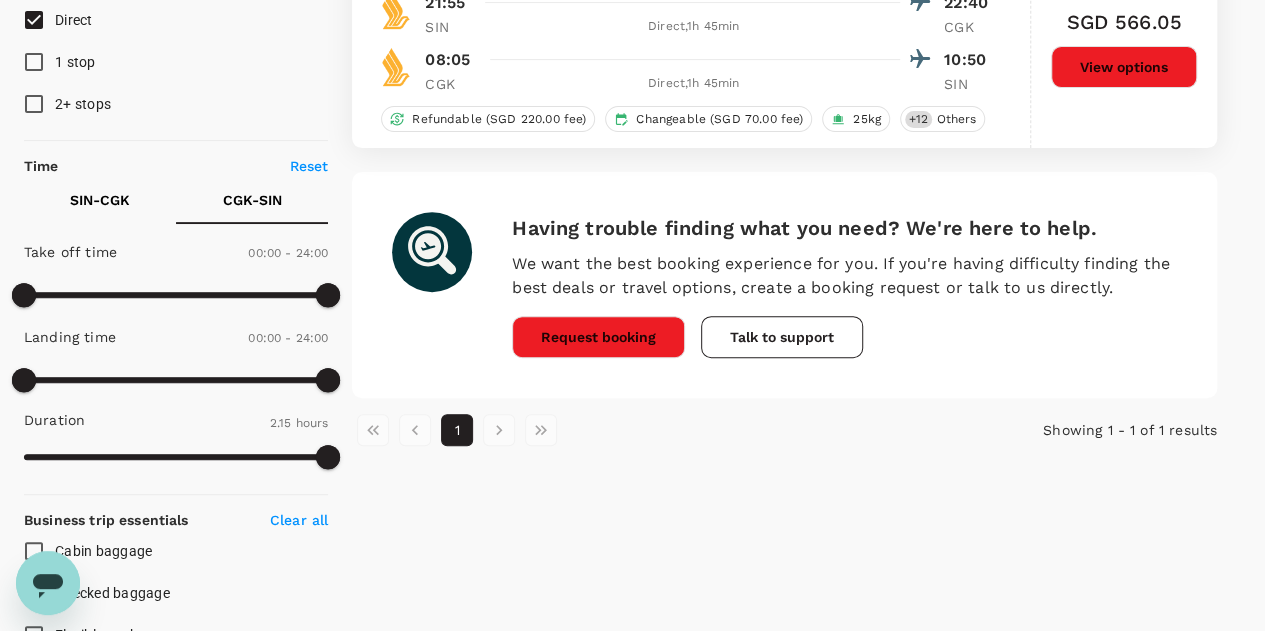 click on "SIN - CGK" at bounding box center [100, 200] 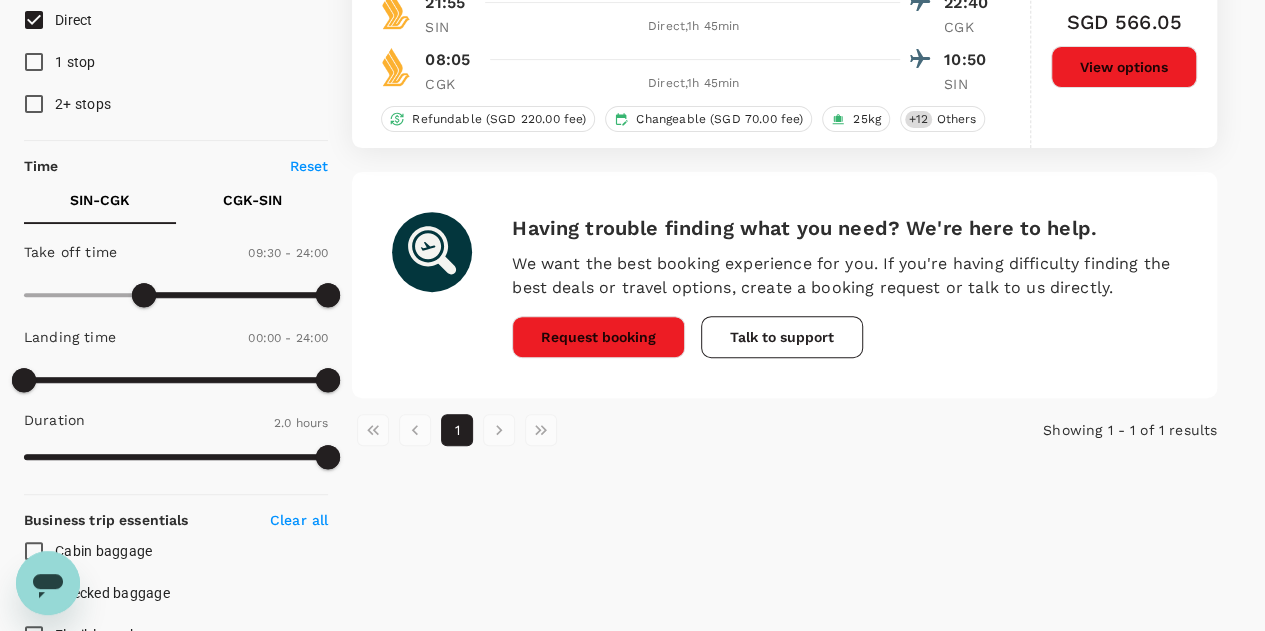 scroll, scrollTop: 0, scrollLeft: 0, axis: both 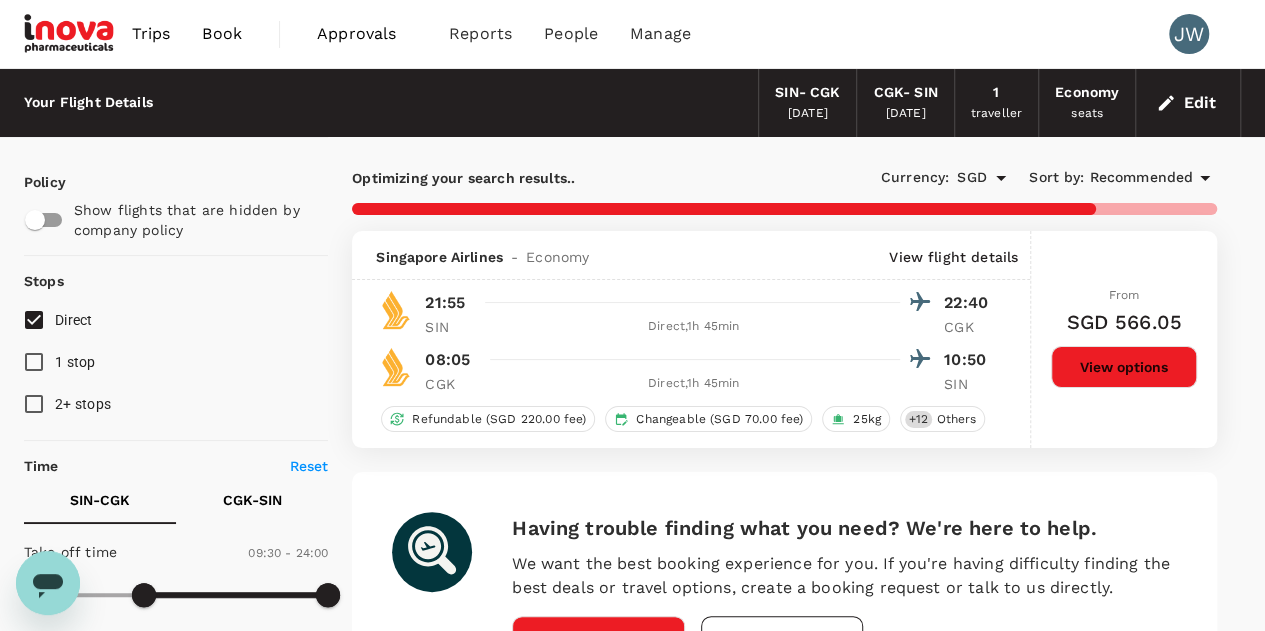 click on "Recommended" at bounding box center [1141, 178] 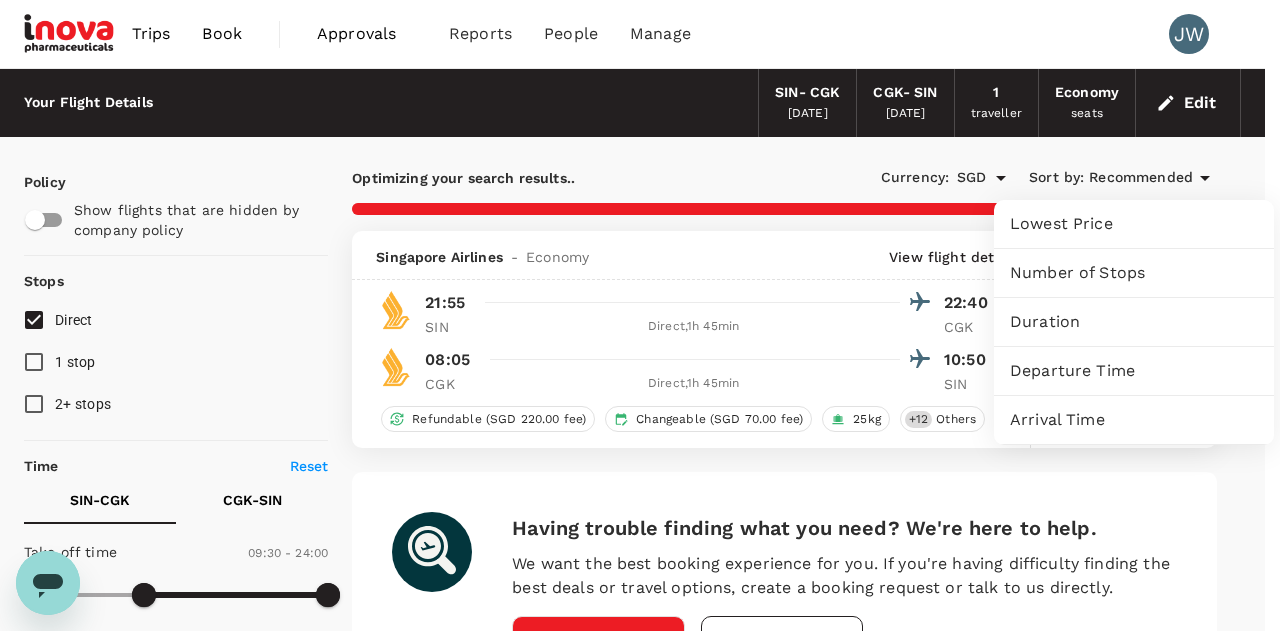 click on "Lowest Price" at bounding box center (1134, 224) 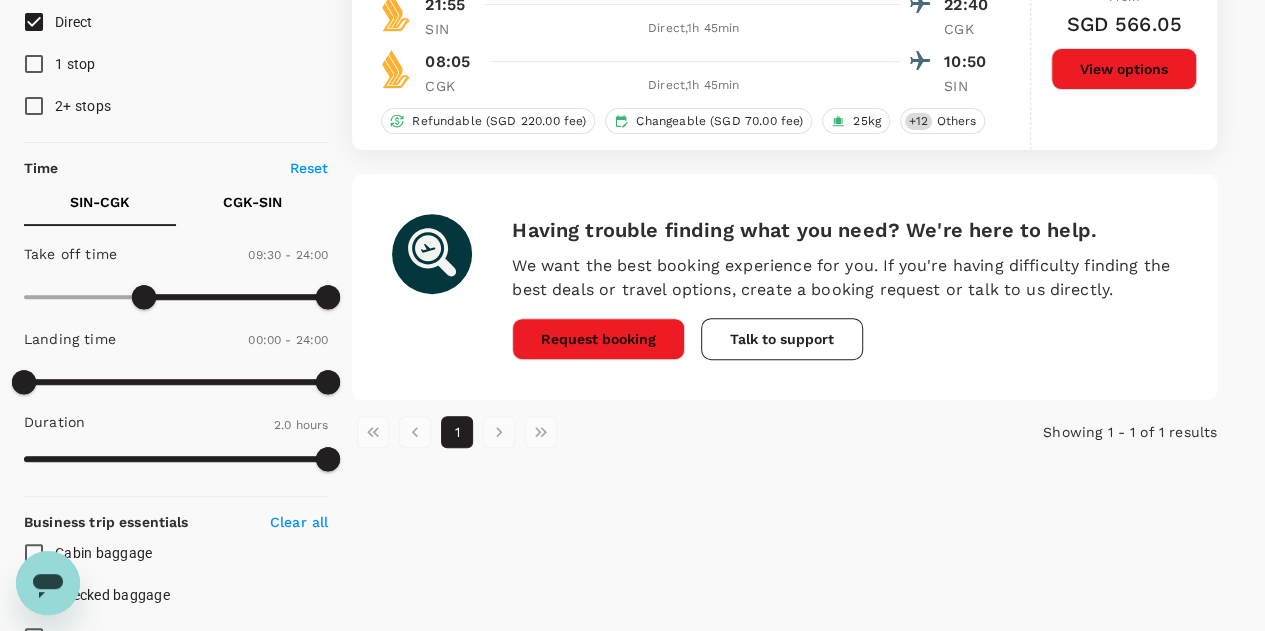 scroll, scrollTop: 300, scrollLeft: 0, axis: vertical 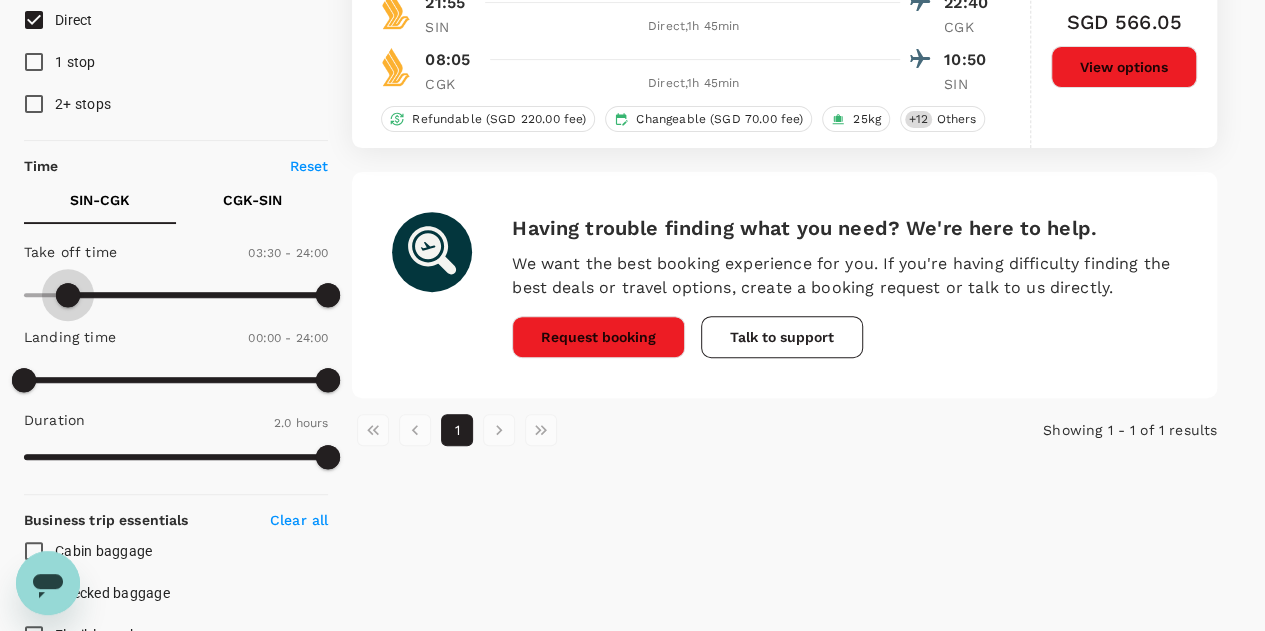 type on "0" 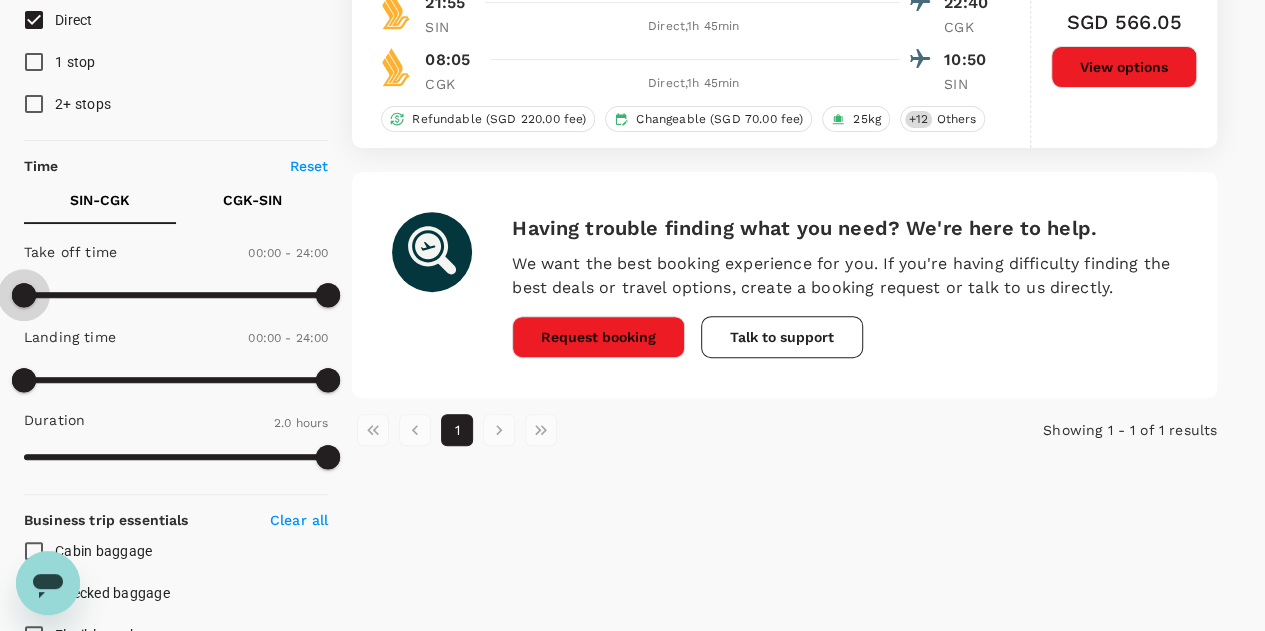 drag, startPoint x: 138, startPoint y: 297, endPoint x: 0, endPoint y: 309, distance: 138.52075 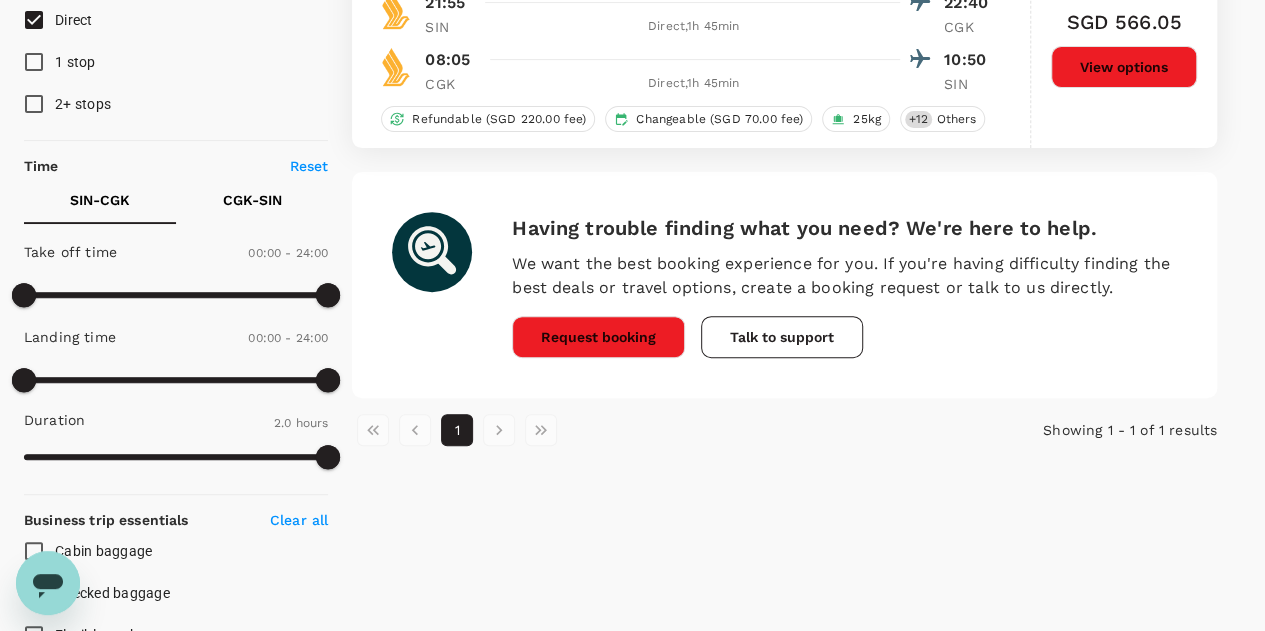 checkbox on "false" 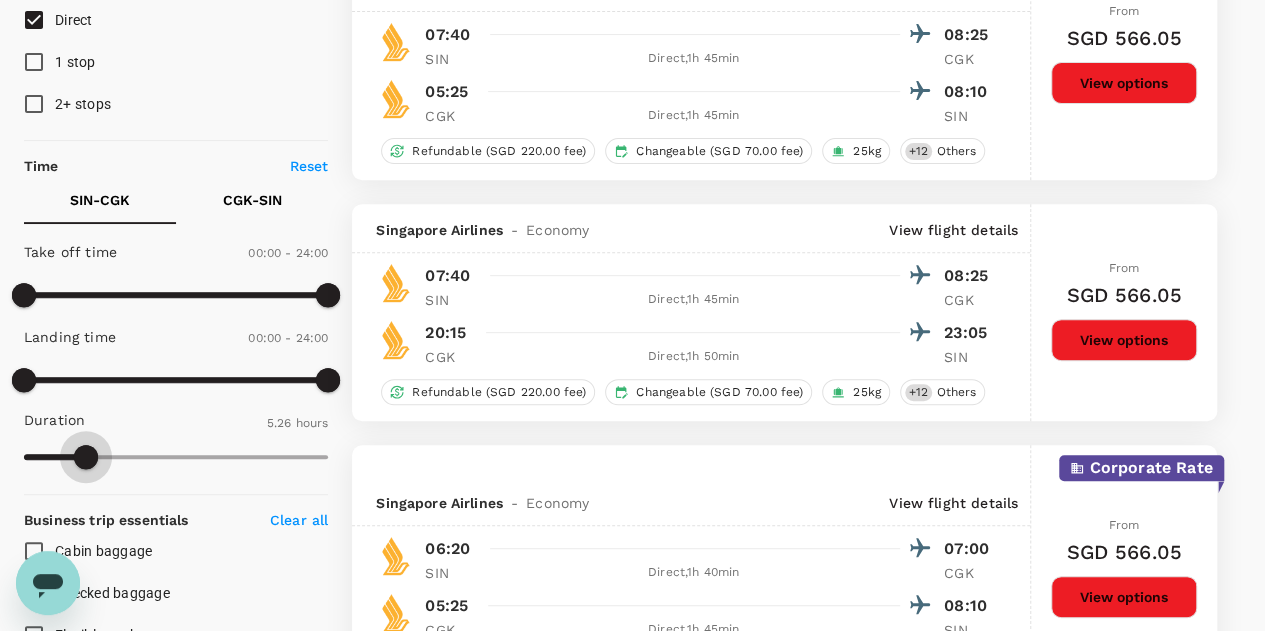 type on "1210" 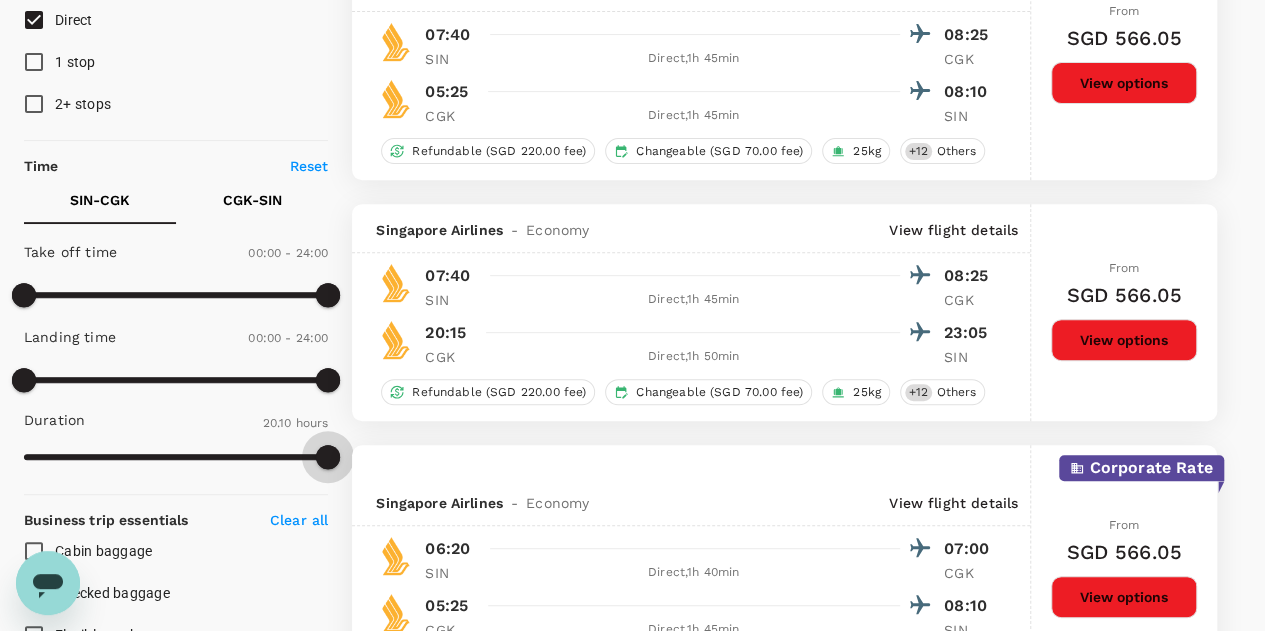 drag, startPoint x: 34, startPoint y: 461, endPoint x: 333, endPoint y: 459, distance: 299.00668 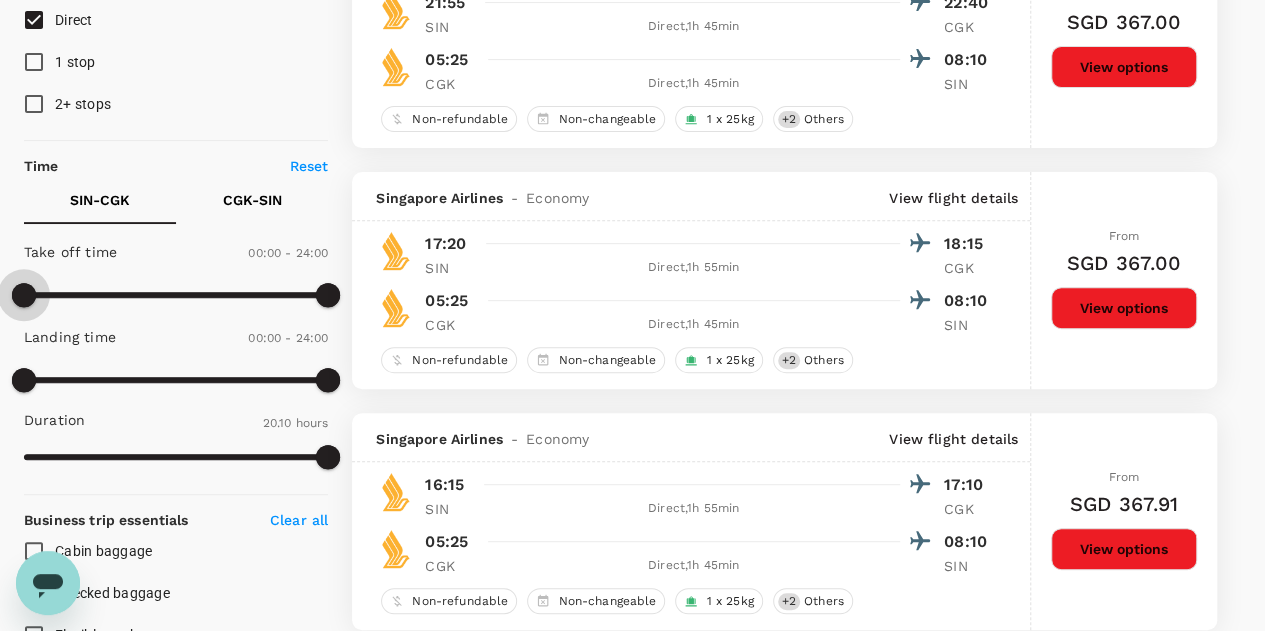 click at bounding box center [24, 295] 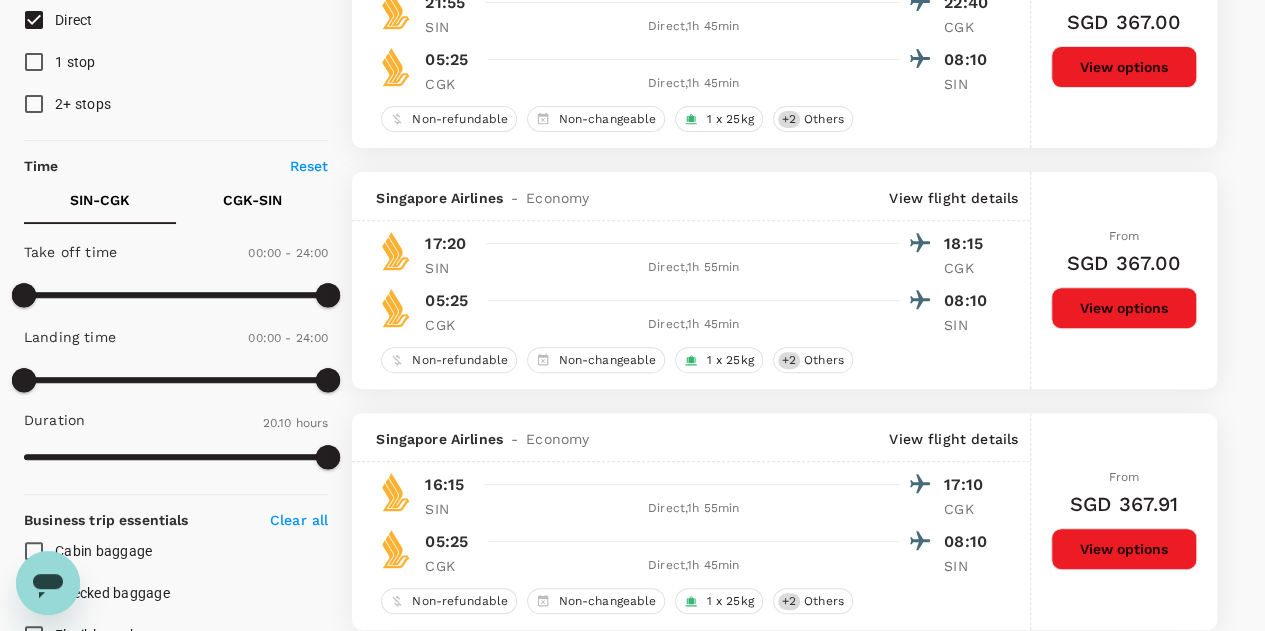 scroll, scrollTop: 0, scrollLeft: 0, axis: both 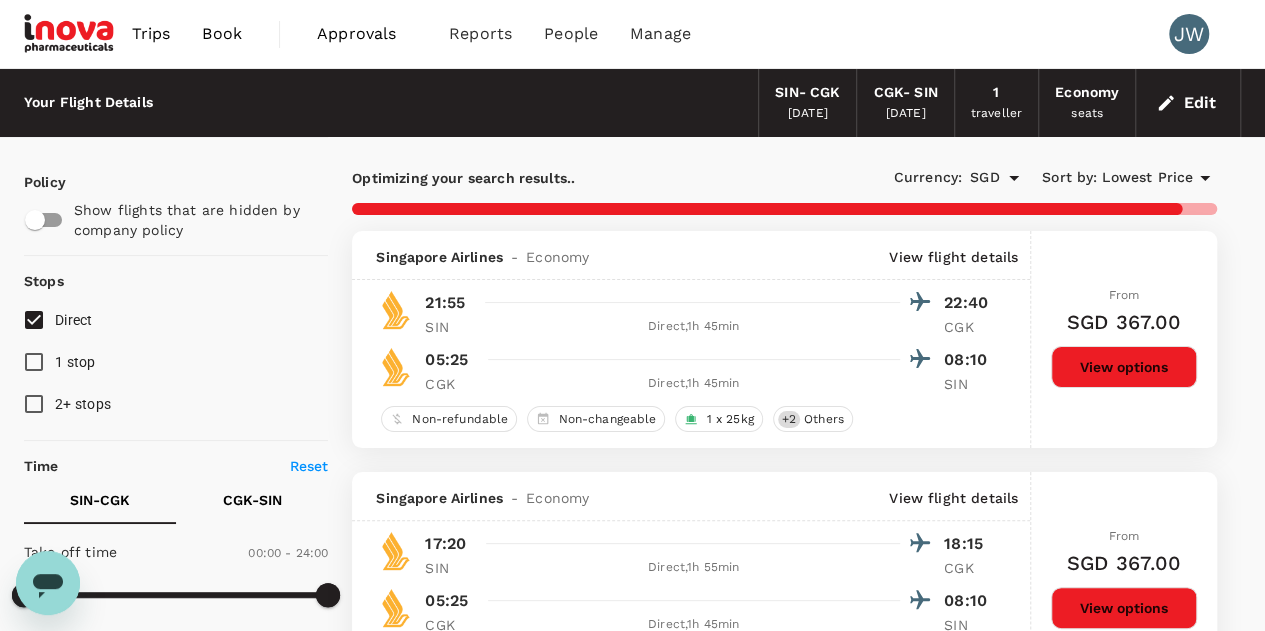 checkbox on "false" 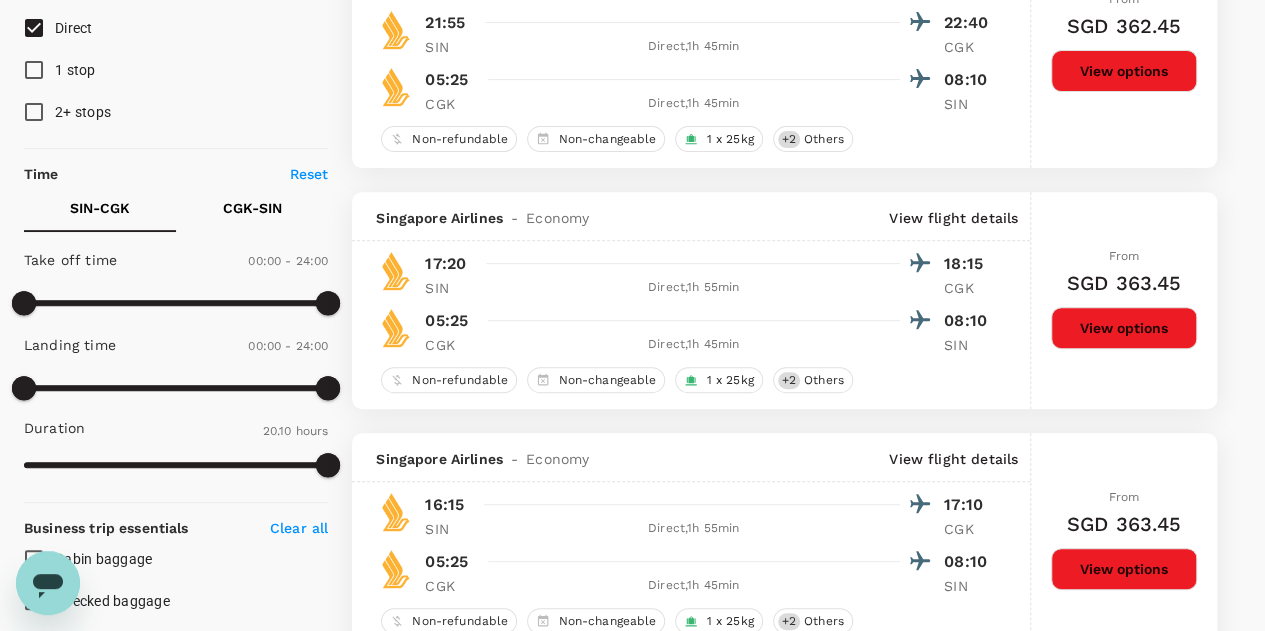 scroll, scrollTop: 0, scrollLeft: 0, axis: both 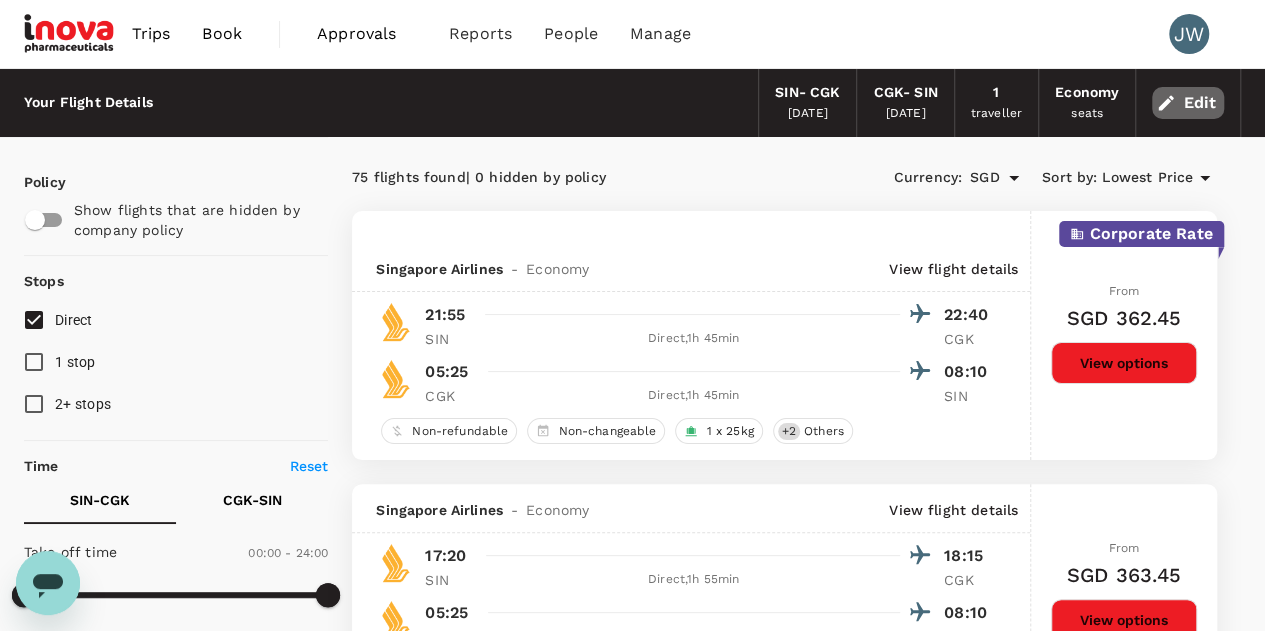click on "Edit" at bounding box center (1188, 103) 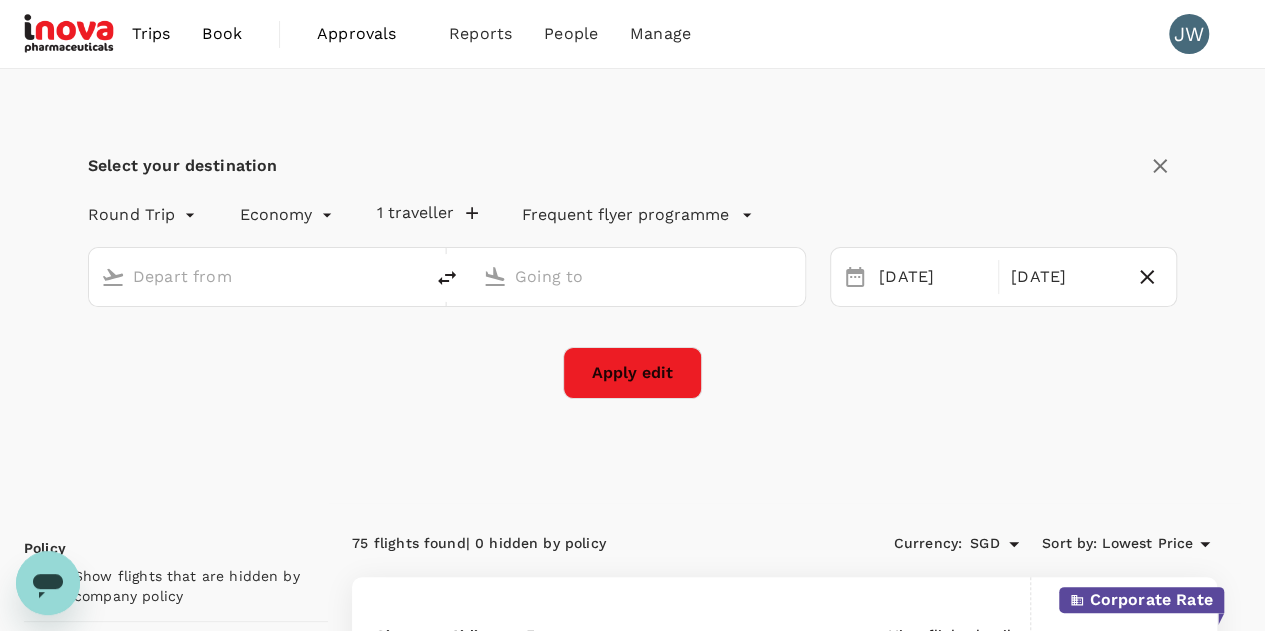 type on "Singapore Changi (SIN)" 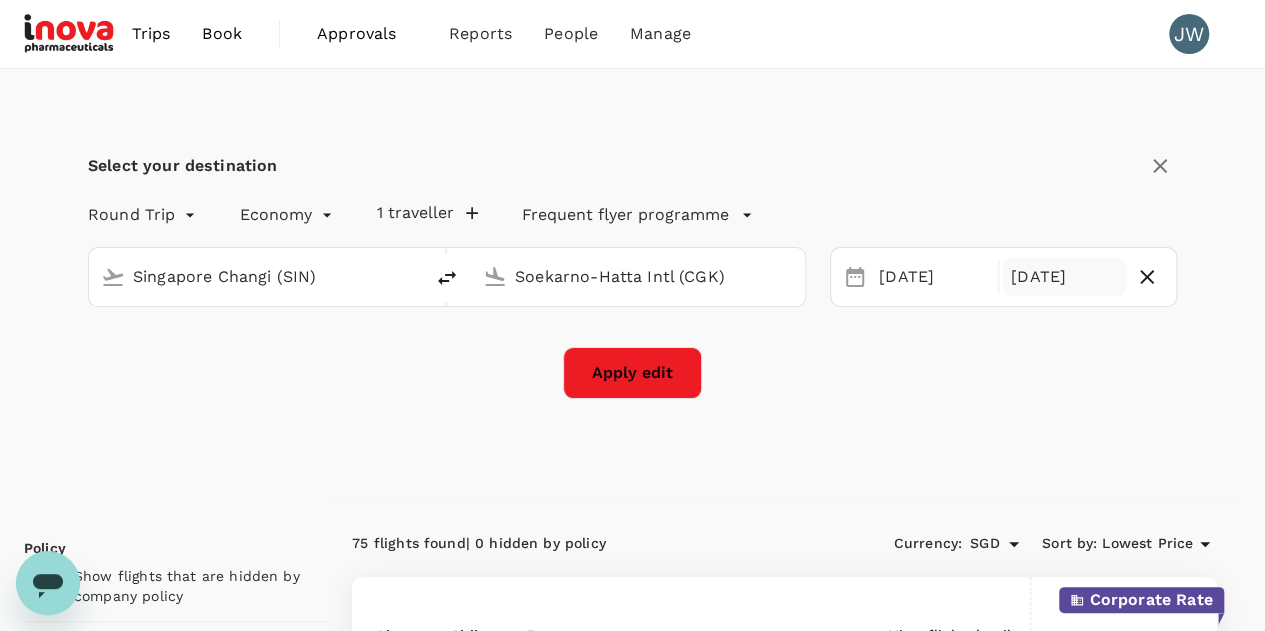 click on "21 Aug" at bounding box center [1064, 277] 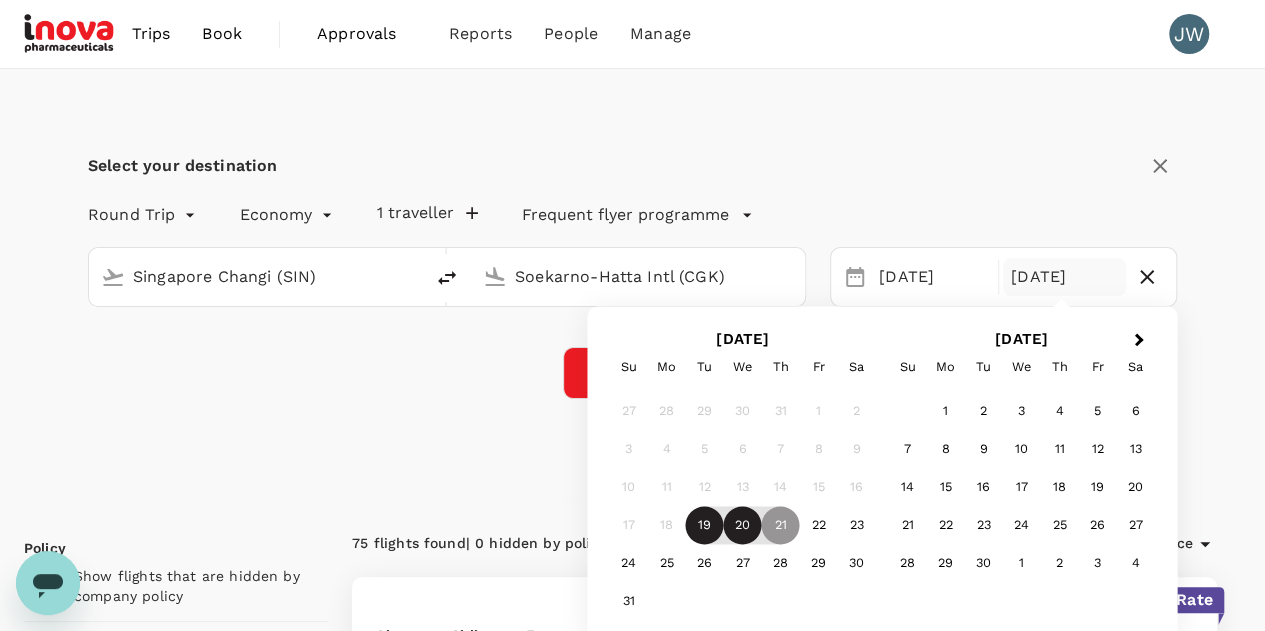 click on "20" at bounding box center (743, 526) 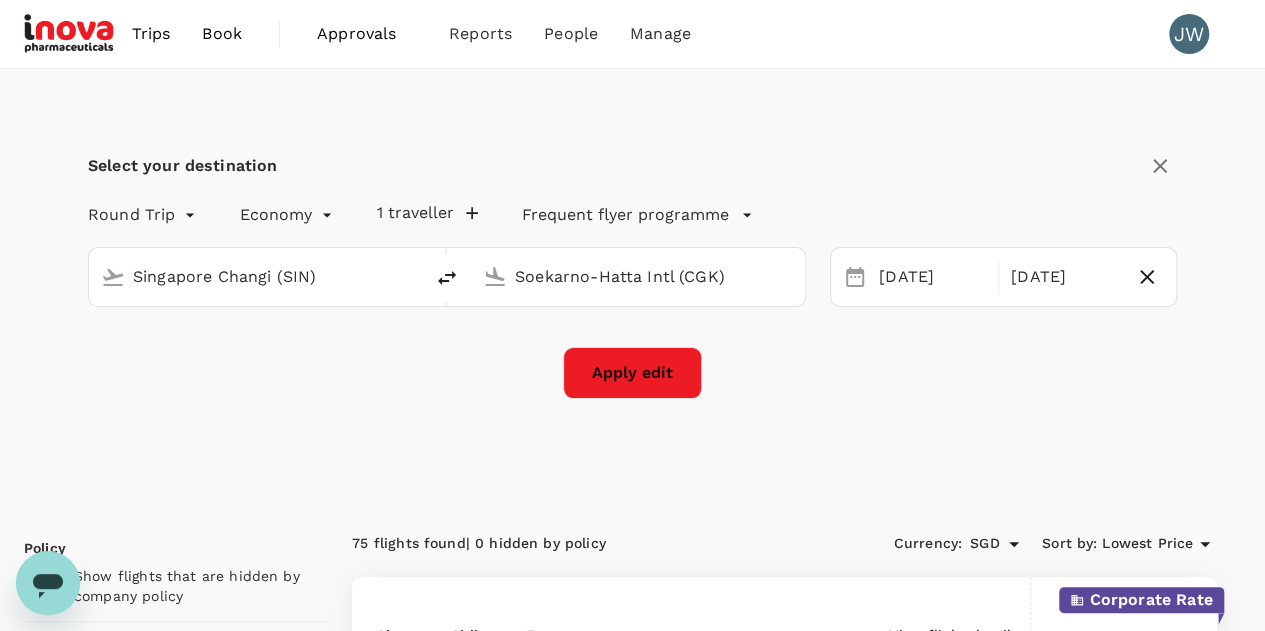 click on "Apply edit" at bounding box center [632, 373] 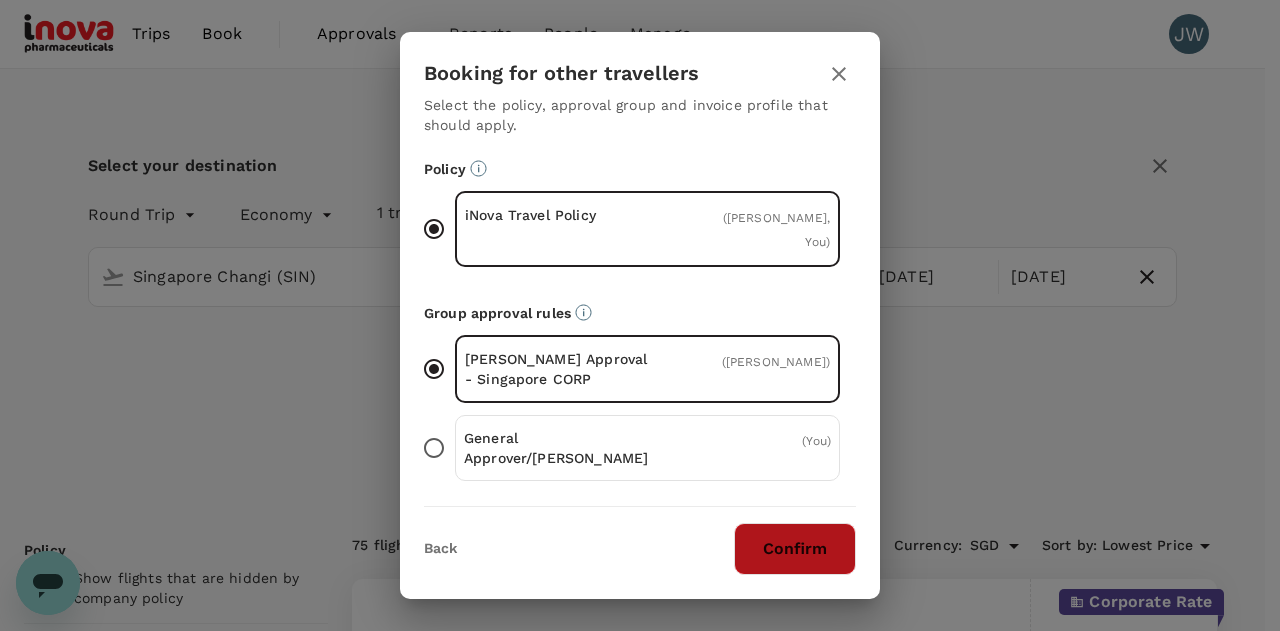 click on "Confirm" at bounding box center (795, 549) 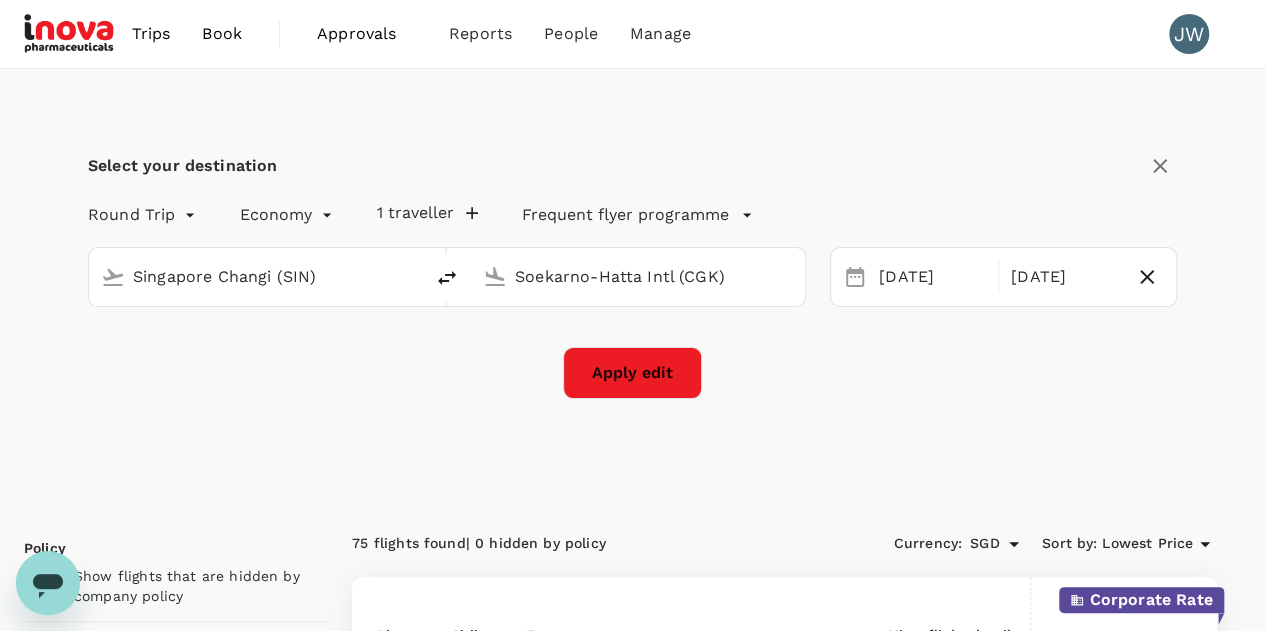 checkbox on "false" 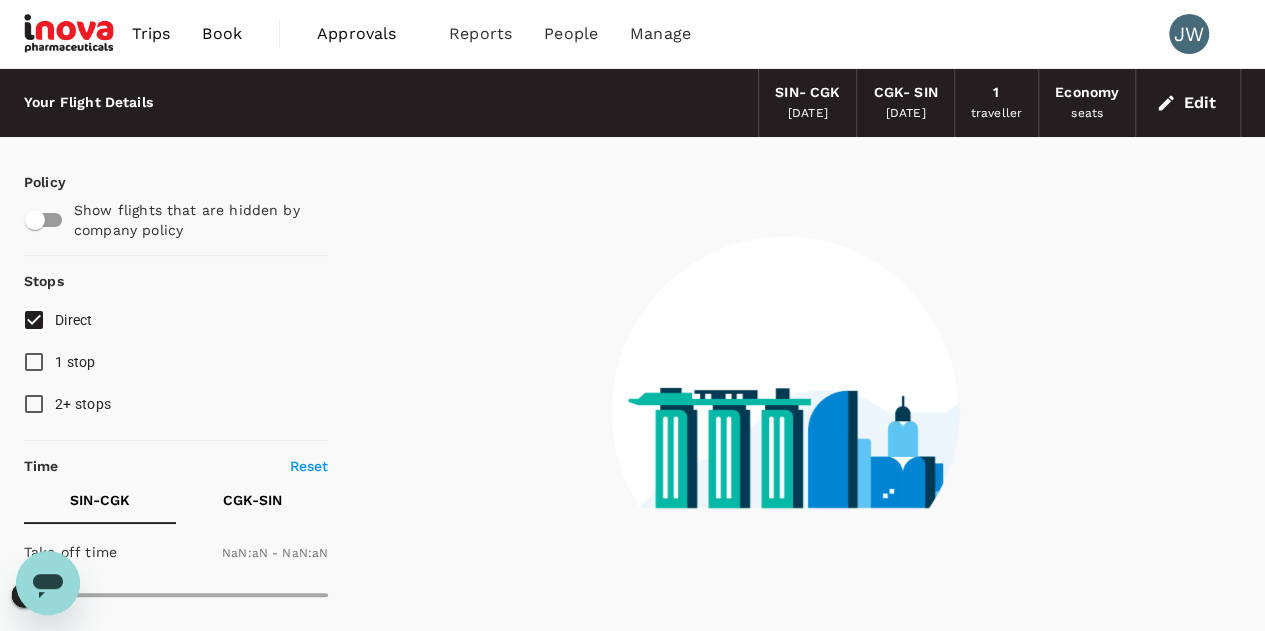checkbox on "false" 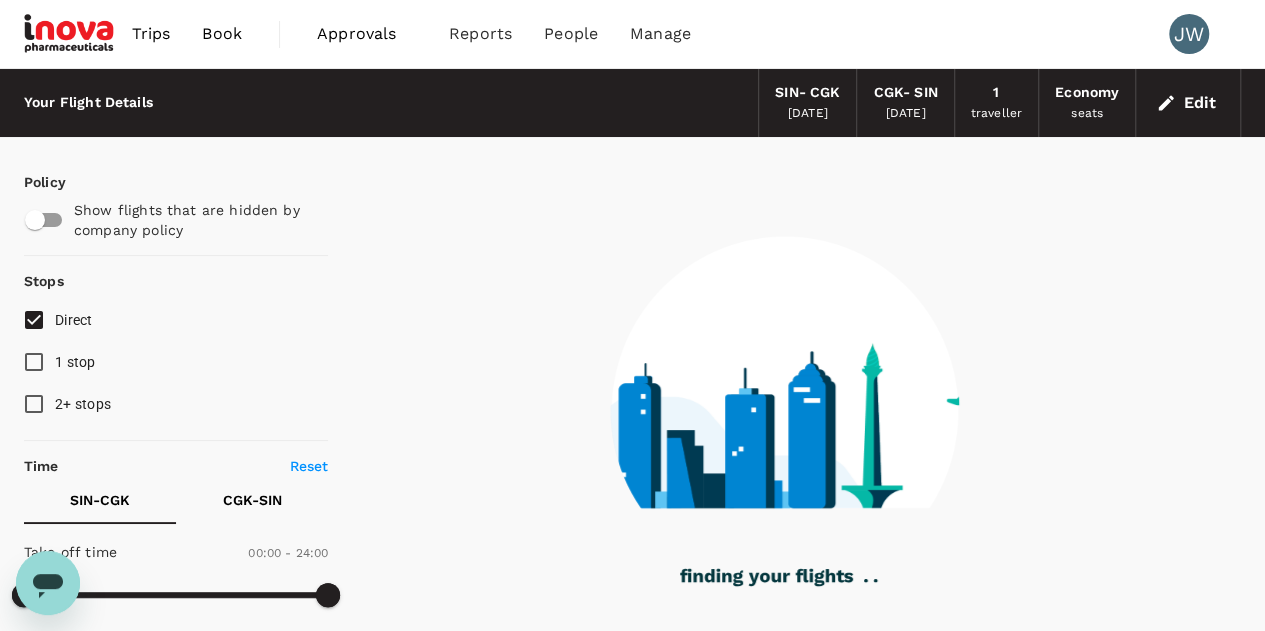 type on "360" 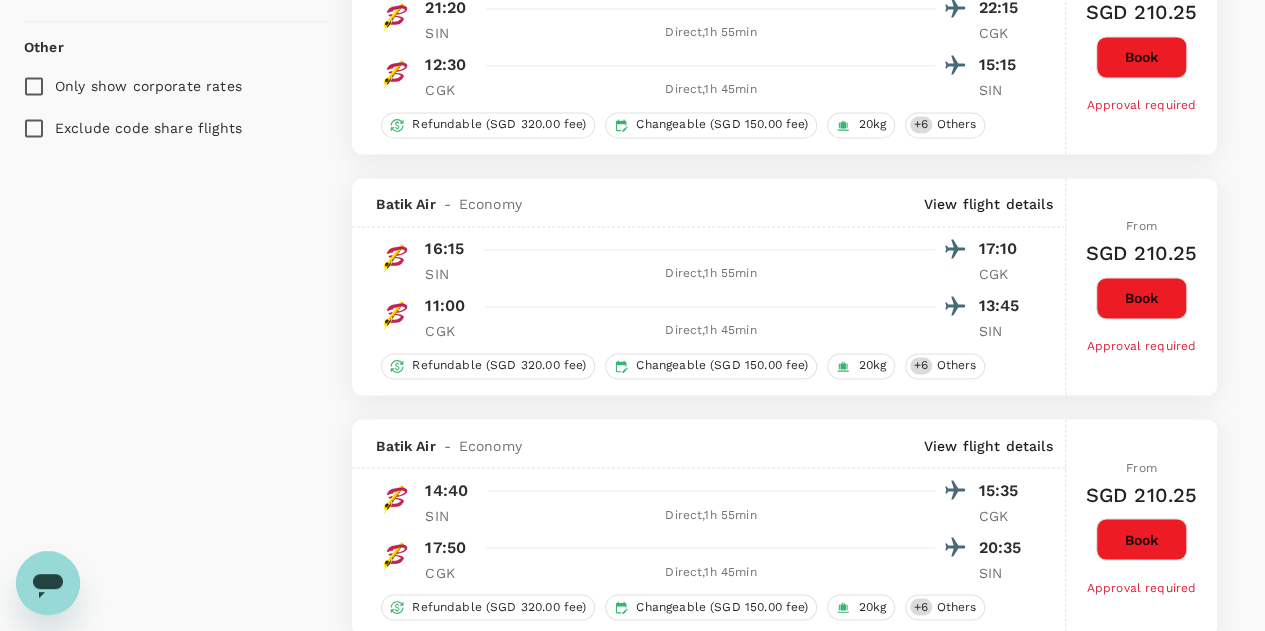scroll, scrollTop: 1200, scrollLeft: 0, axis: vertical 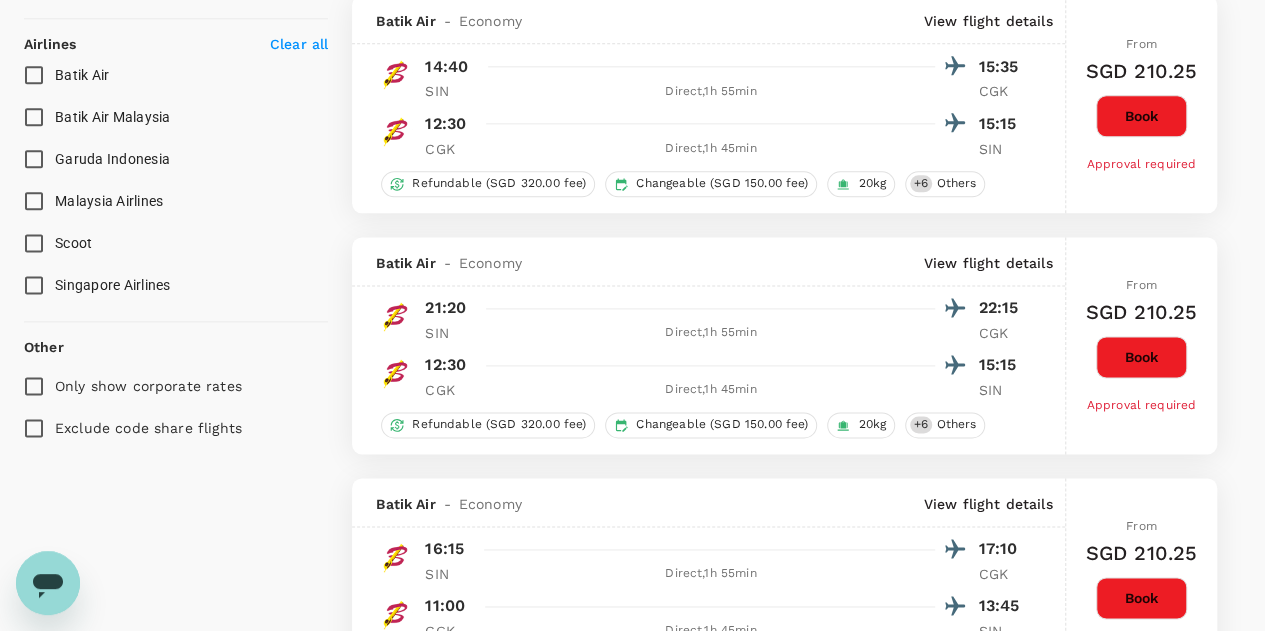 click on "Singapore Airlines" at bounding box center [34, 285] 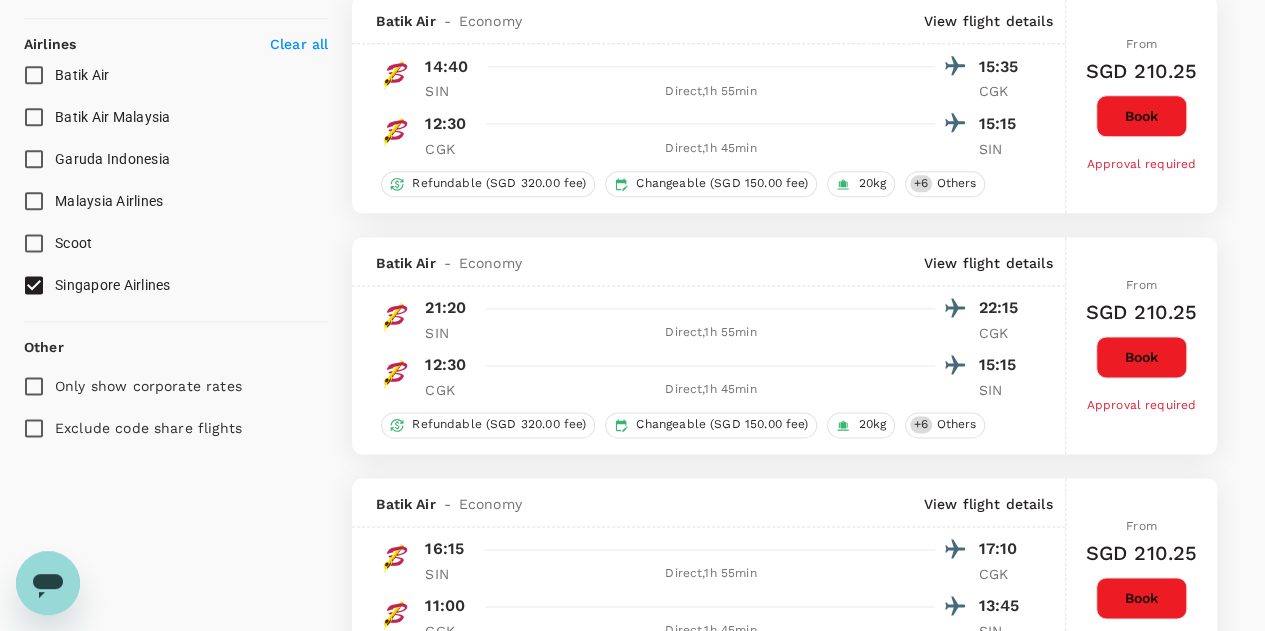scroll, scrollTop: 1099, scrollLeft: 0, axis: vertical 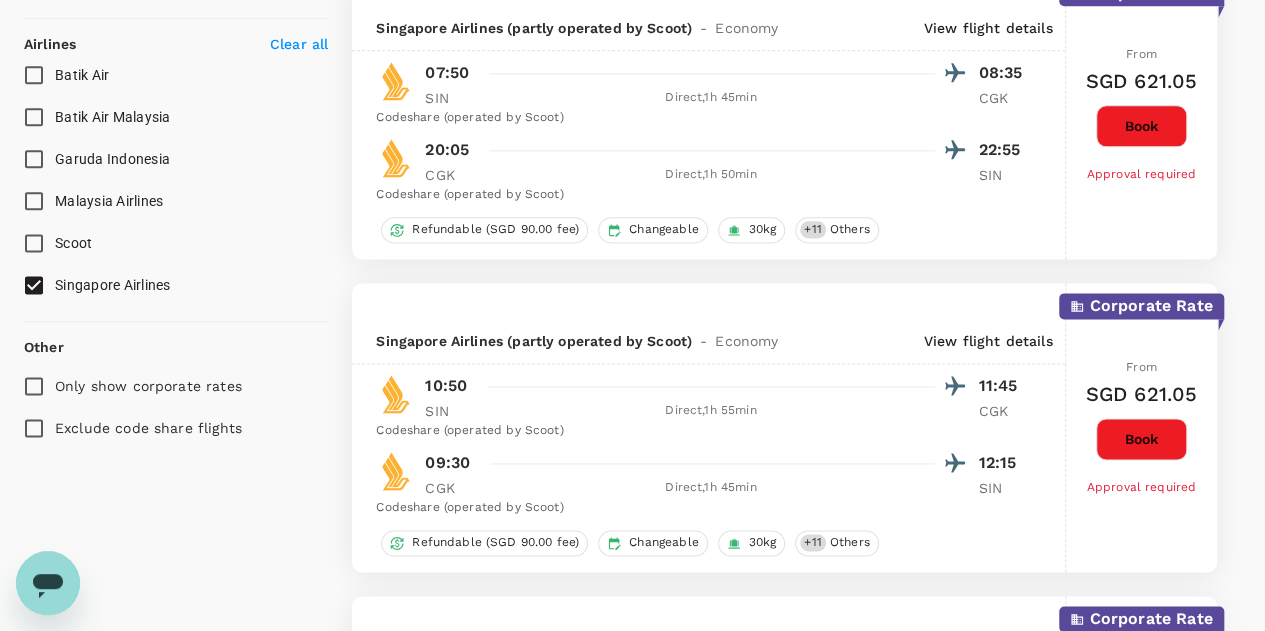 click on "Policy Show flights that are hidden by company policy Stops Direct 1 stop 2+ stops Time Reset SIN - CGK CGK - SIN Take off time 00:00 - 24:00 Landing time 00:00 - 24:00 Duration 6.0 hours Take off time 00:00 - 24:00 Landing time 00:00 - 24:00 Duration 14.20 hours Business trip essentials Clear all Cabin baggage Checked baggage Flexible to change Refundable Free seat selection Complimentary drinks and meal Cabin class Change Economy Only economy Airlines Clear all Batik Air Batik Air Malaysia Garuda Indonesia Malaysia Airlines Scoot Singapore Airlines Other Only show corporate rates Exclude code share flights" at bounding box center (176, 1695) 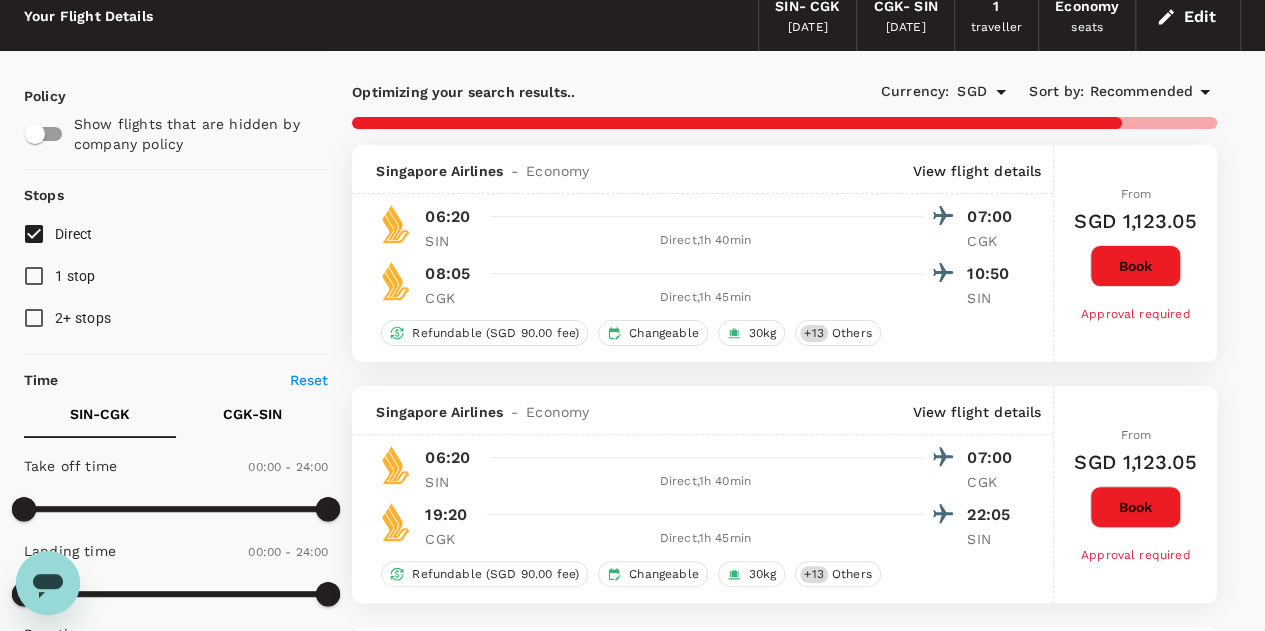 scroll, scrollTop: 0, scrollLeft: 0, axis: both 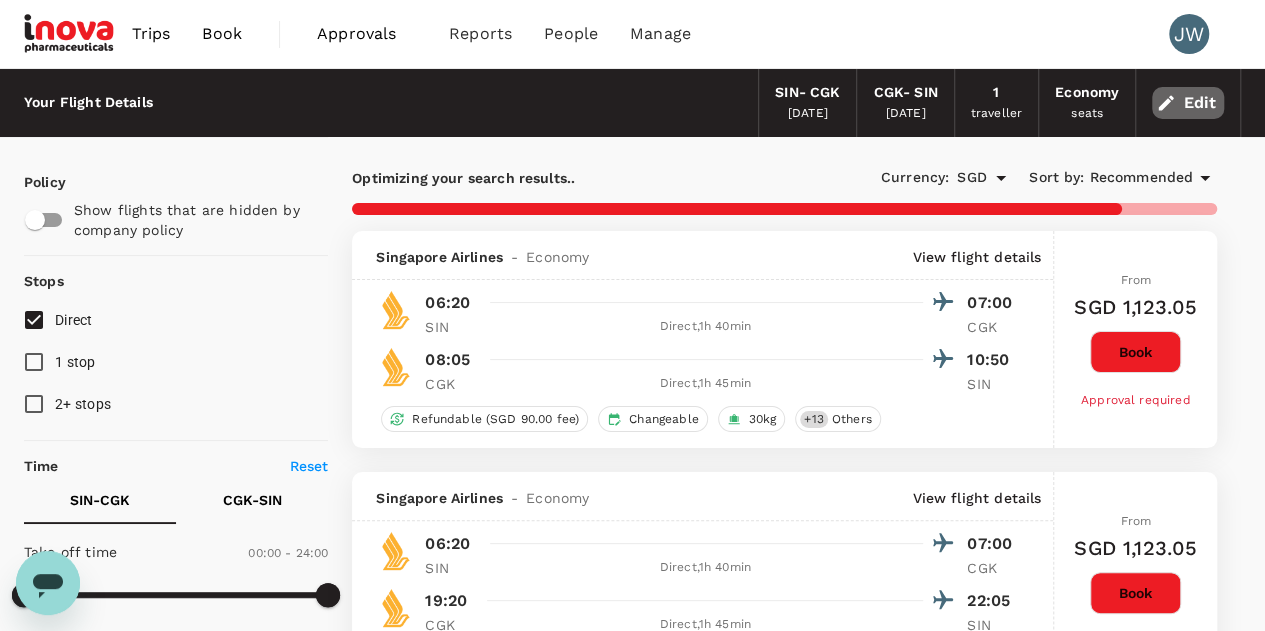 click on "Edit" at bounding box center (1188, 103) 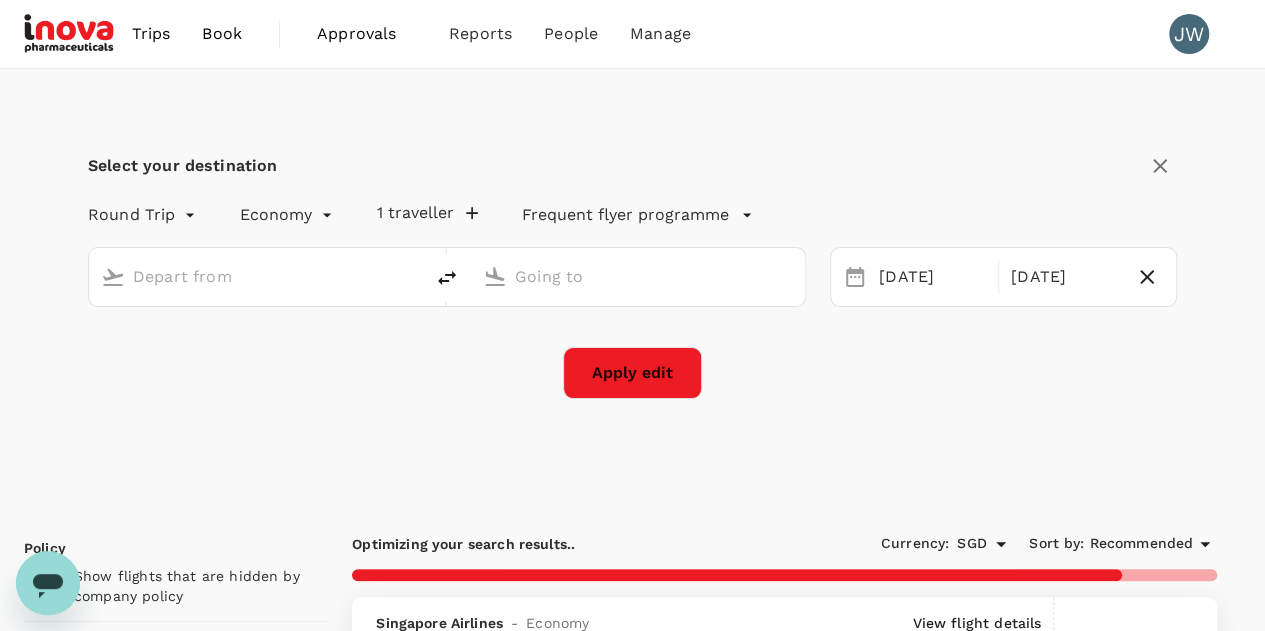type on "Singapore Changi (SIN)" 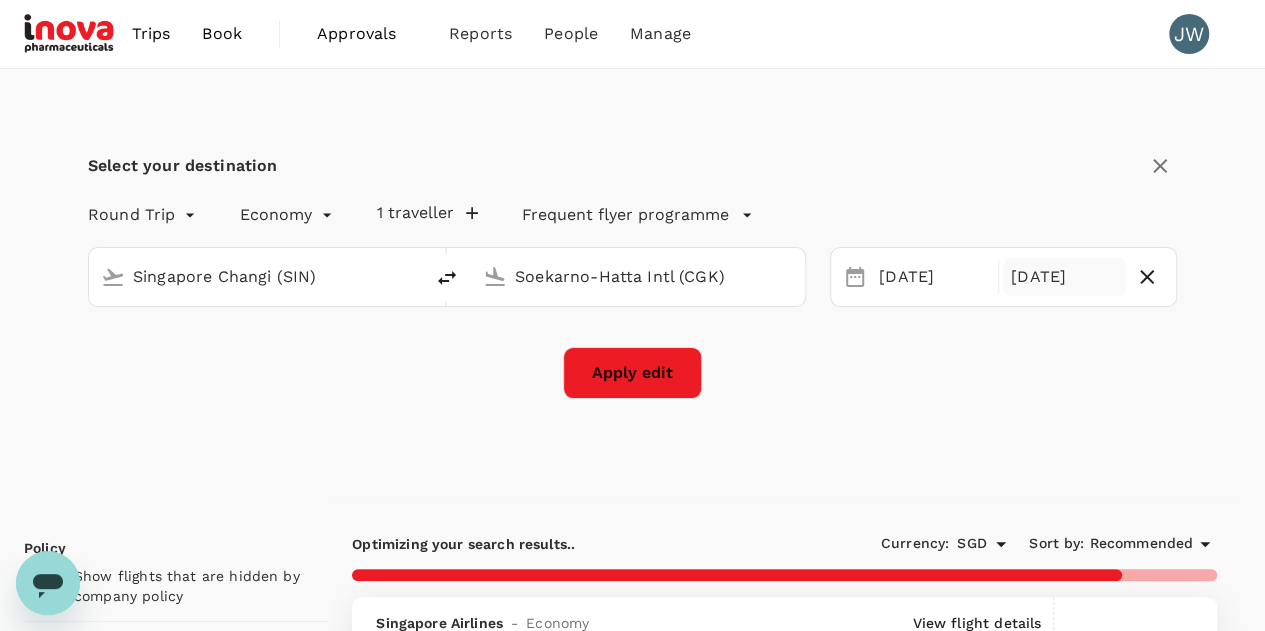 click on "20 Aug" at bounding box center [1064, 277] 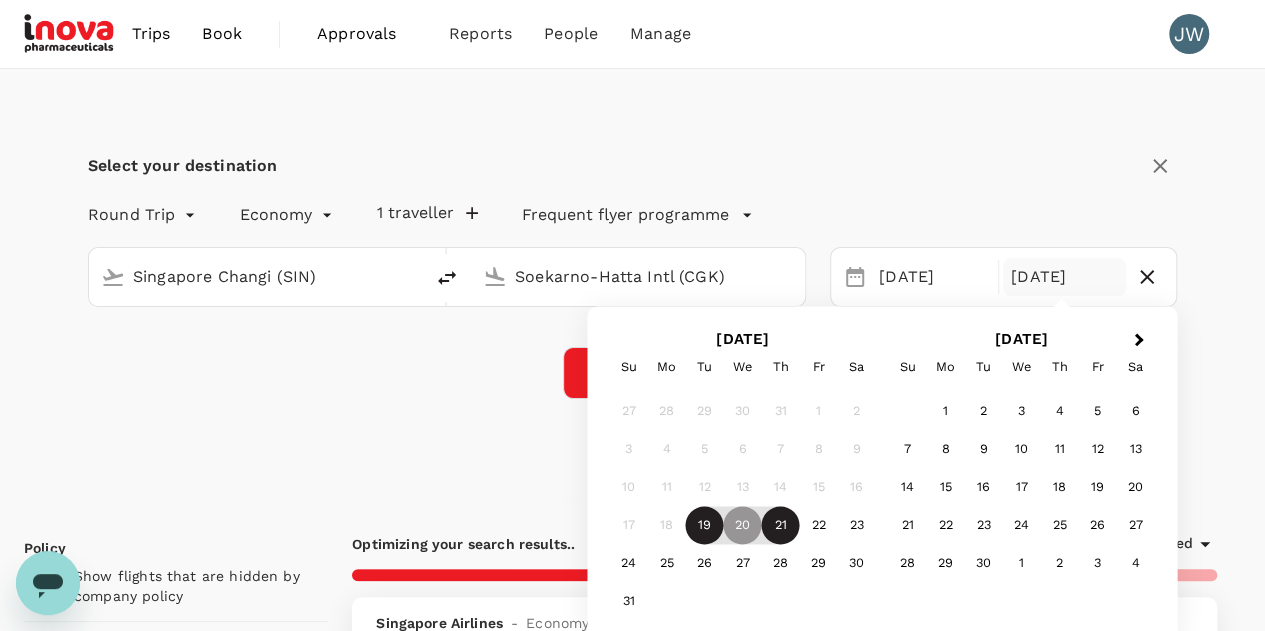 click on "21" at bounding box center [781, 526] 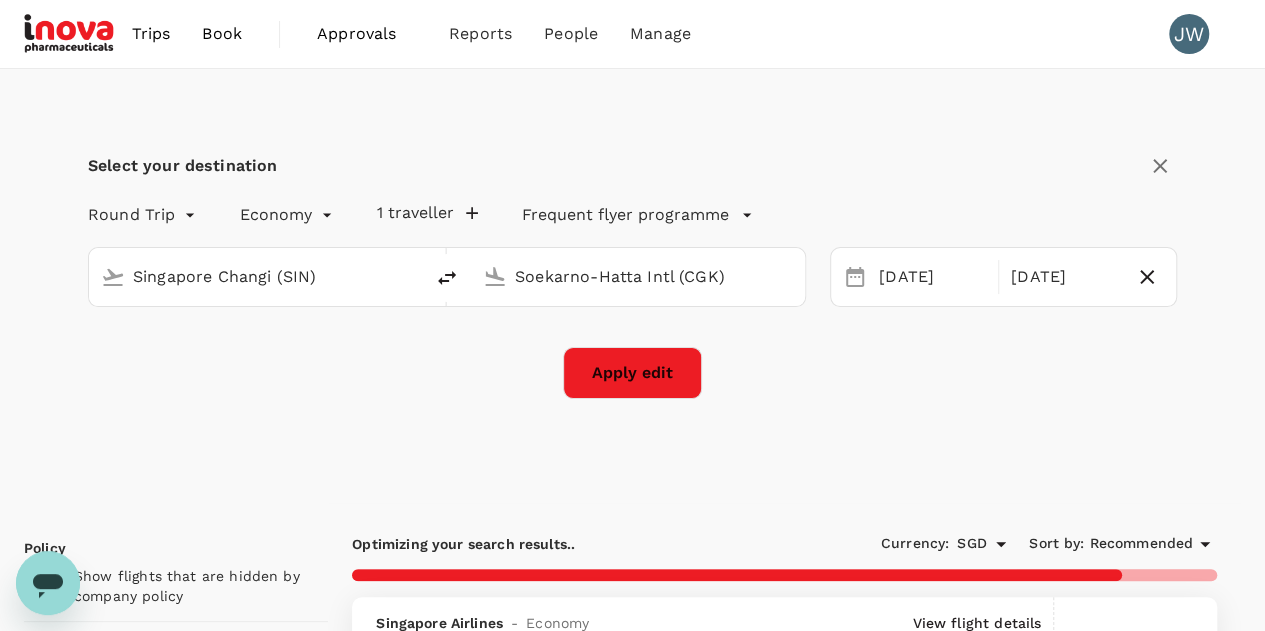 click on "Apply edit" at bounding box center (632, 373) 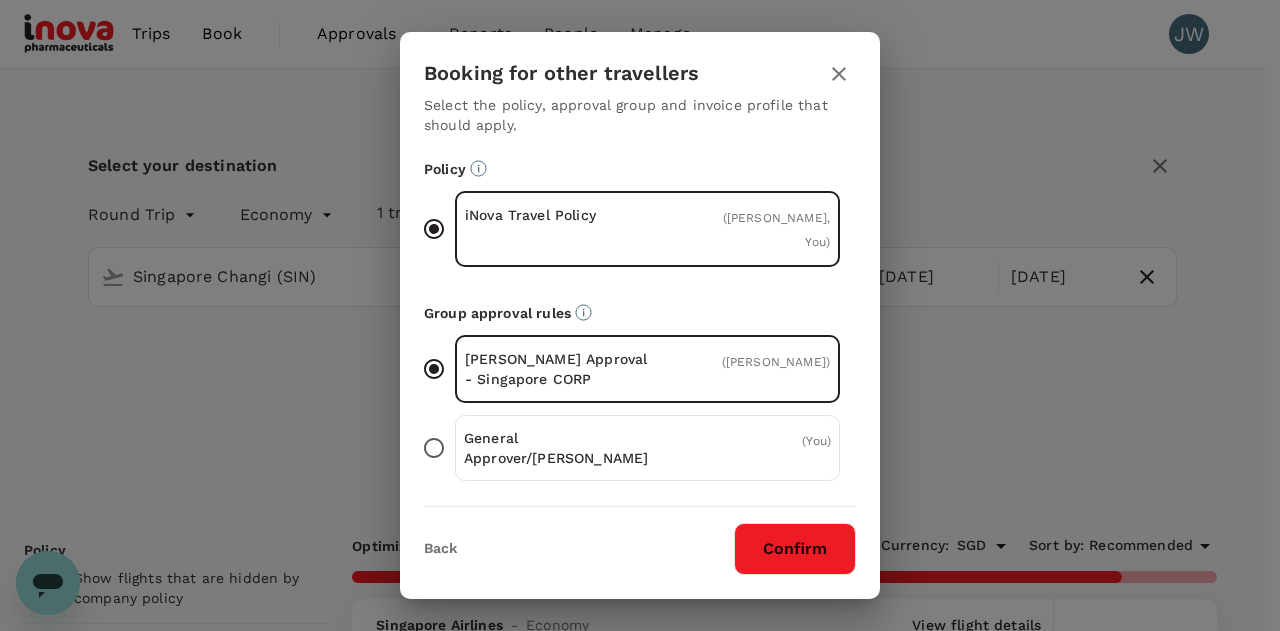 click on "Confirm" at bounding box center [795, 549] 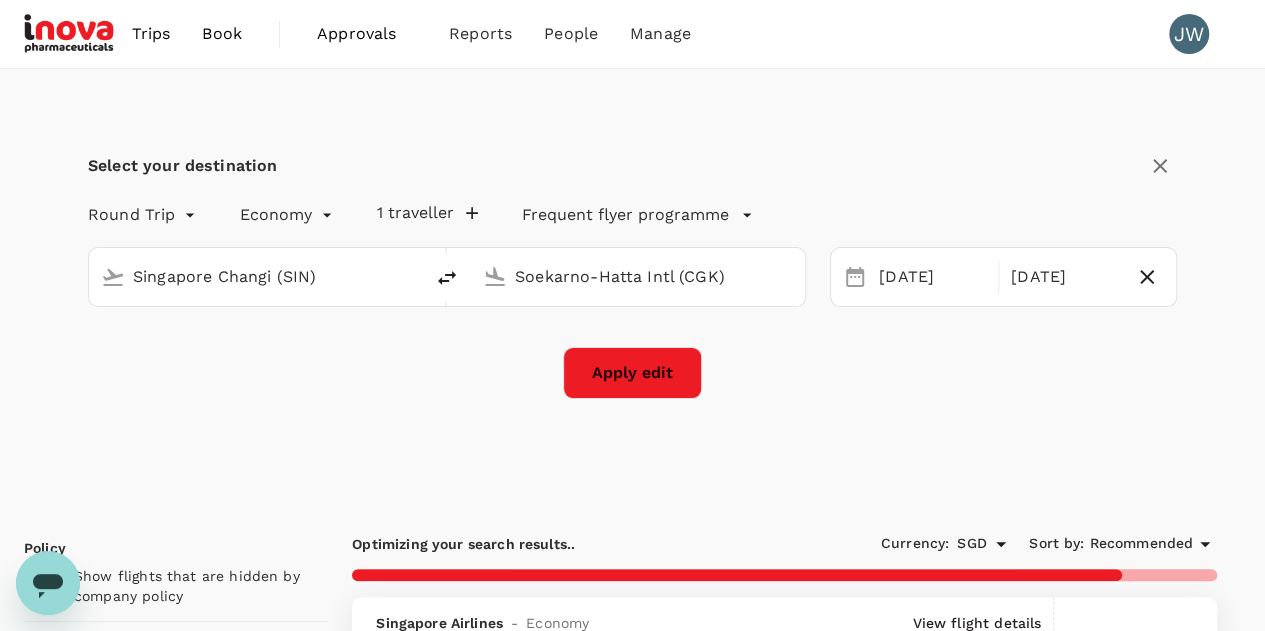 checkbox on "false" 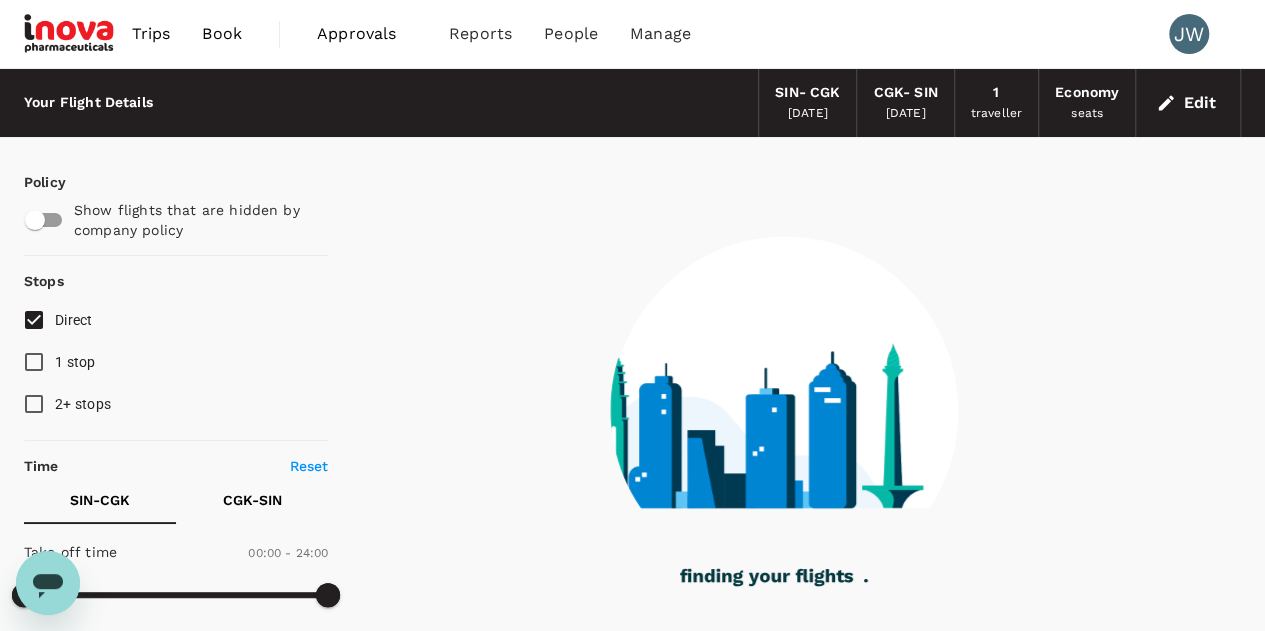 type on "120" 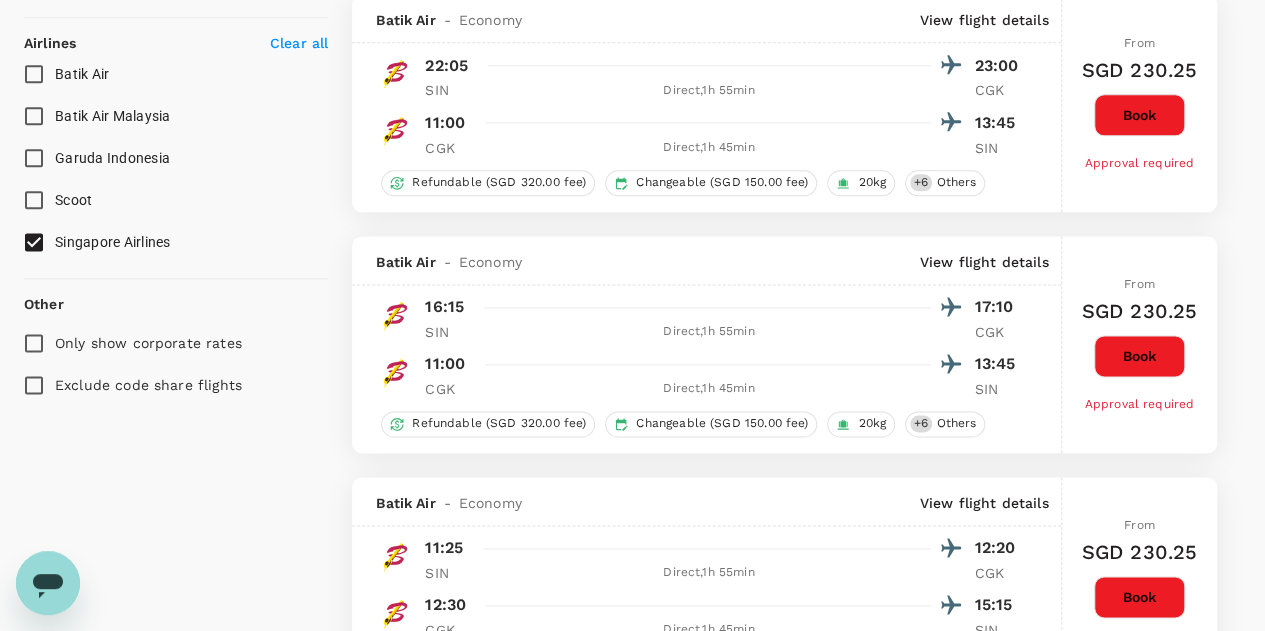 scroll, scrollTop: 1200, scrollLeft: 0, axis: vertical 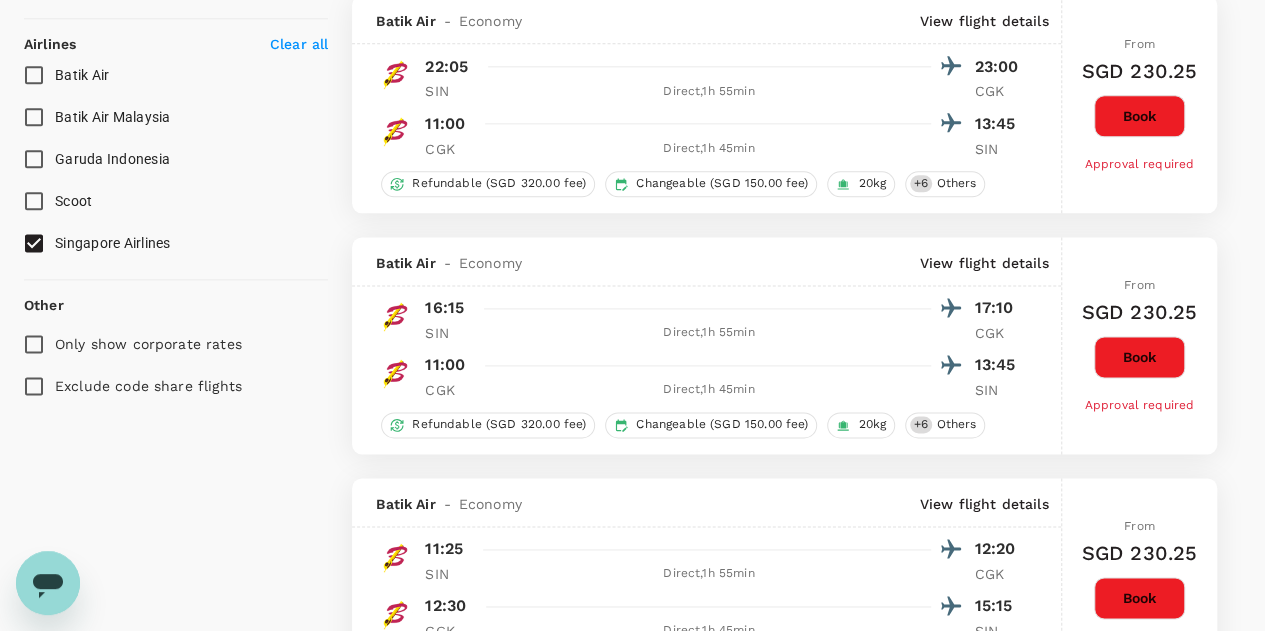 drag, startPoint x: 30, startPoint y: 388, endPoint x: 367, endPoint y: 533, distance: 366.87054 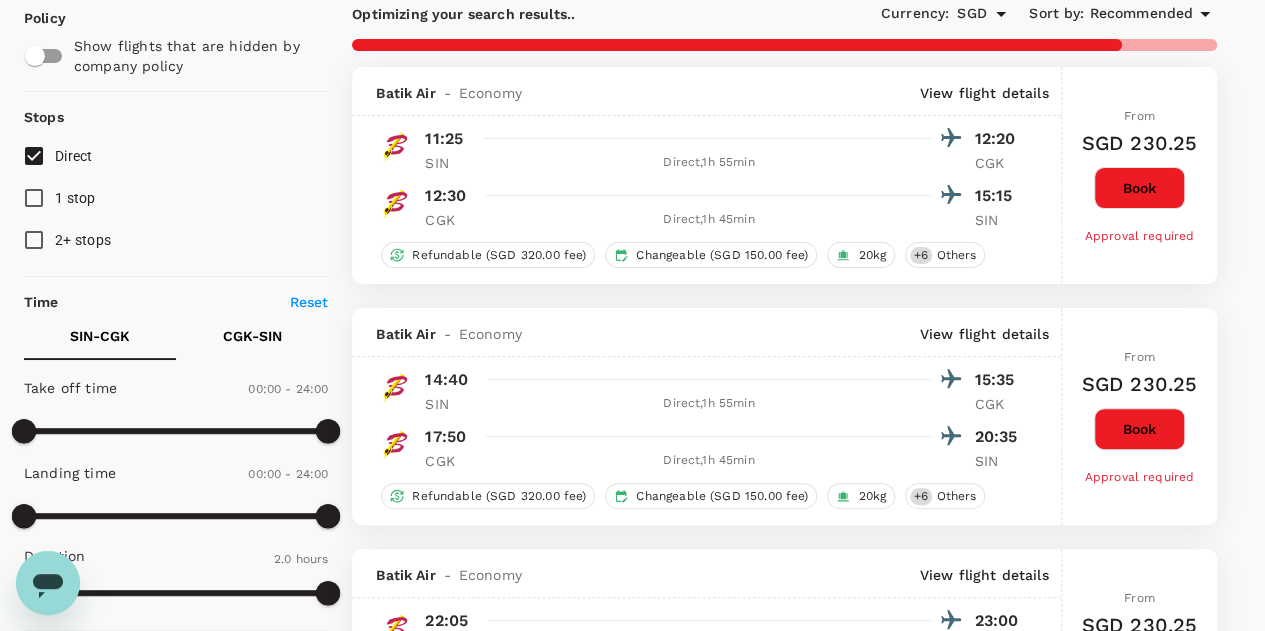 scroll, scrollTop: 0, scrollLeft: 0, axis: both 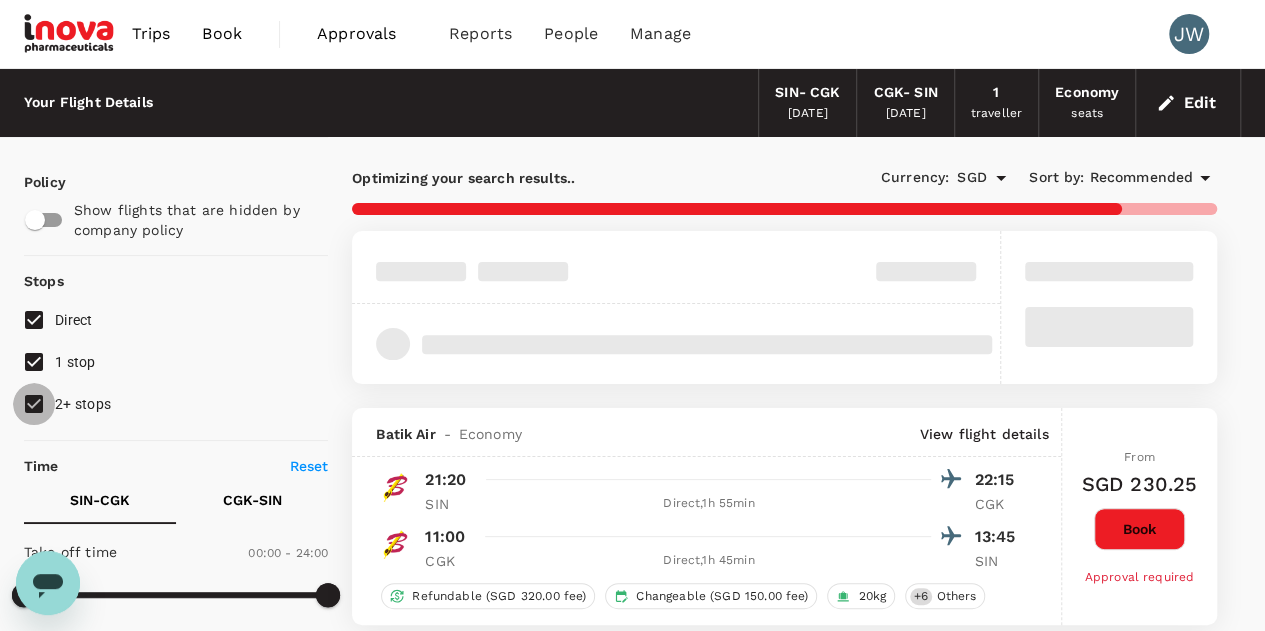click on "2+ stops" at bounding box center (34, 404) 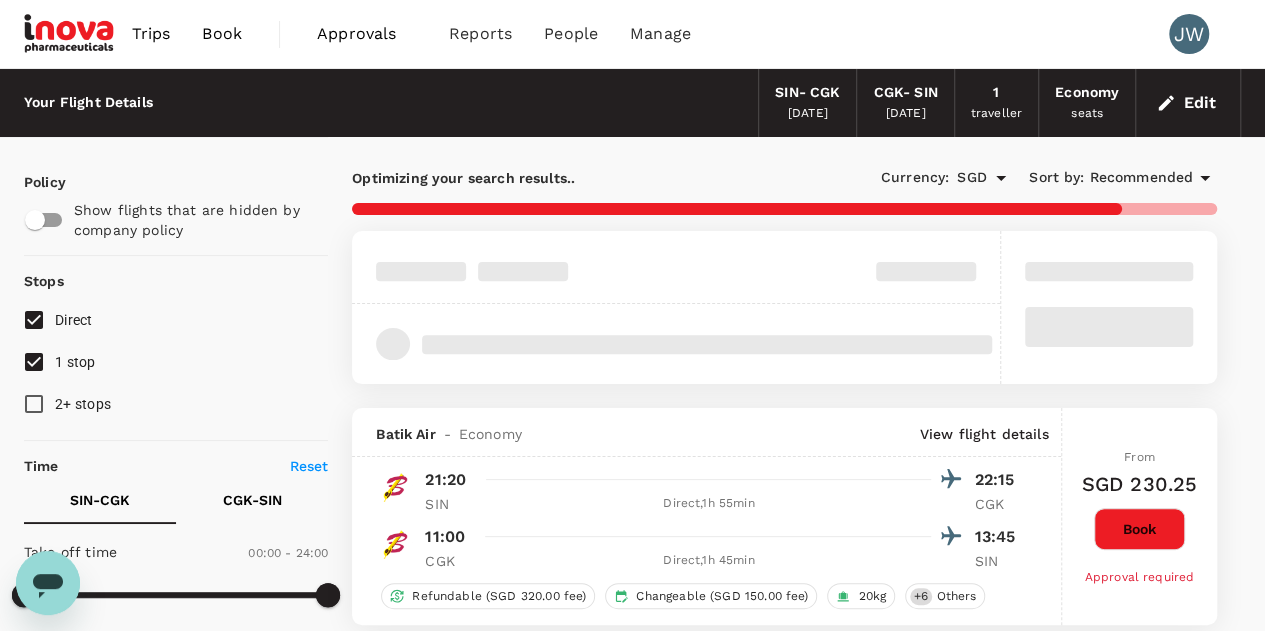 click on "1 stop" at bounding box center (34, 362) 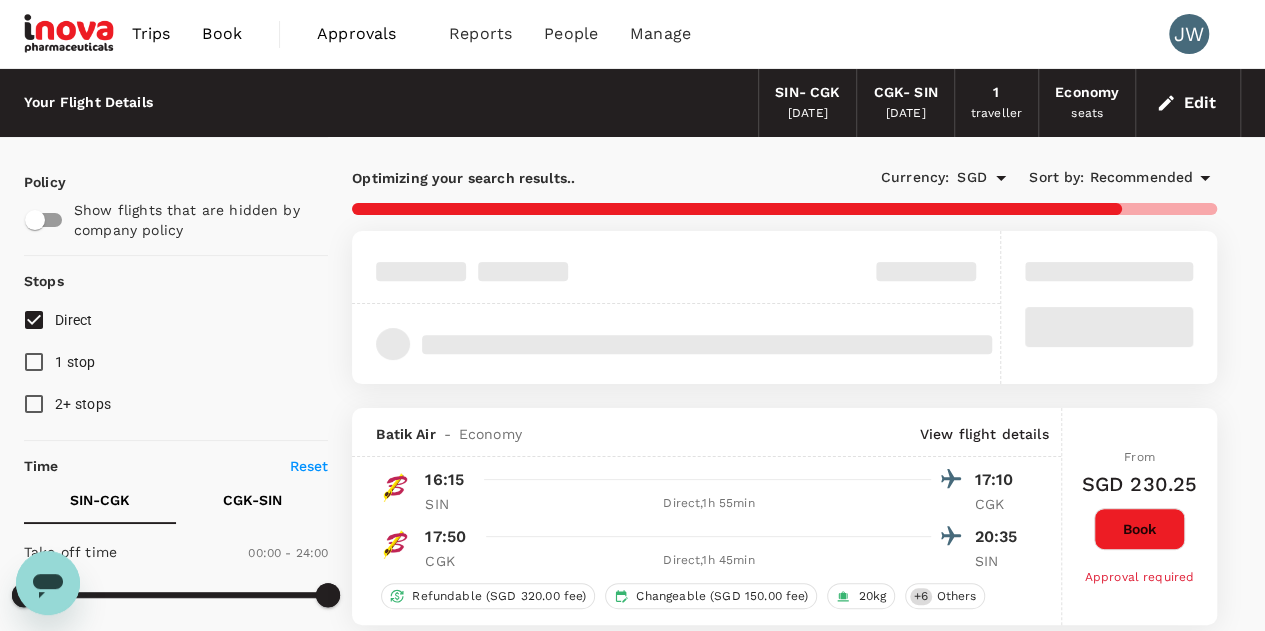 scroll, scrollTop: 1200, scrollLeft: 0, axis: vertical 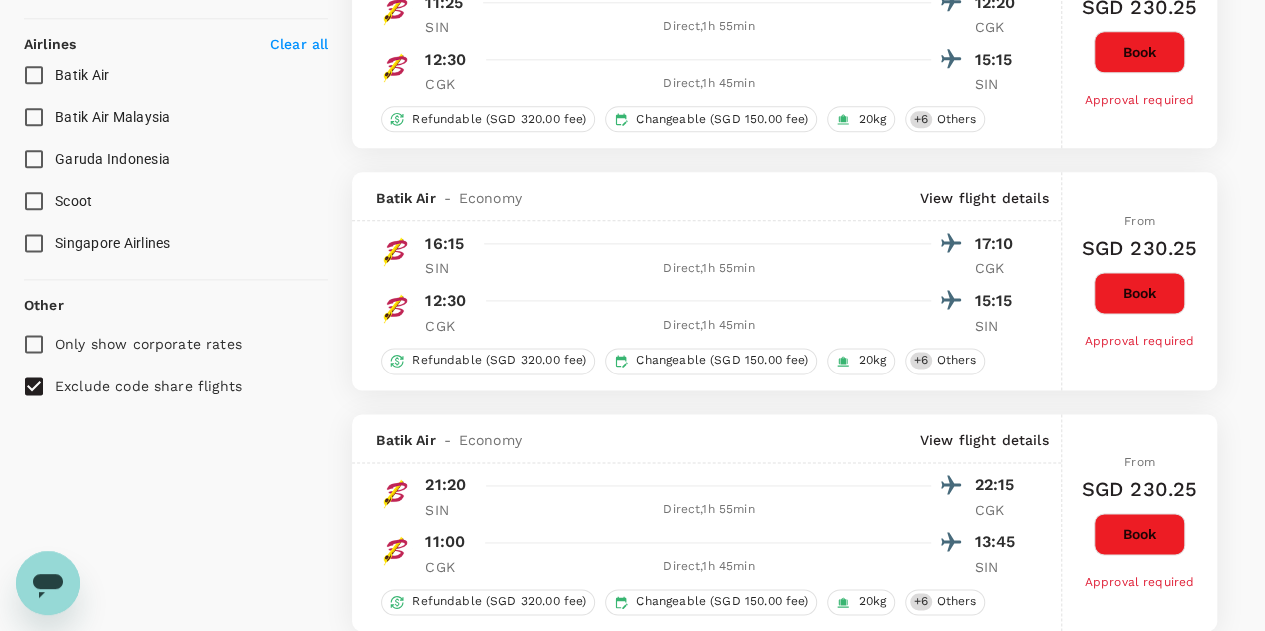 click on "Singapore Airlines" at bounding box center (34, 243) 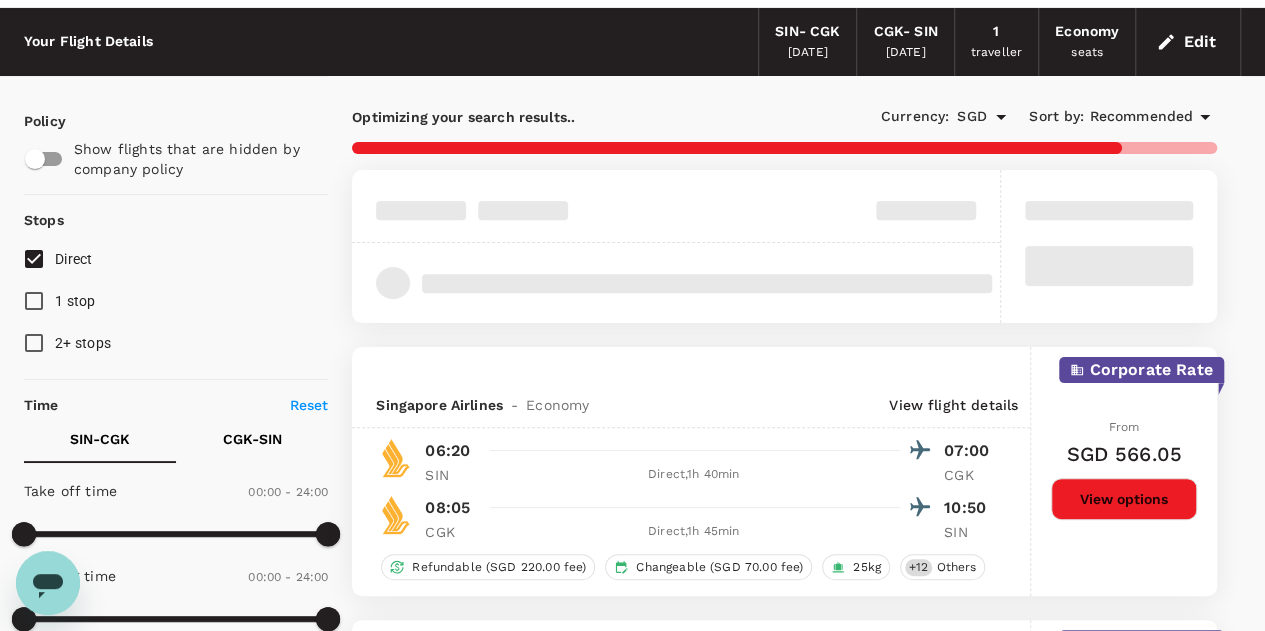scroll, scrollTop: 0, scrollLeft: 0, axis: both 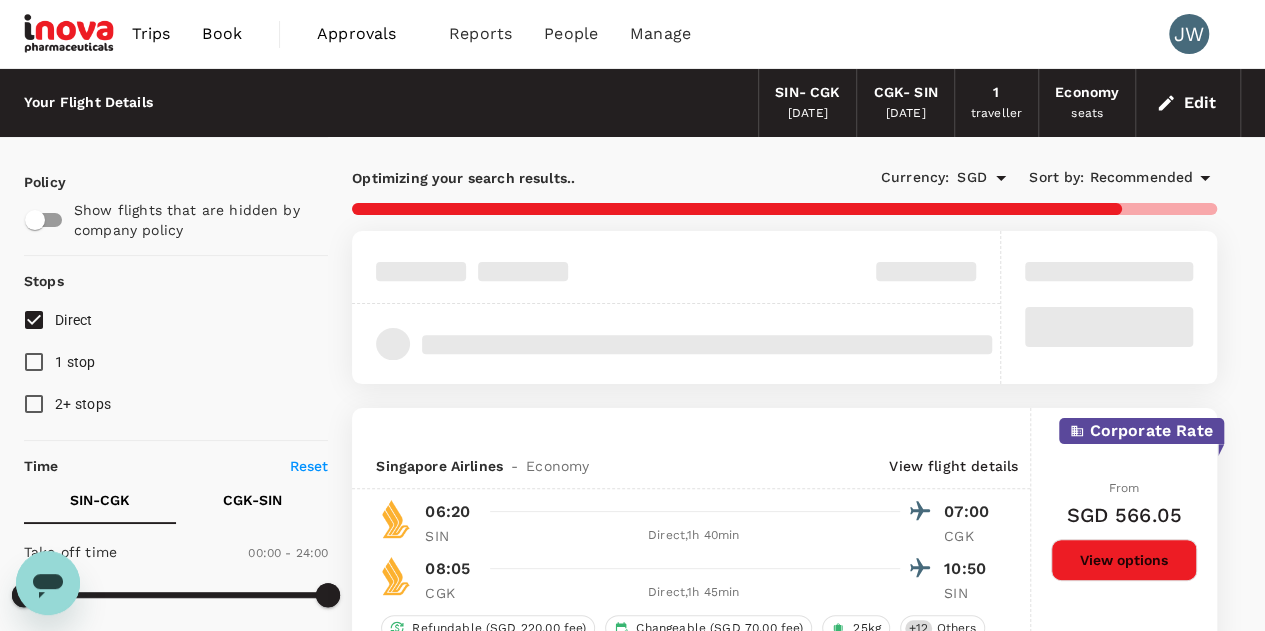 click on "Recommended" at bounding box center (1141, 178) 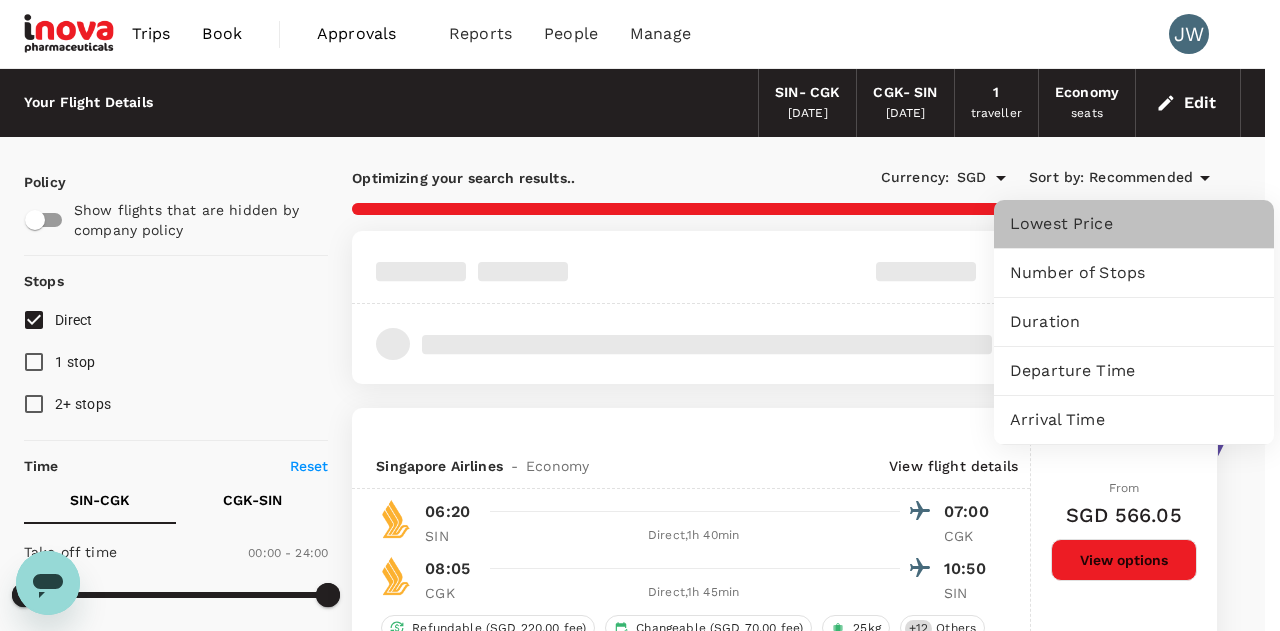 click on "Lowest Price" at bounding box center (1134, 224) 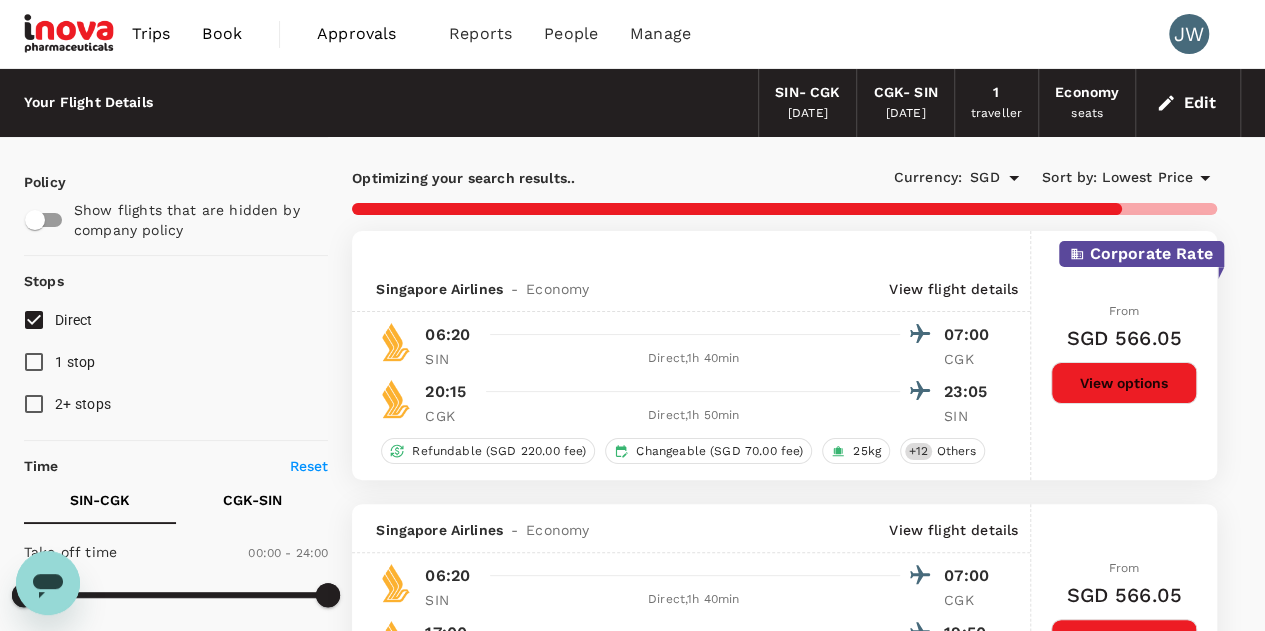type on "1210" 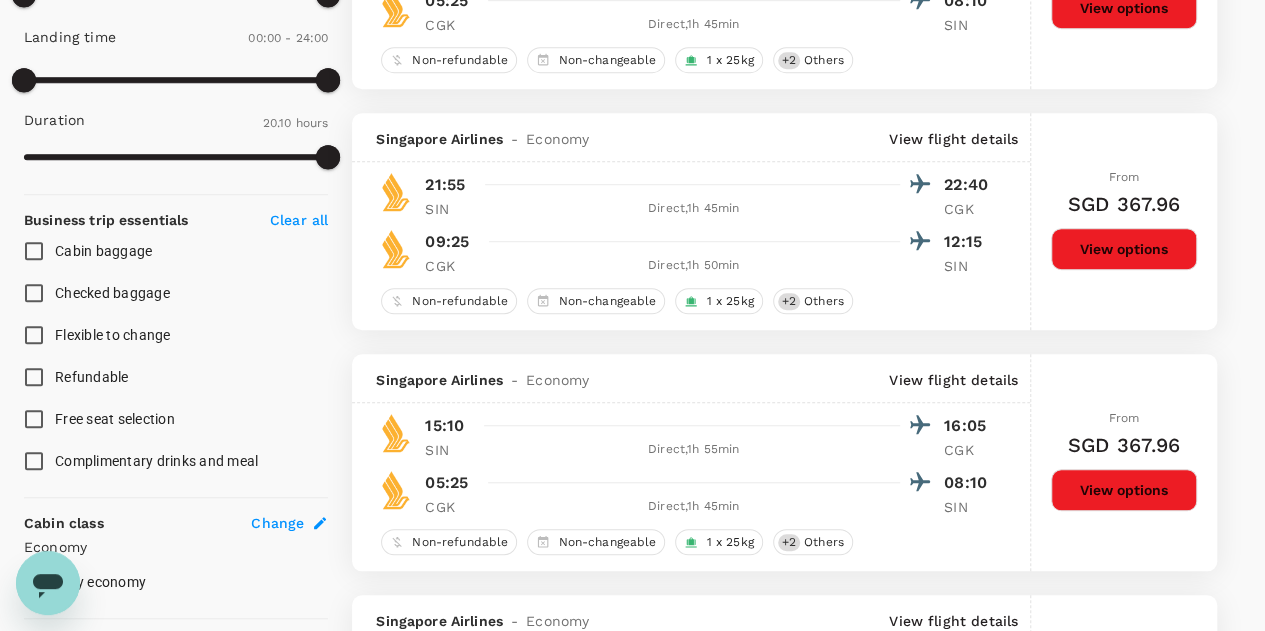 scroll, scrollTop: 0, scrollLeft: 0, axis: both 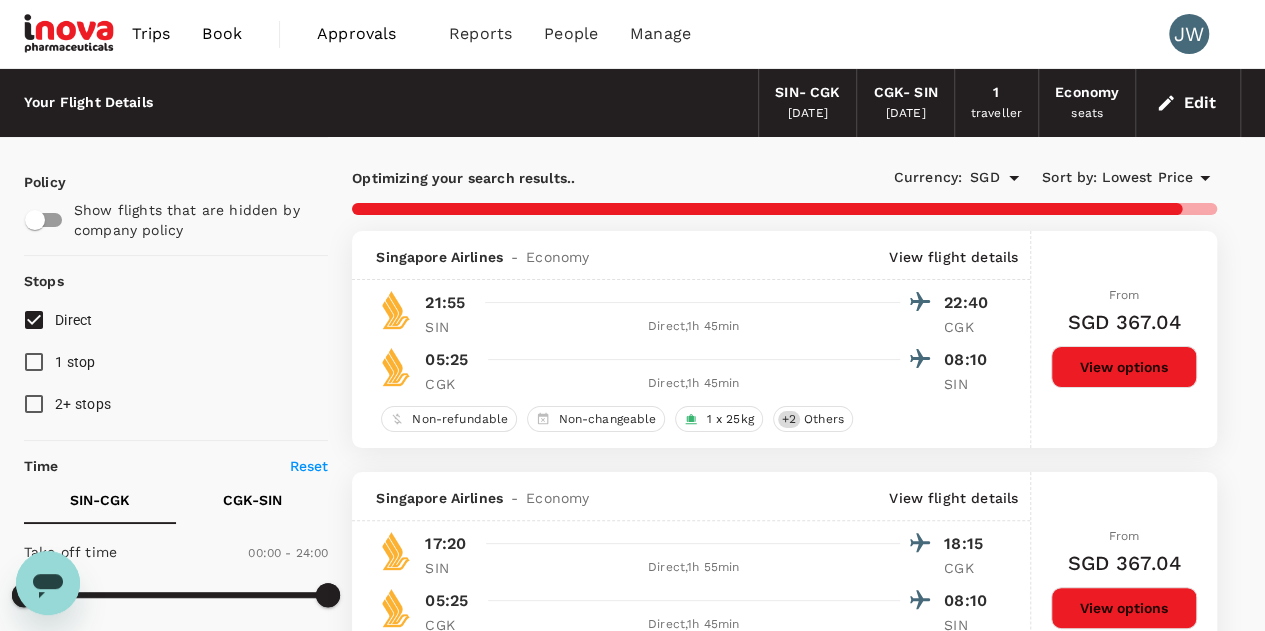 checkbox on "false" 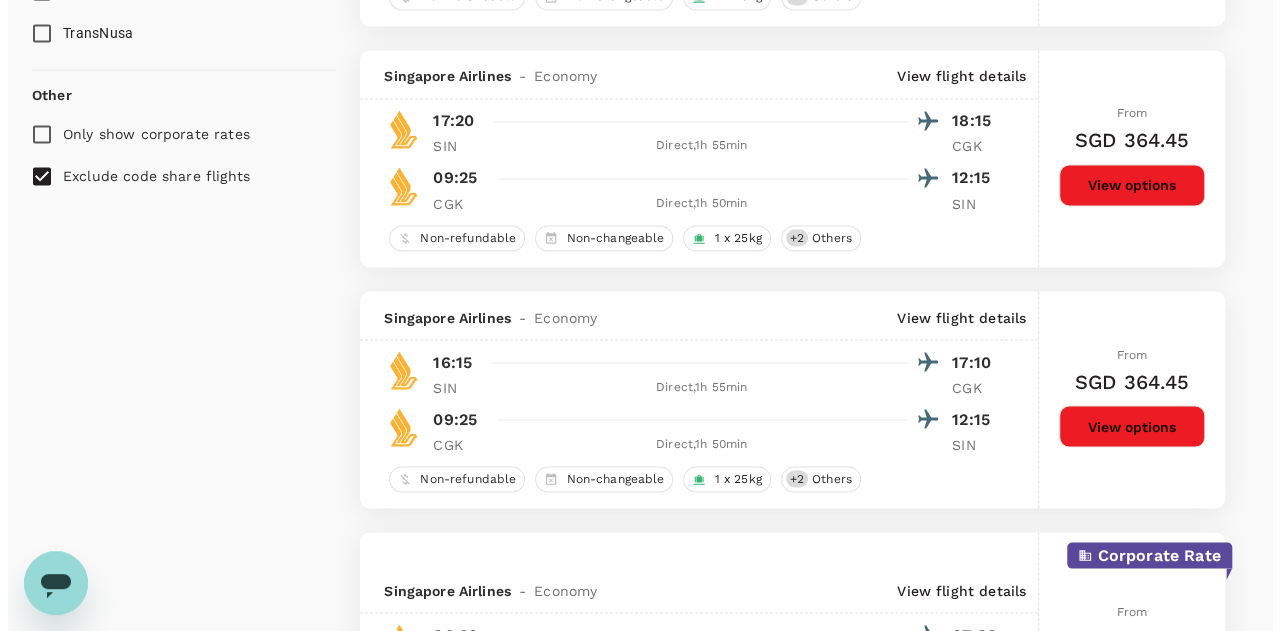 scroll, scrollTop: 1800, scrollLeft: 0, axis: vertical 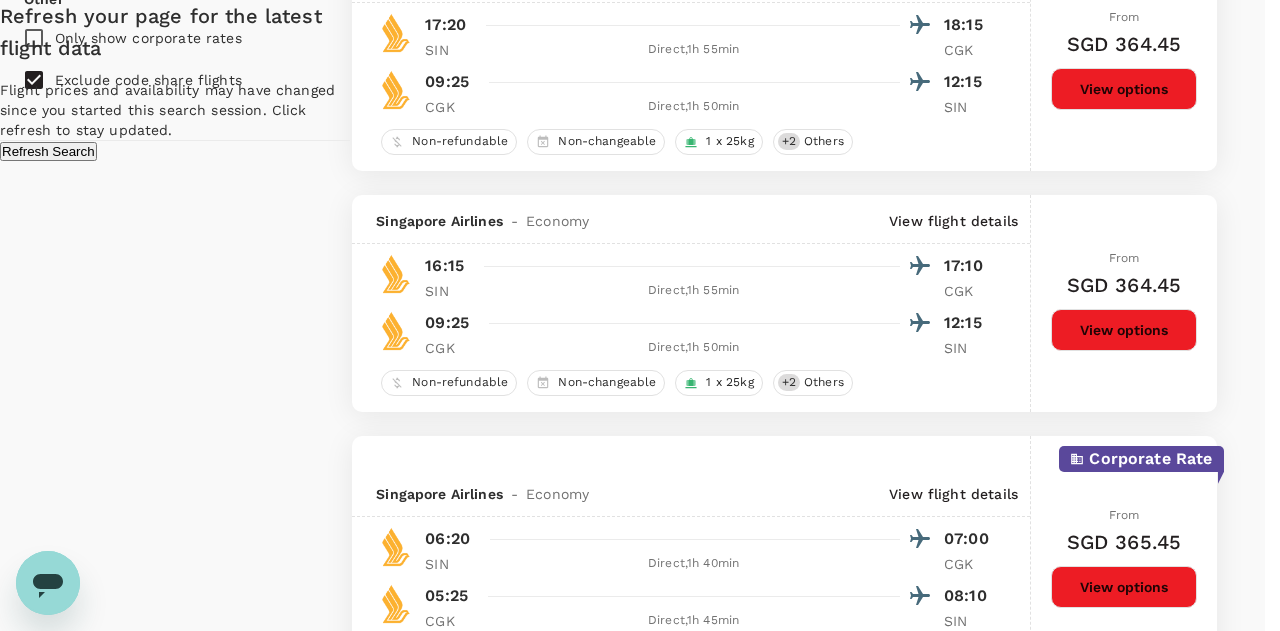 click on "Refresh Search" at bounding box center (48, 151) 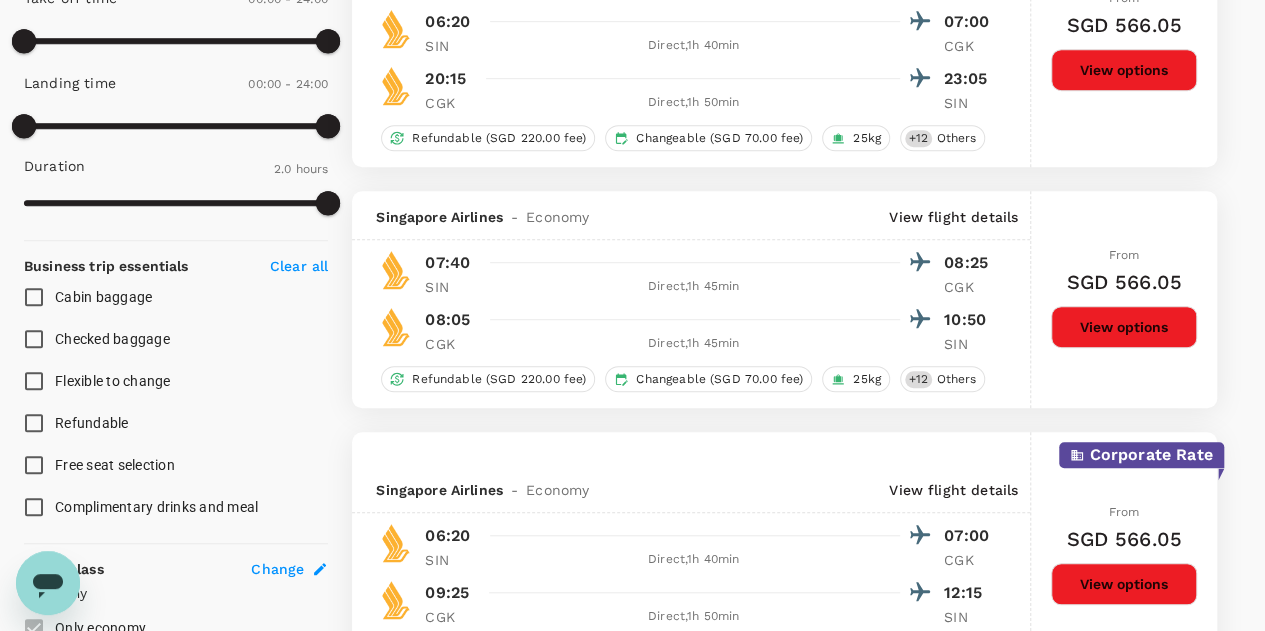 scroll, scrollTop: 300, scrollLeft: 0, axis: vertical 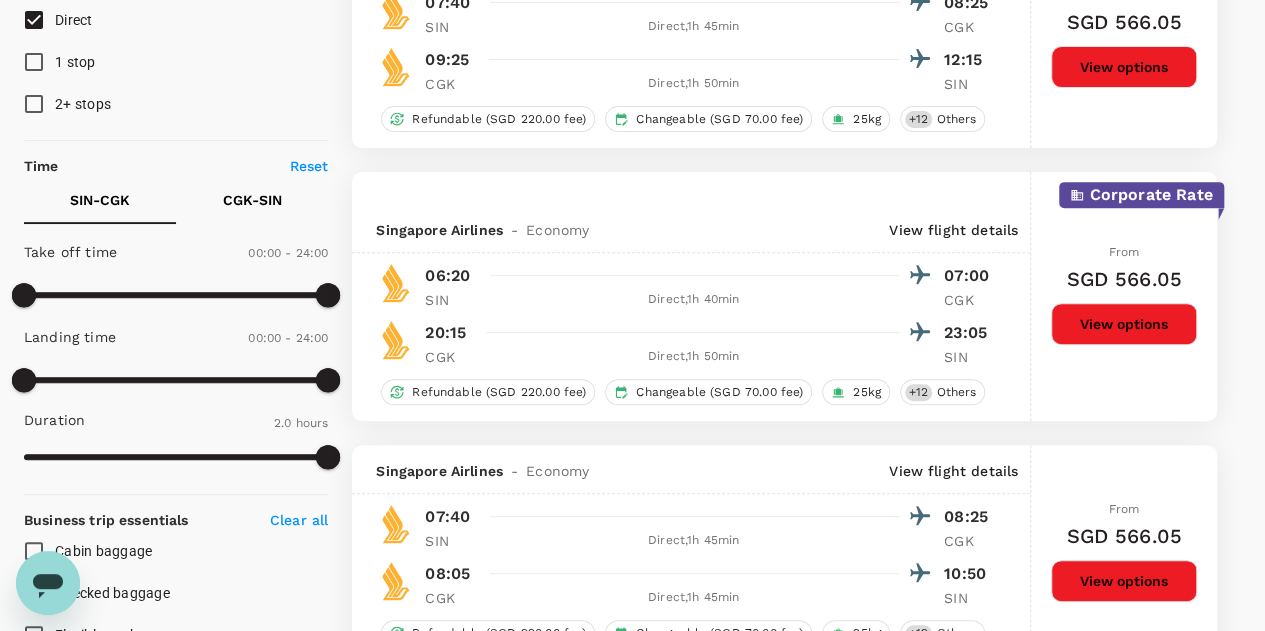 click on "SIN - CGK" at bounding box center [100, 200] 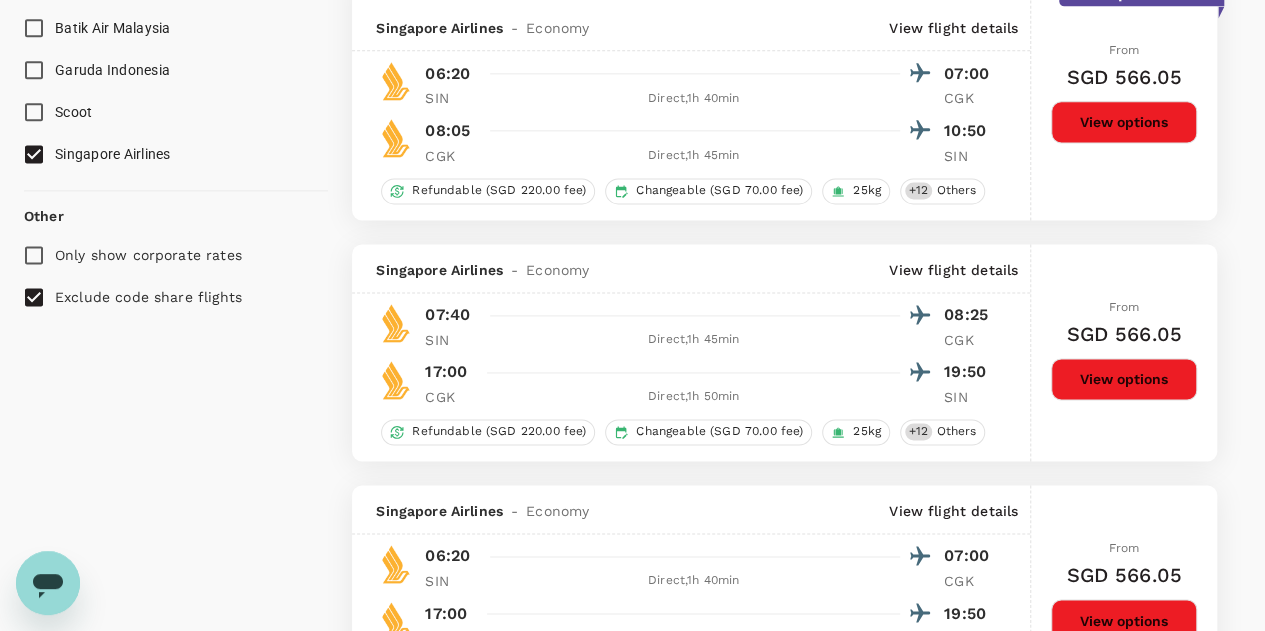 scroll, scrollTop: 89, scrollLeft: 0, axis: vertical 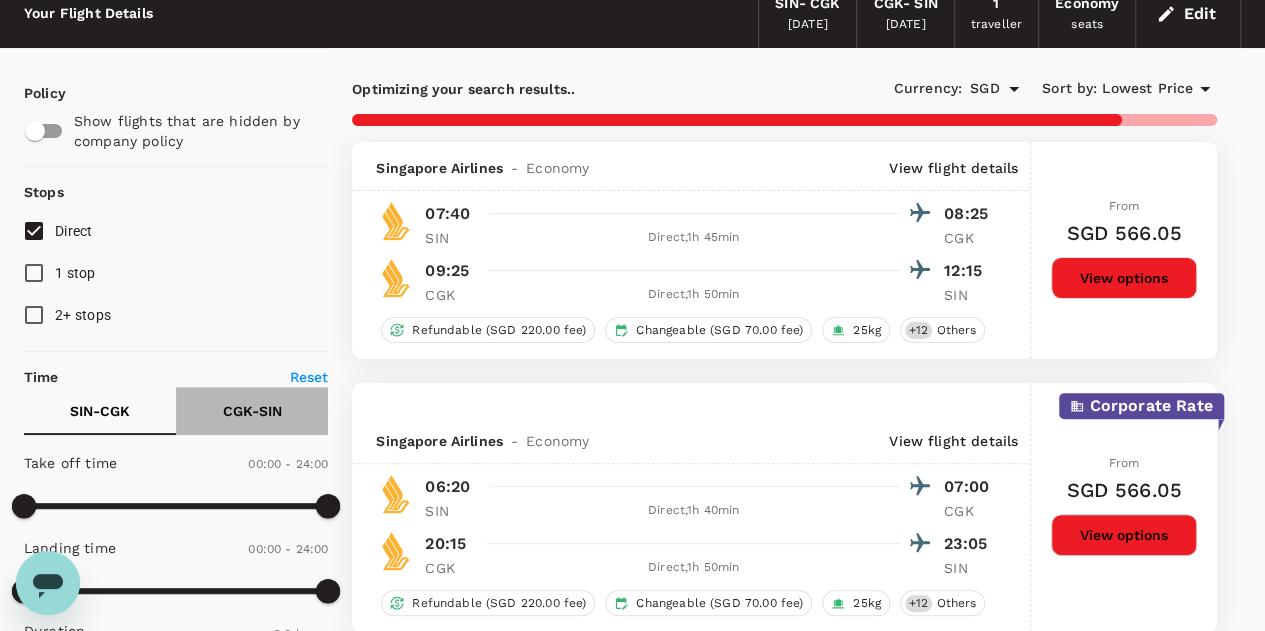 click on "CGK - SIN" at bounding box center [252, 411] 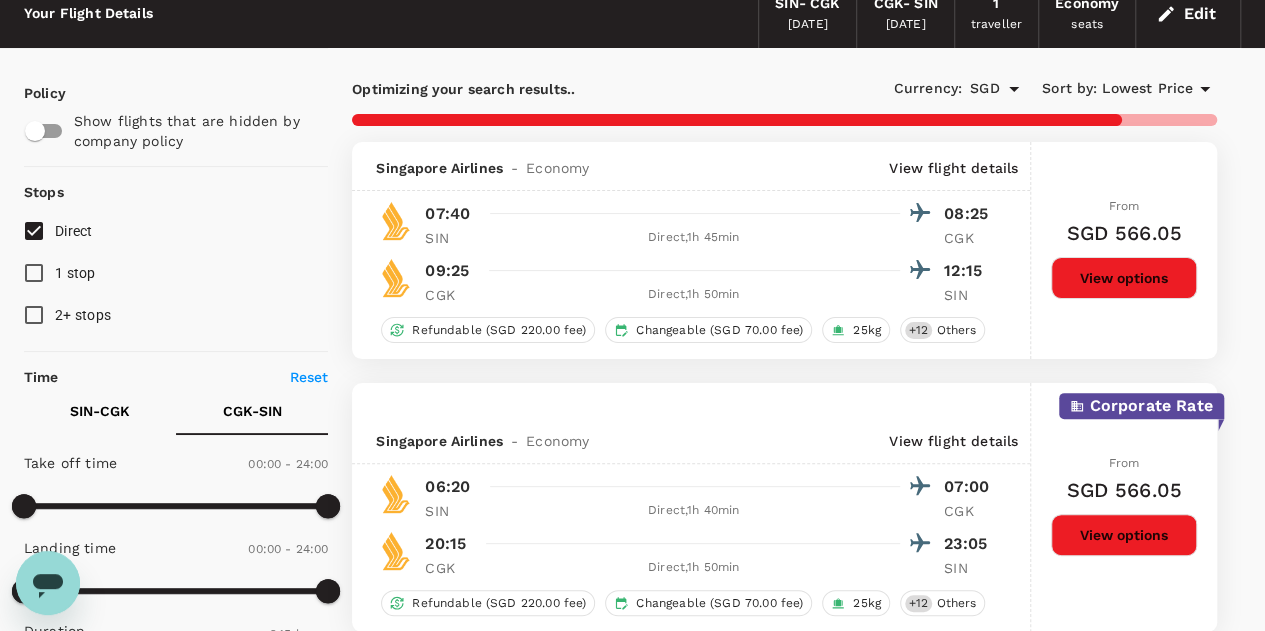 scroll, scrollTop: 389, scrollLeft: 0, axis: vertical 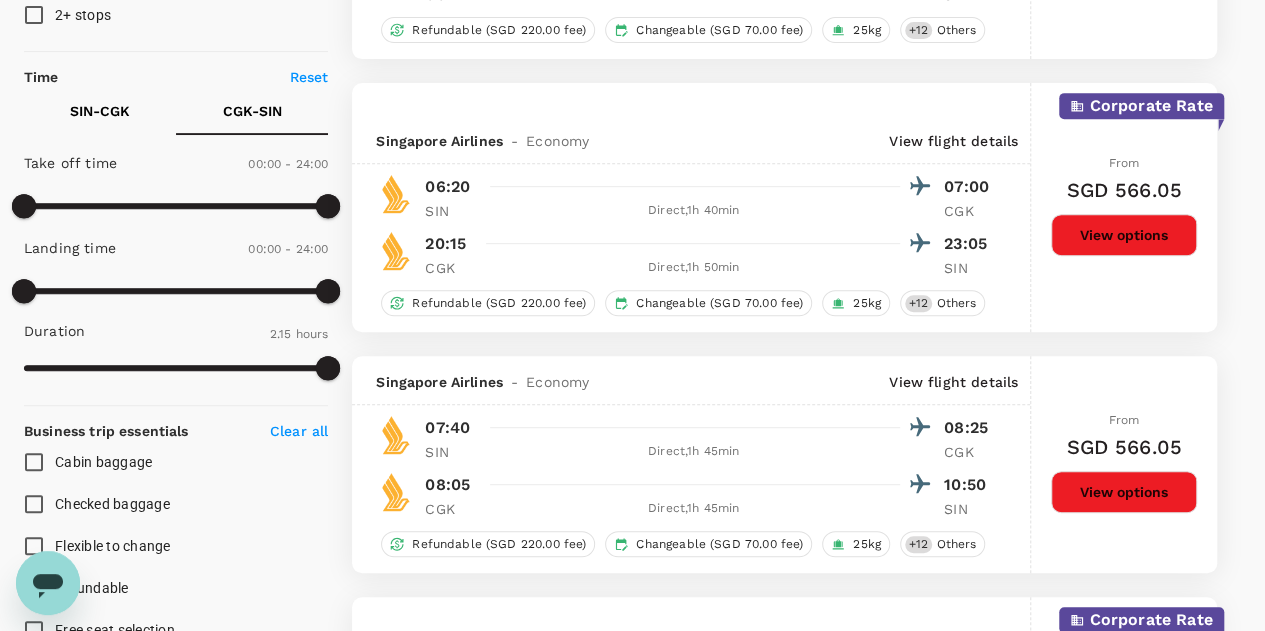 type on "1210" 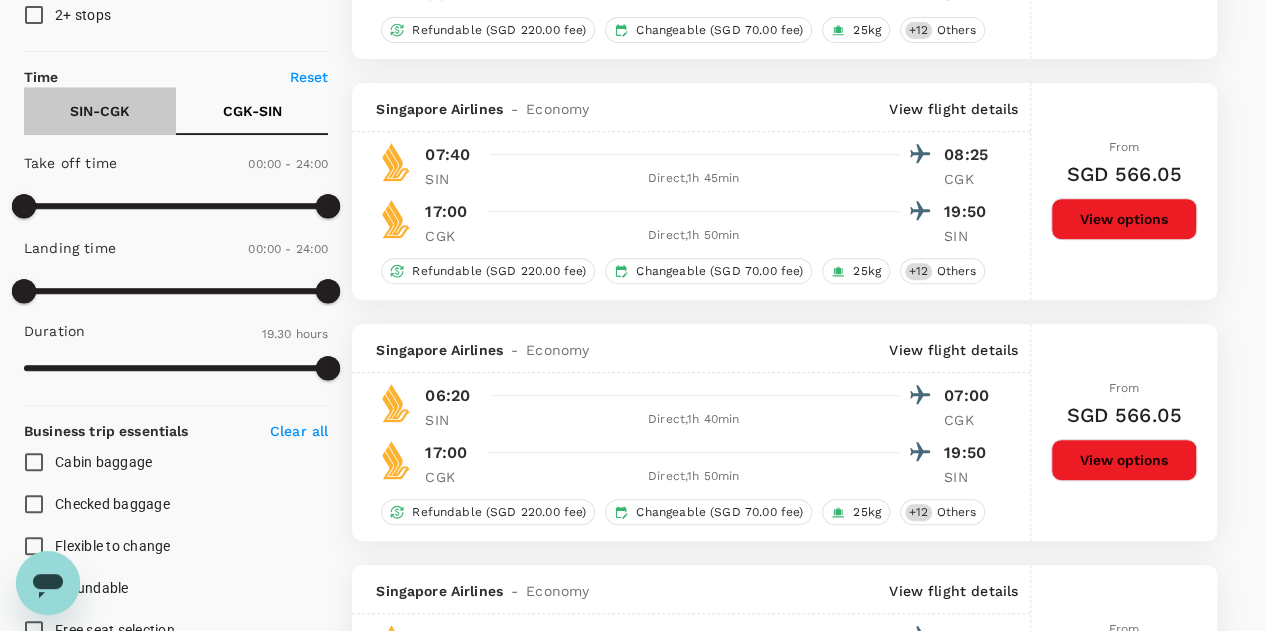 click on "SIN - CGK" at bounding box center (100, 111) 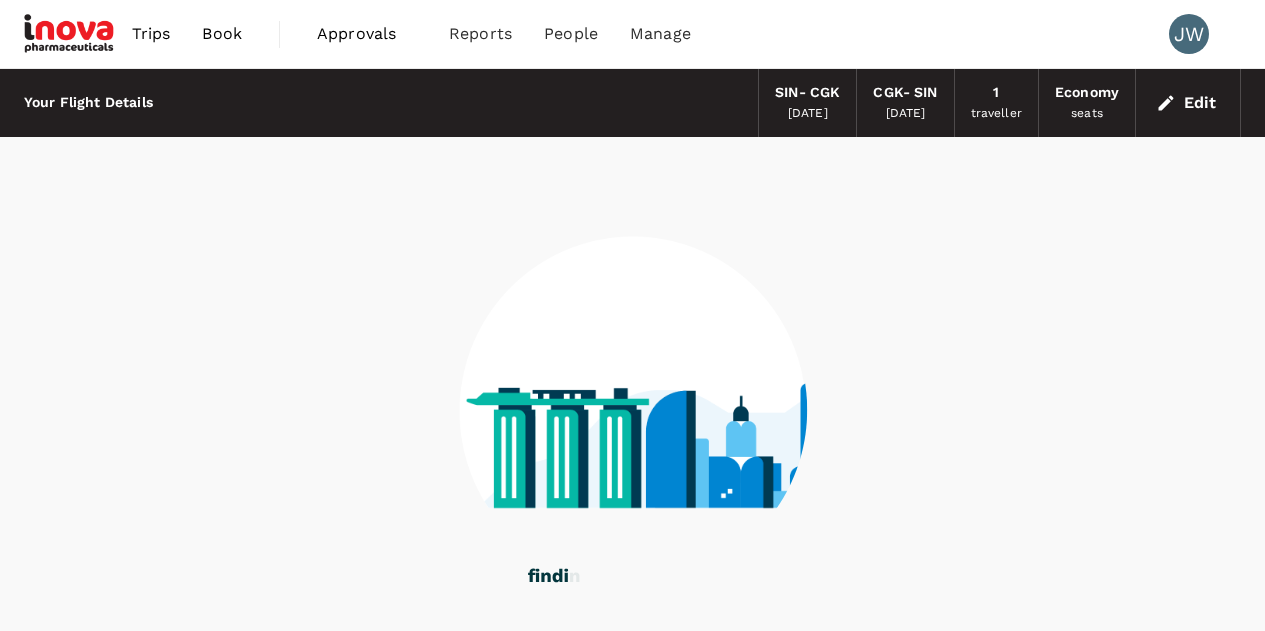 scroll, scrollTop: 112, scrollLeft: 0, axis: vertical 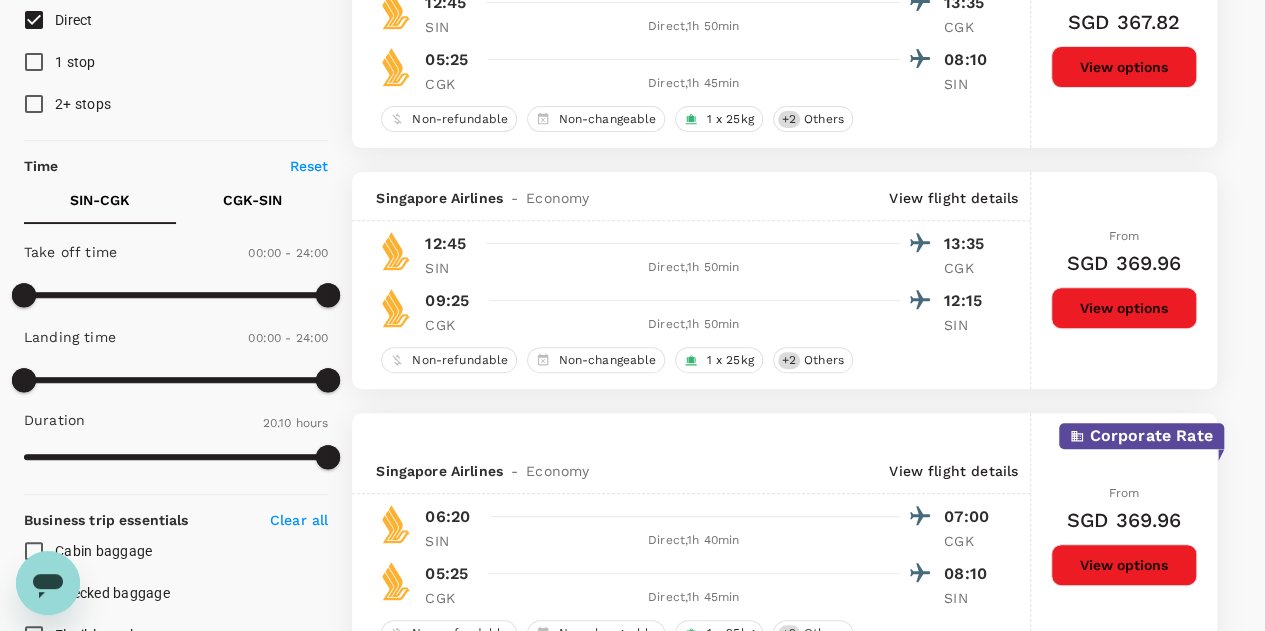 checkbox on "false" 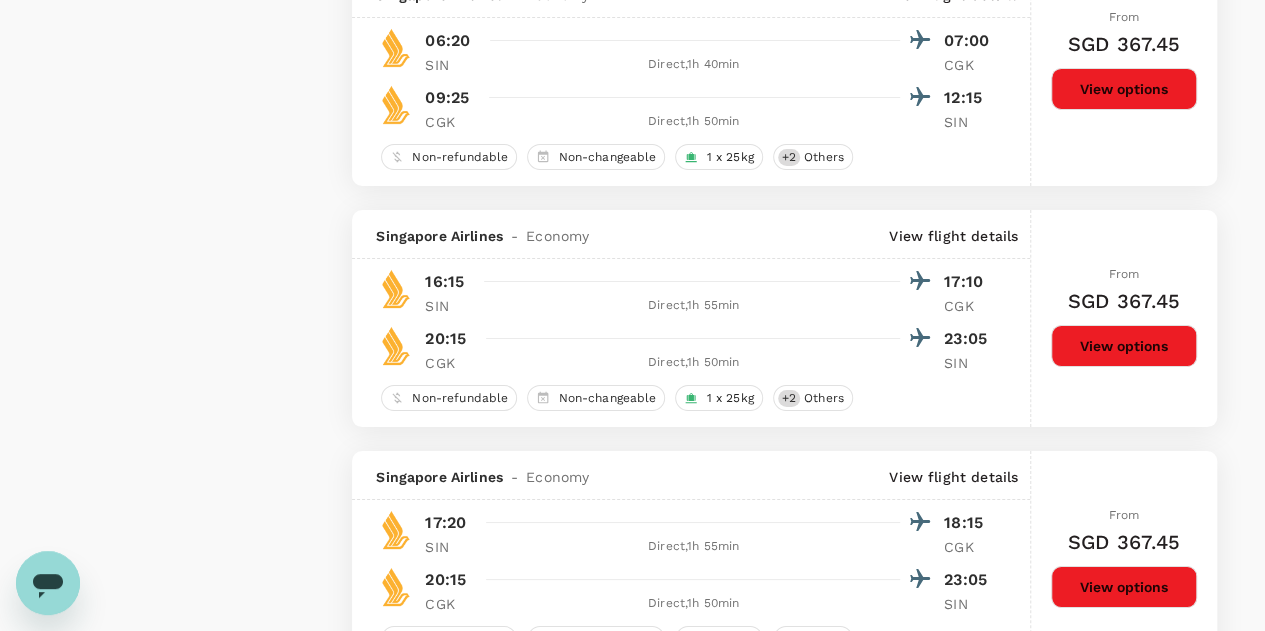 scroll, scrollTop: 3900, scrollLeft: 0, axis: vertical 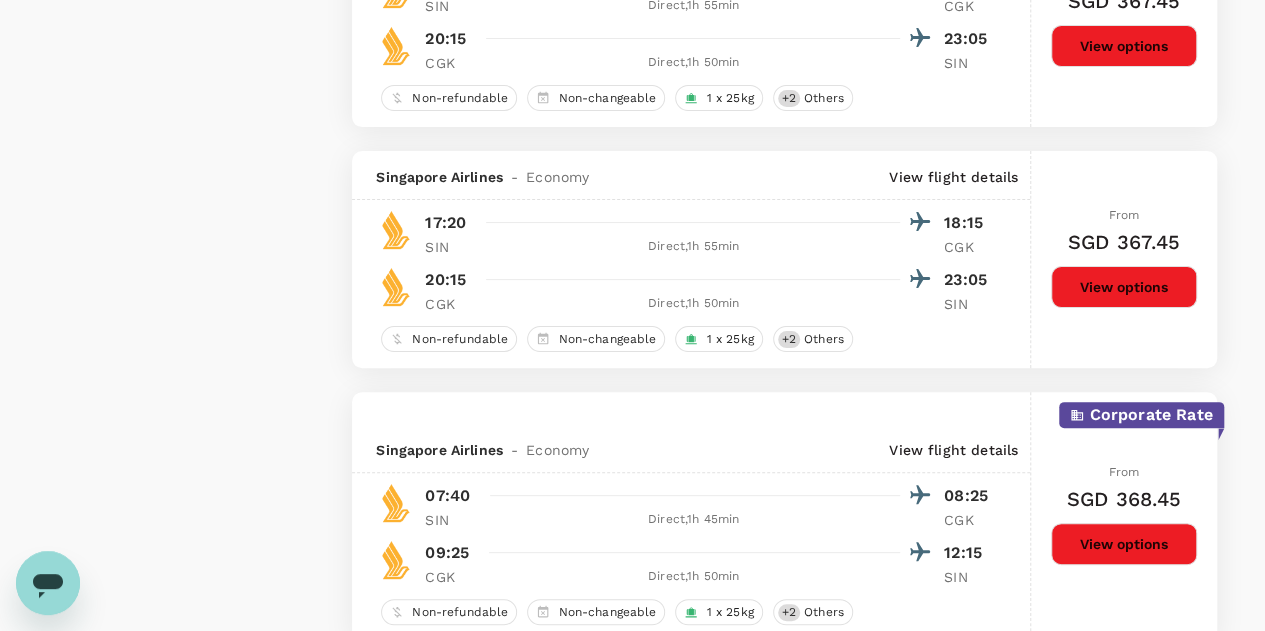 click on "View options" at bounding box center (1124, 544) 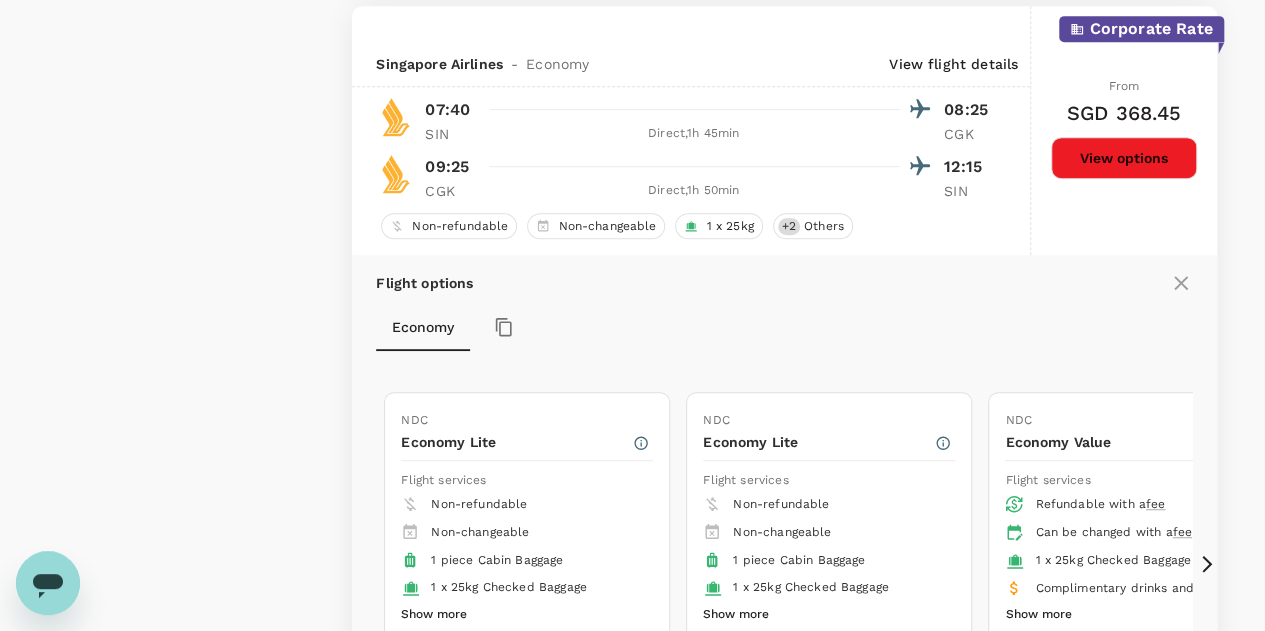 scroll, scrollTop: 4586, scrollLeft: 0, axis: vertical 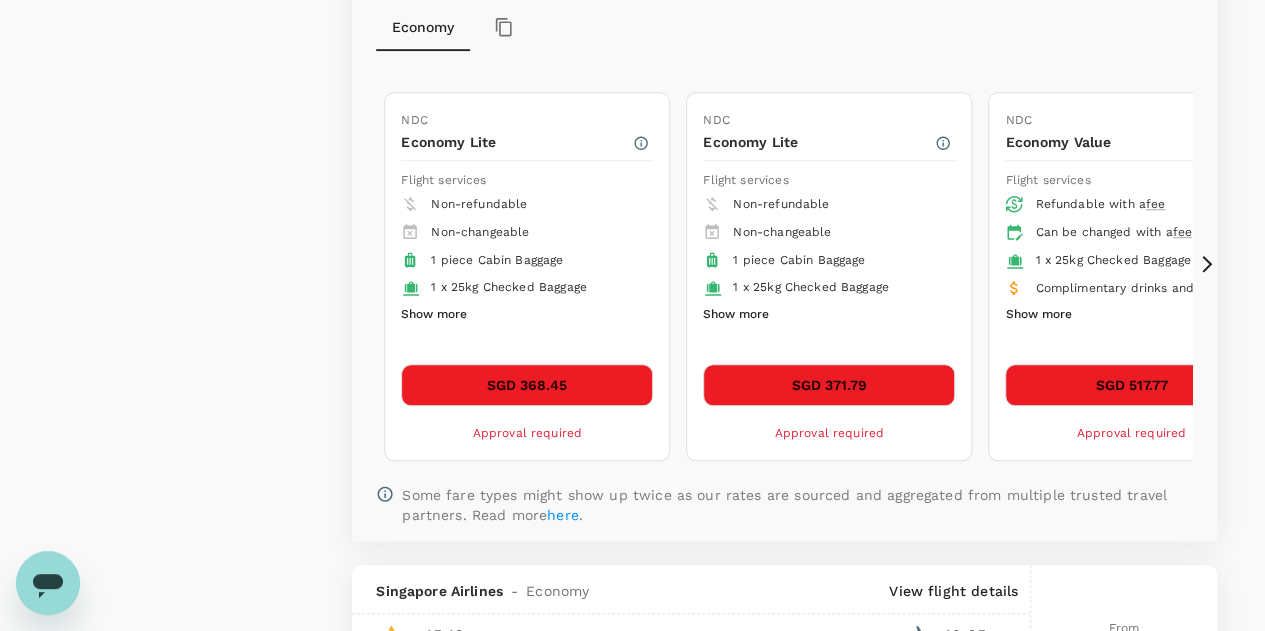 click 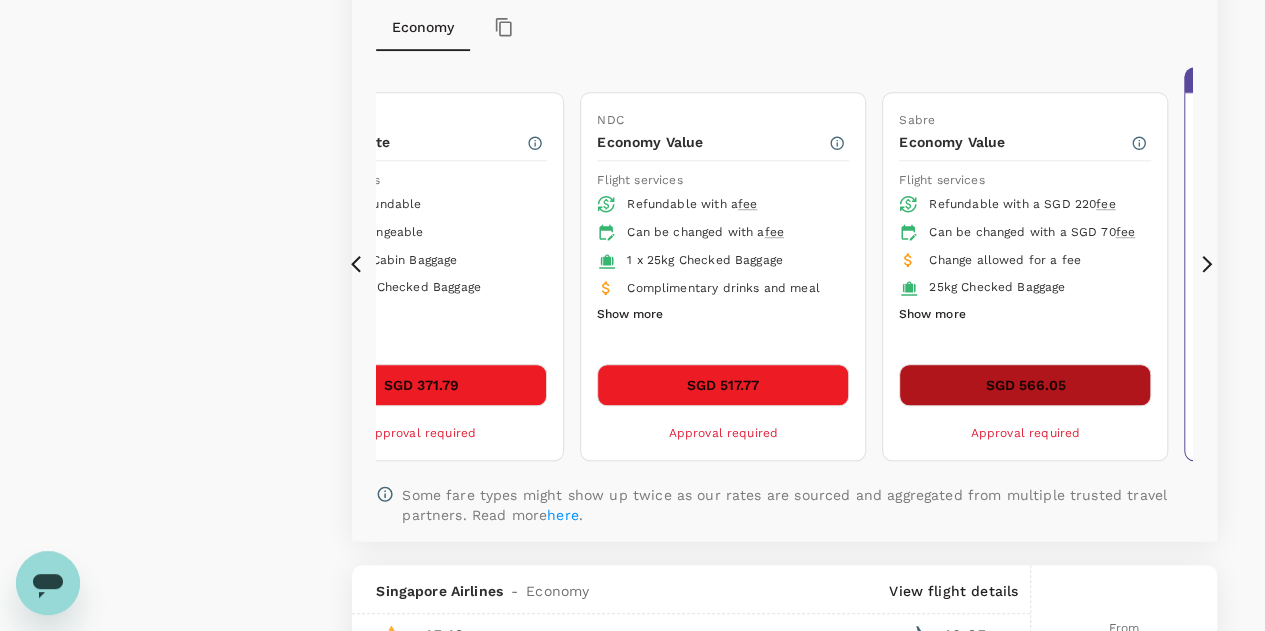 click on "SGD 566.05" at bounding box center (1025, 385) 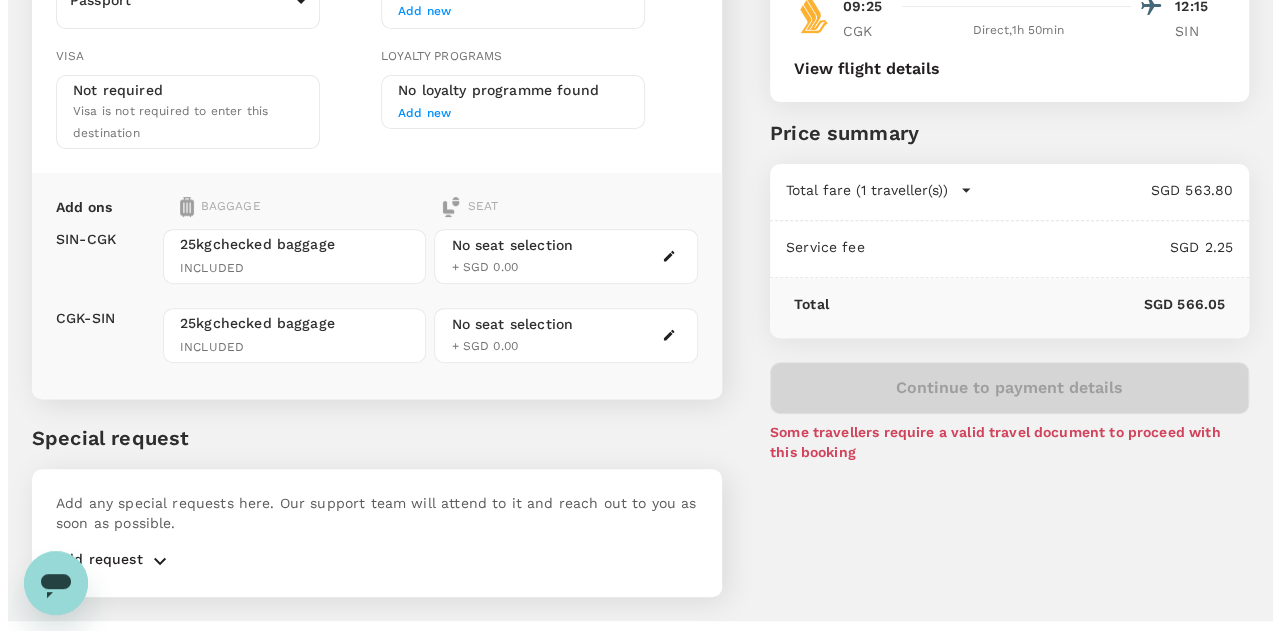scroll, scrollTop: 0, scrollLeft: 0, axis: both 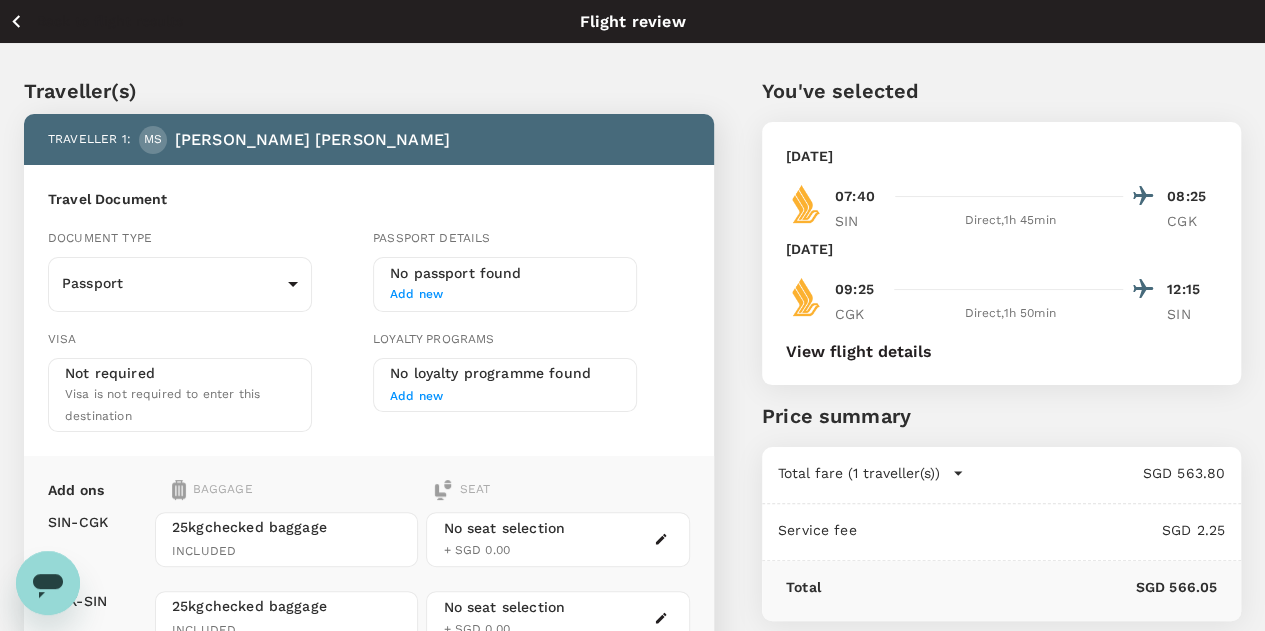 click on "View flight details" at bounding box center (859, 352) 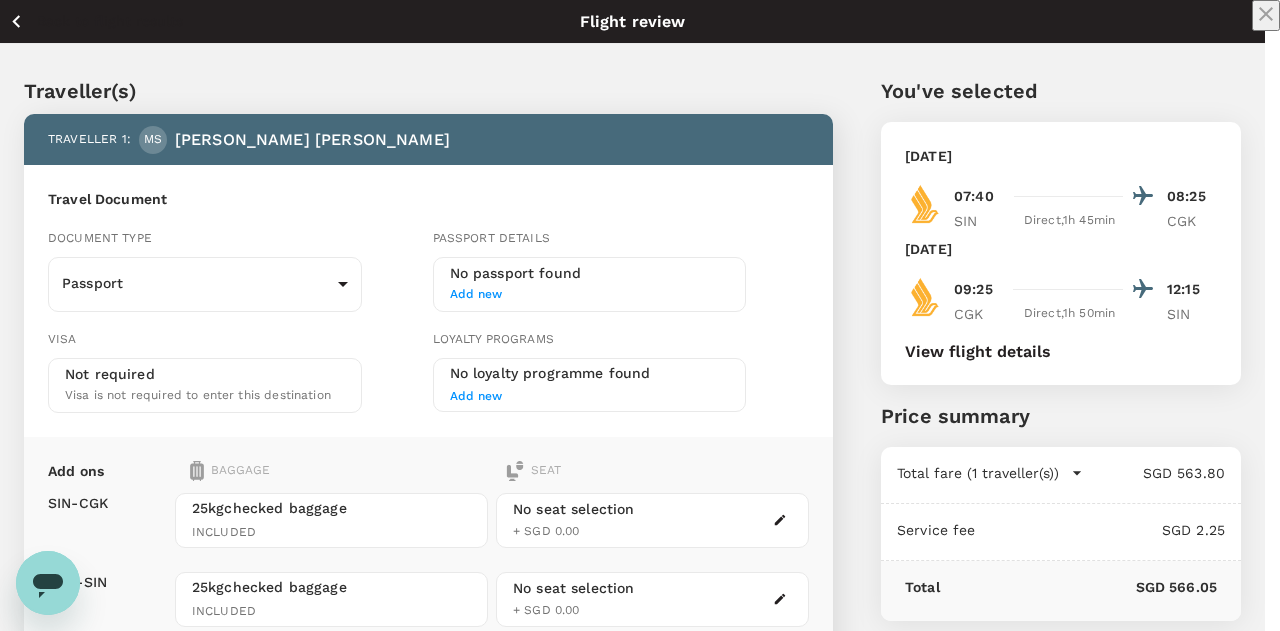 scroll, scrollTop: 0, scrollLeft: 0, axis: both 